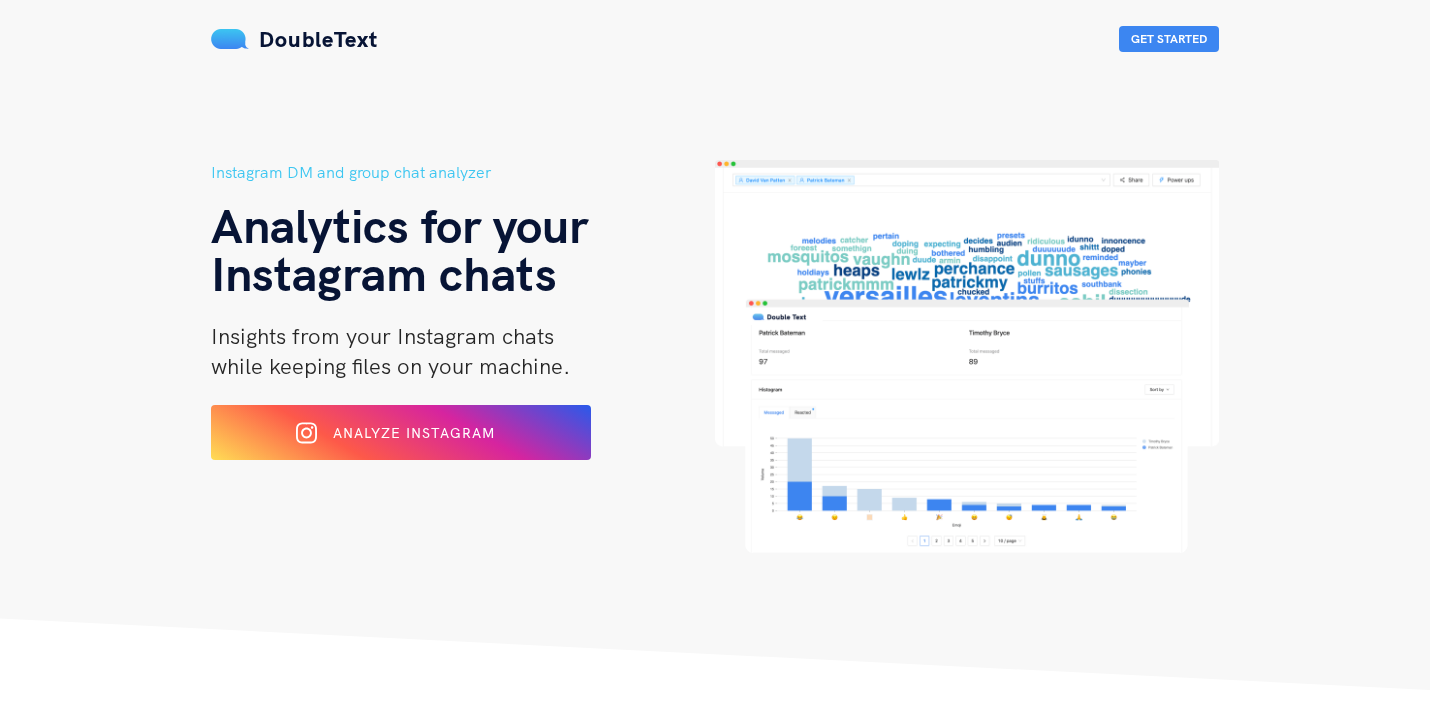 scroll, scrollTop: 0, scrollLeft: 0, axis: both 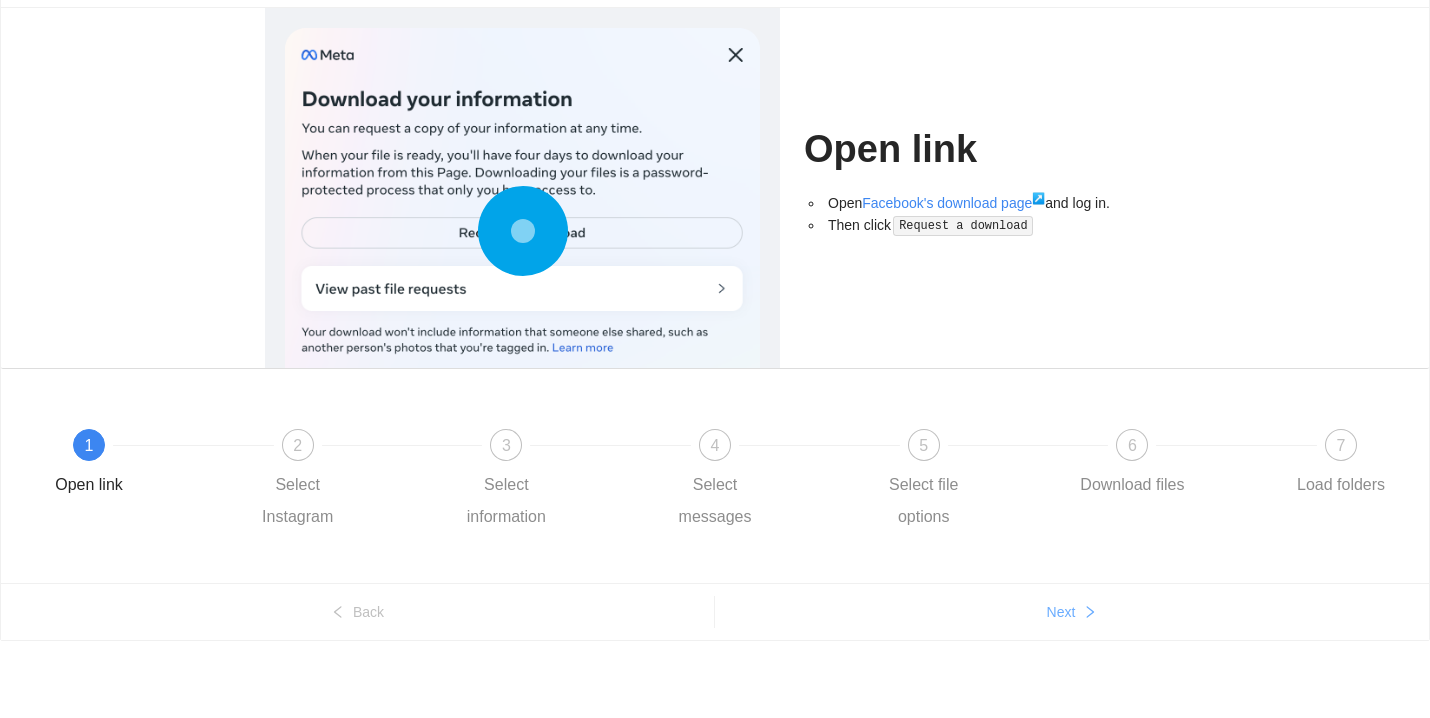click on "Next" at bounding box center (1061, 612) 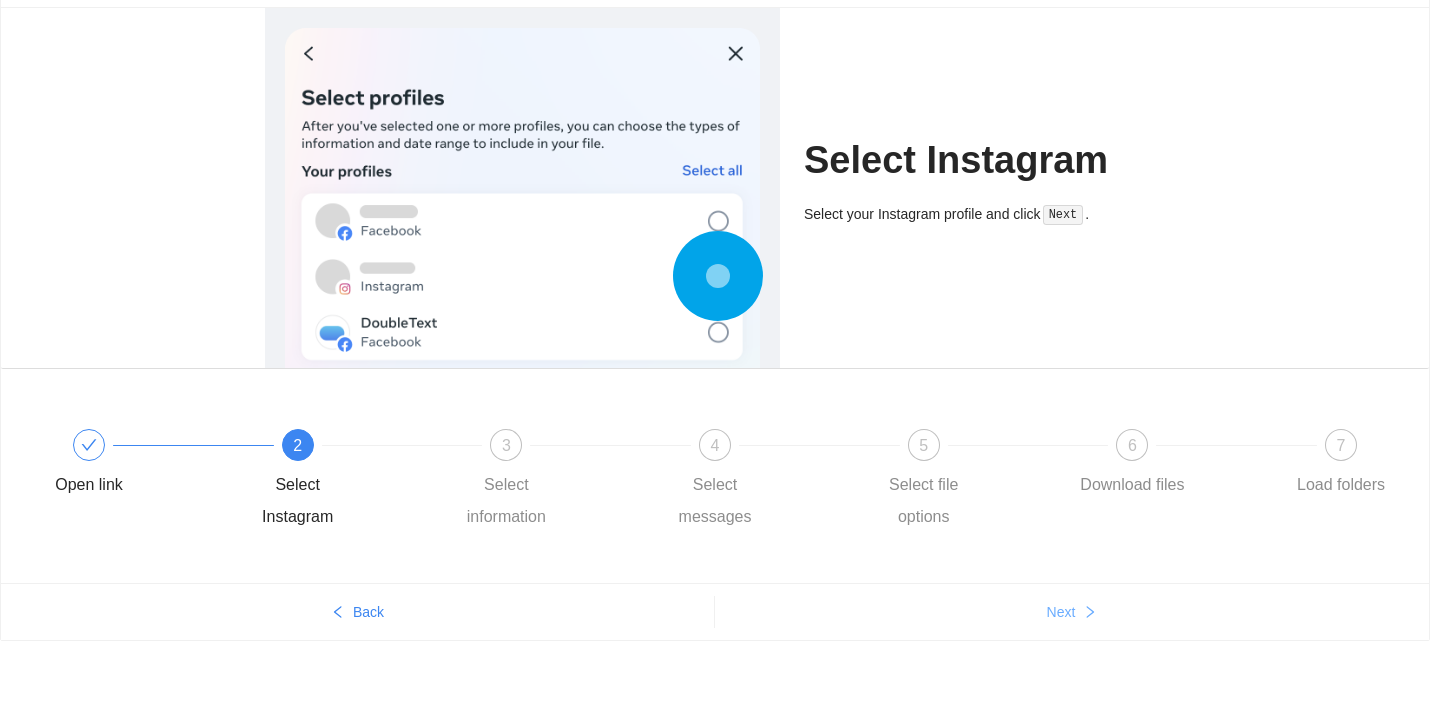 click on "Next" at bounding box center (1061, 612) 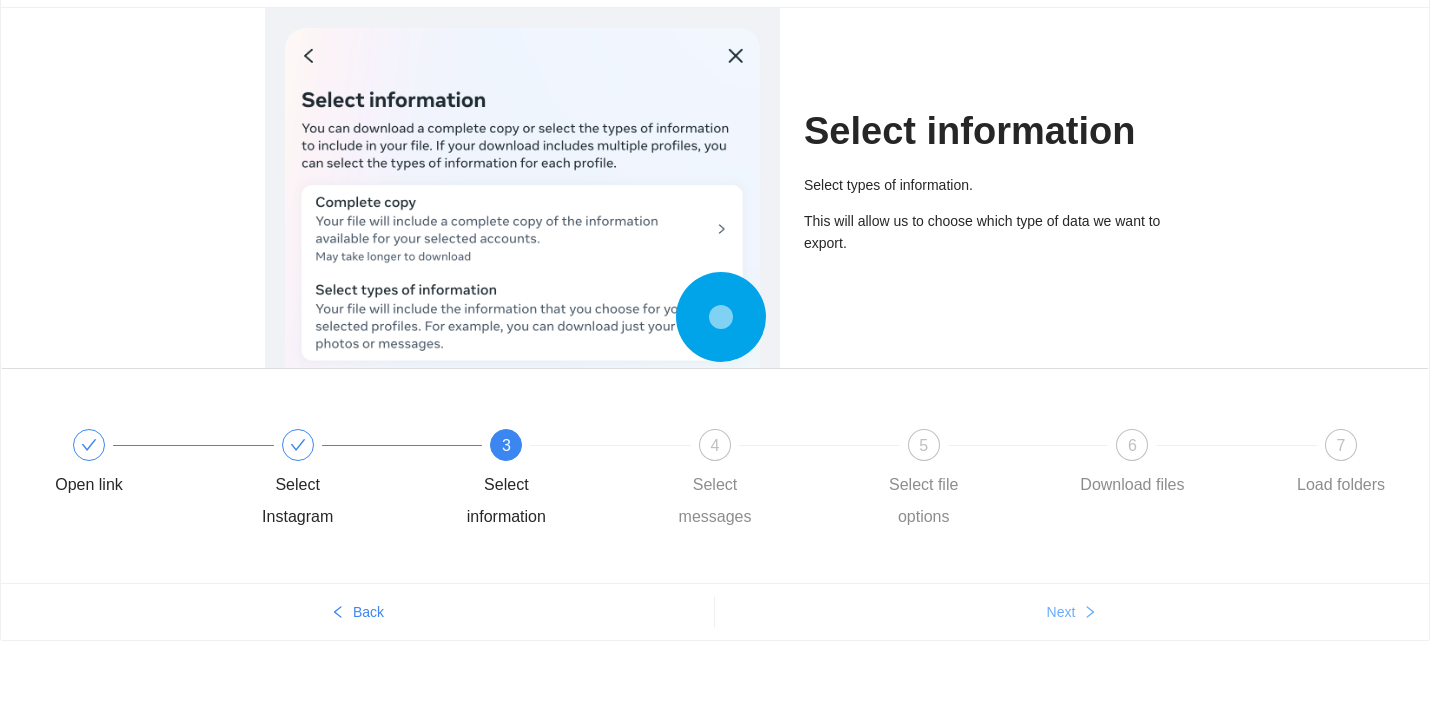 click on "Next" at bounding box center [1061, 612] 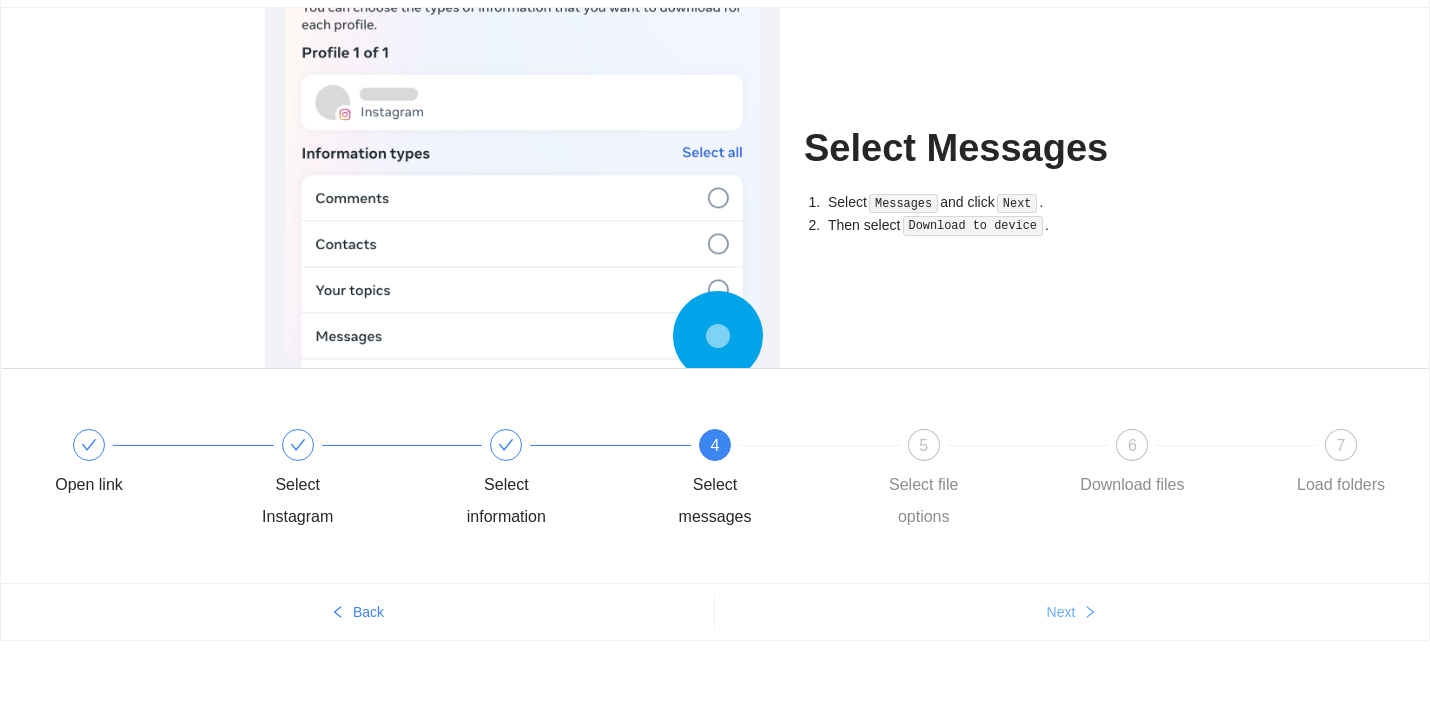 click on "Next" at bounding box center [1061, 612] 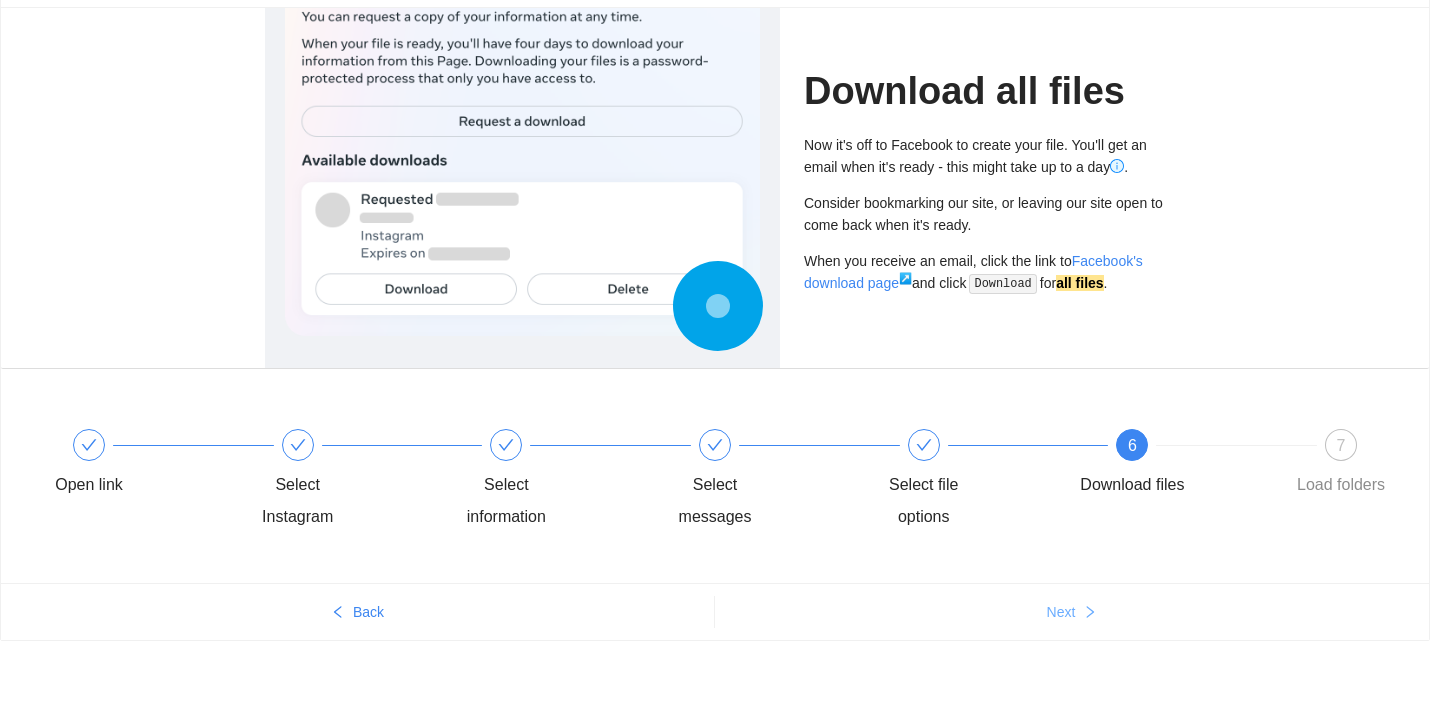click on "Next" at bounding box center [1061, 612] 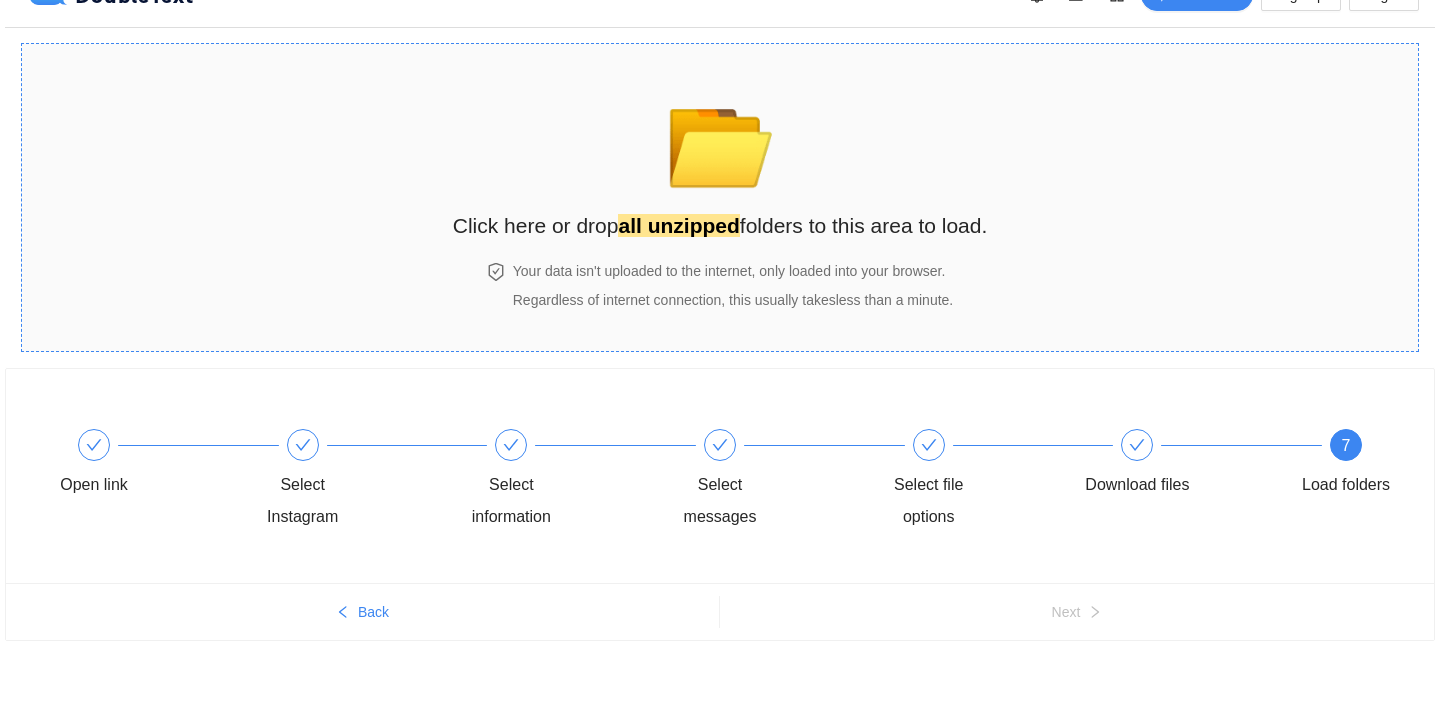 scroll, scrollTop: 0, scrollLeft: 0, axis: both 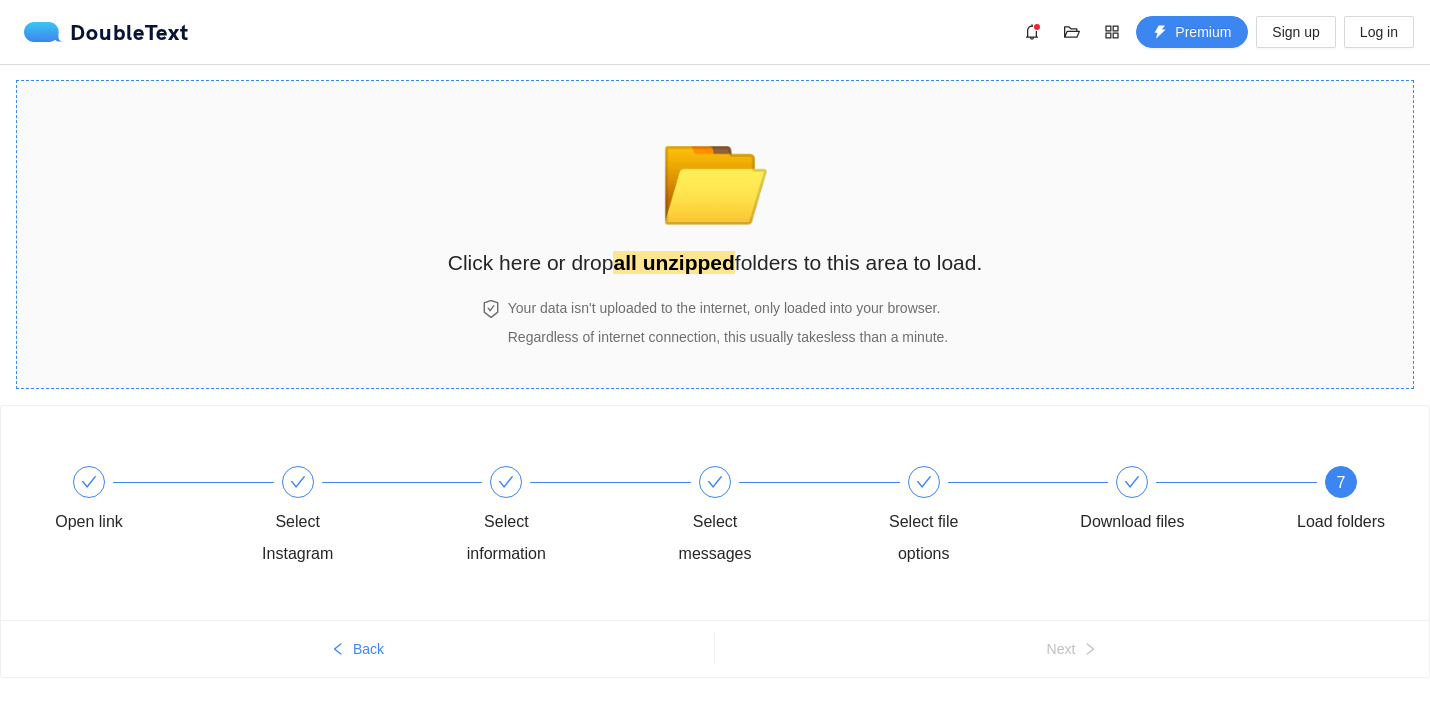 click on "📂" at bounding box center [715, 173] 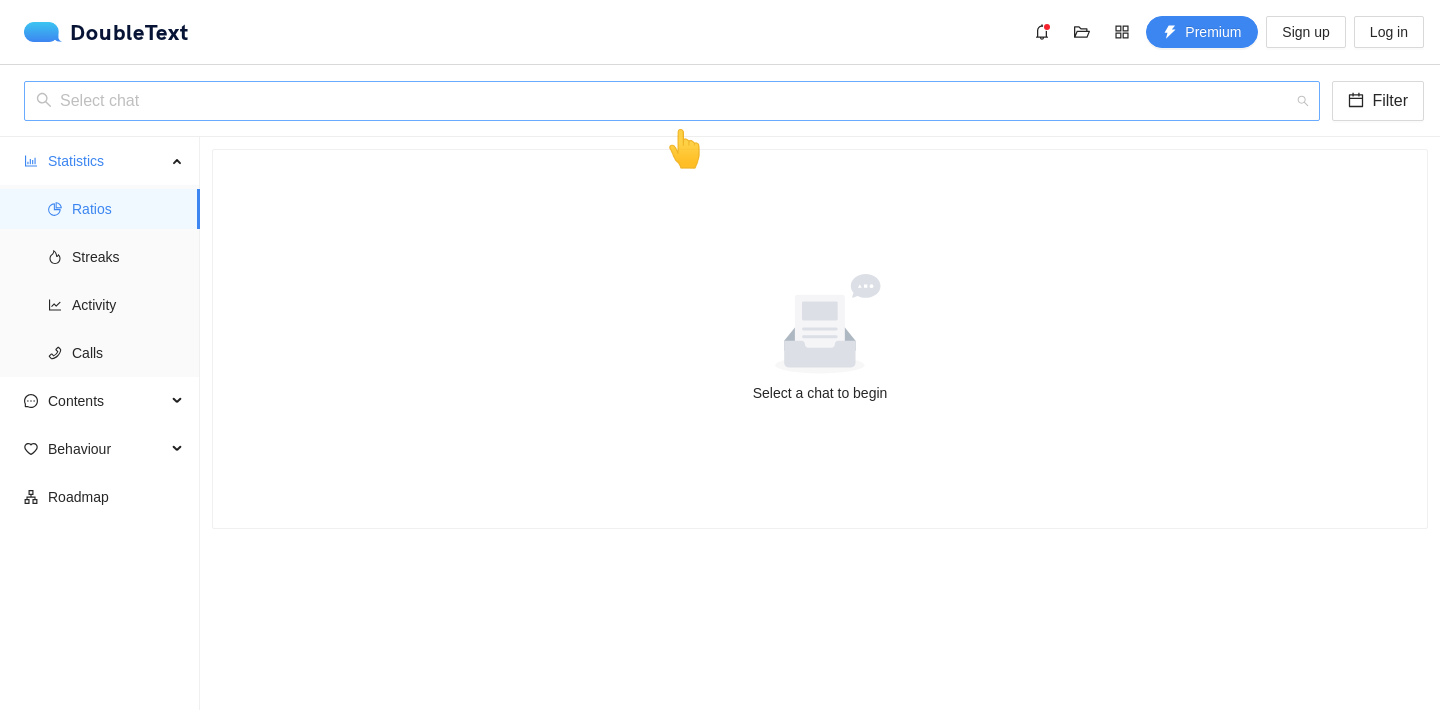click at bounding box center (665, 101) 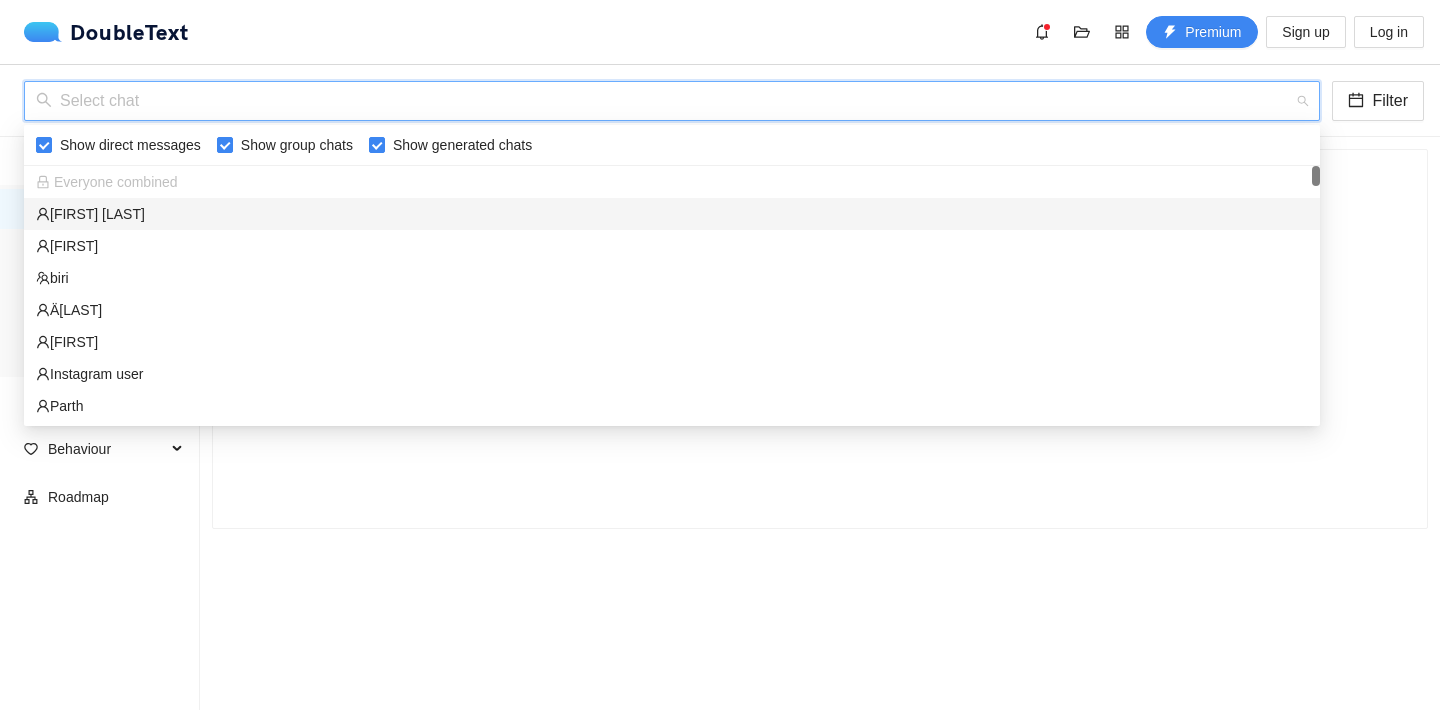 click on "Raihan Khayer" at bounding box center (672, 214) 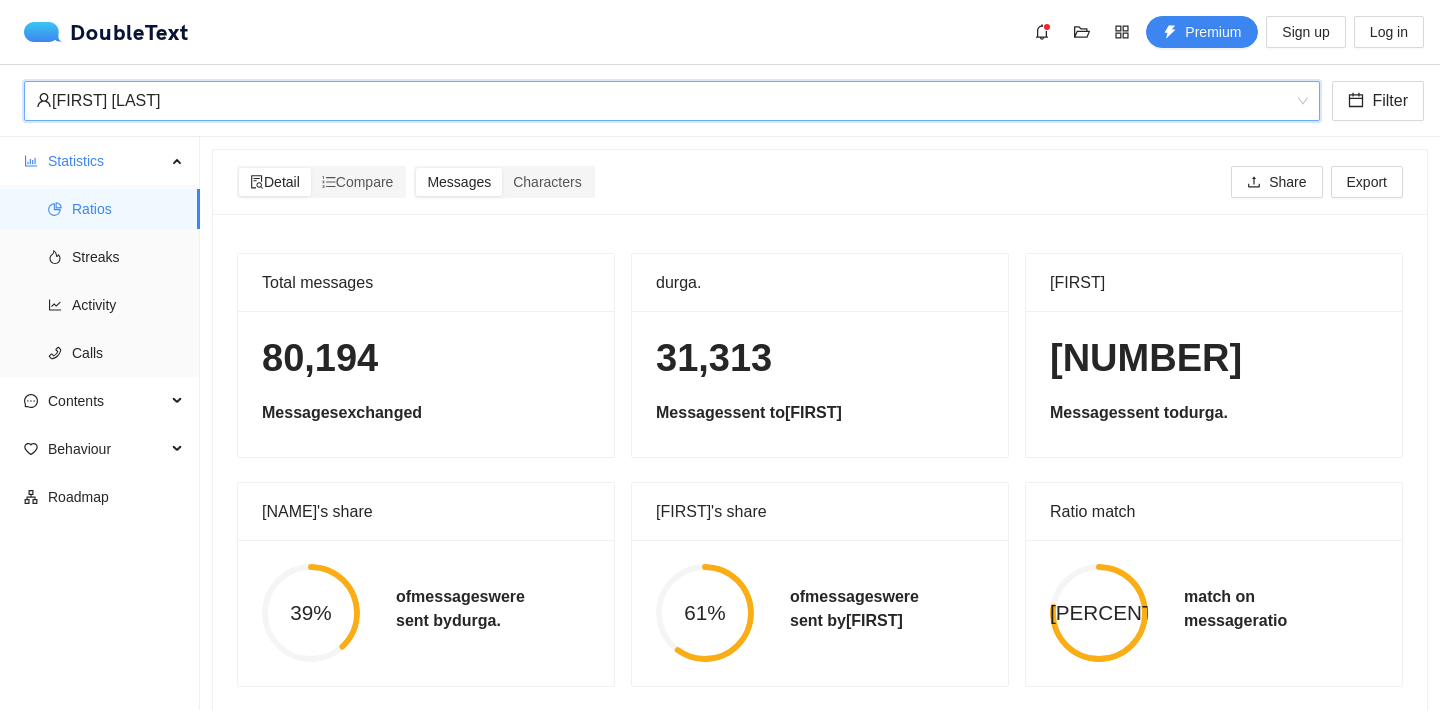 scroll, scrollTop: 30, scrollLeft: 0, axis: vertical 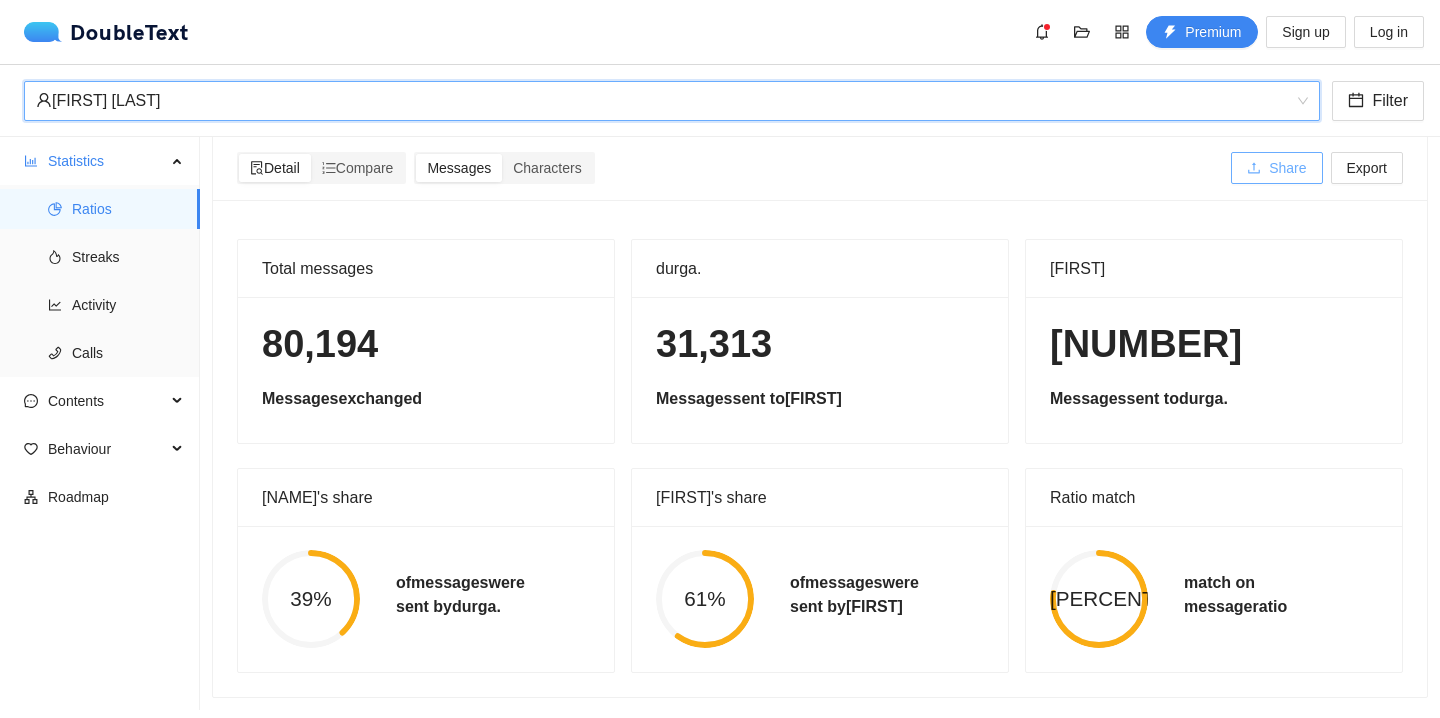click on "Share" at bounding box center [1287, 168] 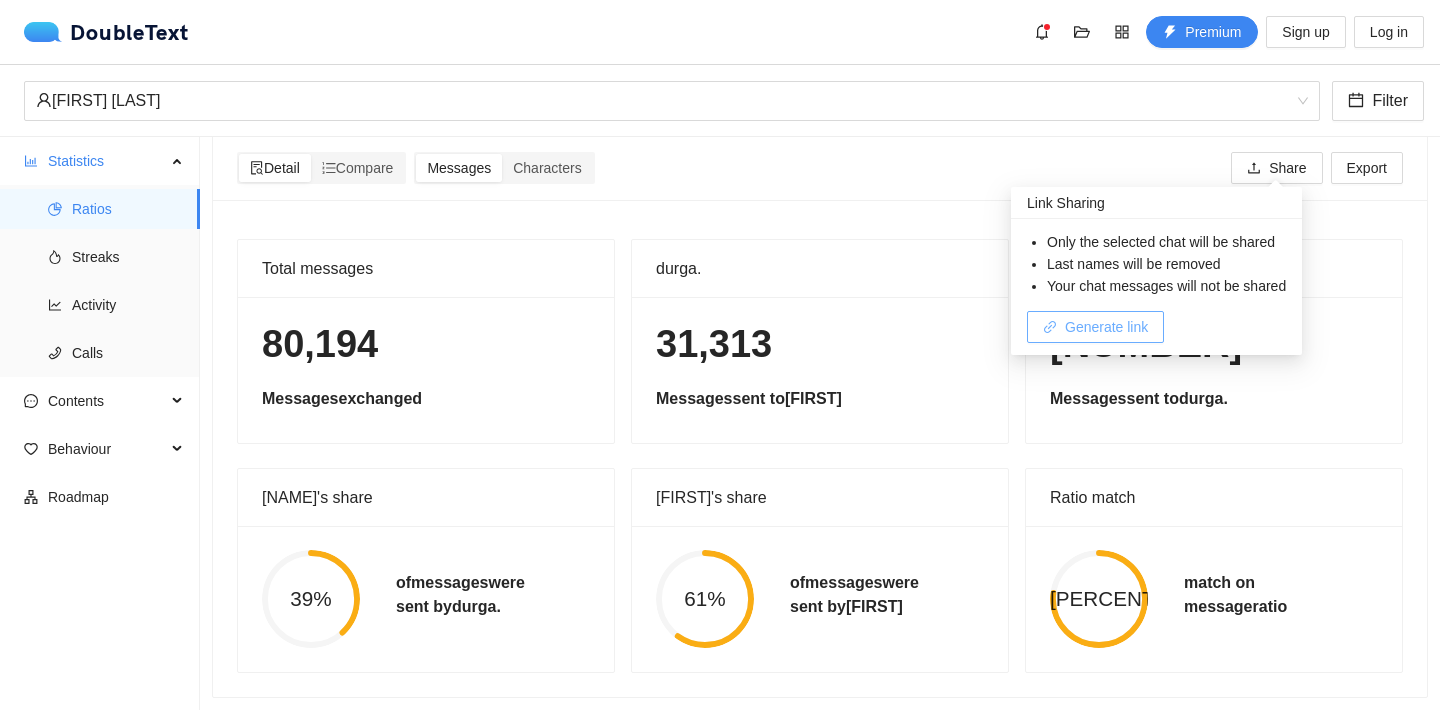 click on "Generate link" at bounding box center [1106, 327] 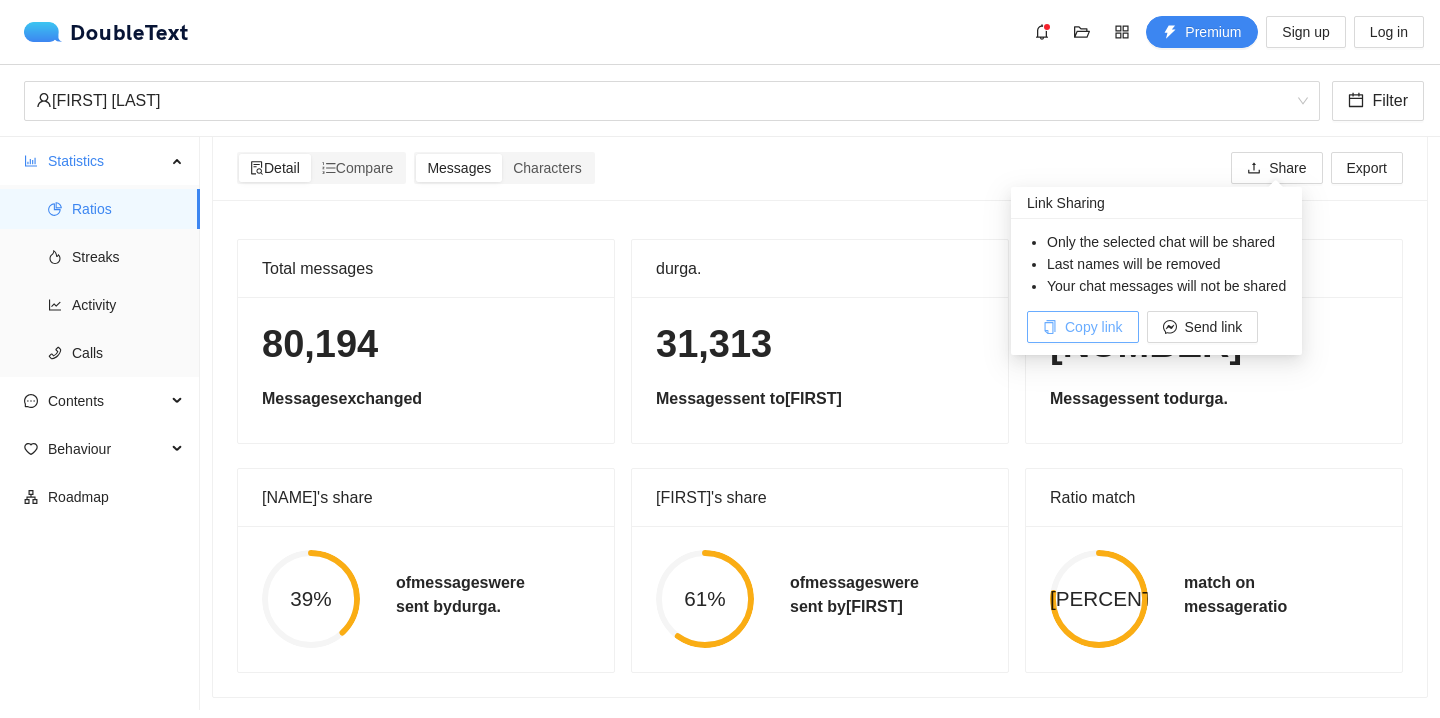 click on "Copy link" at bounding box center (1083, 327) 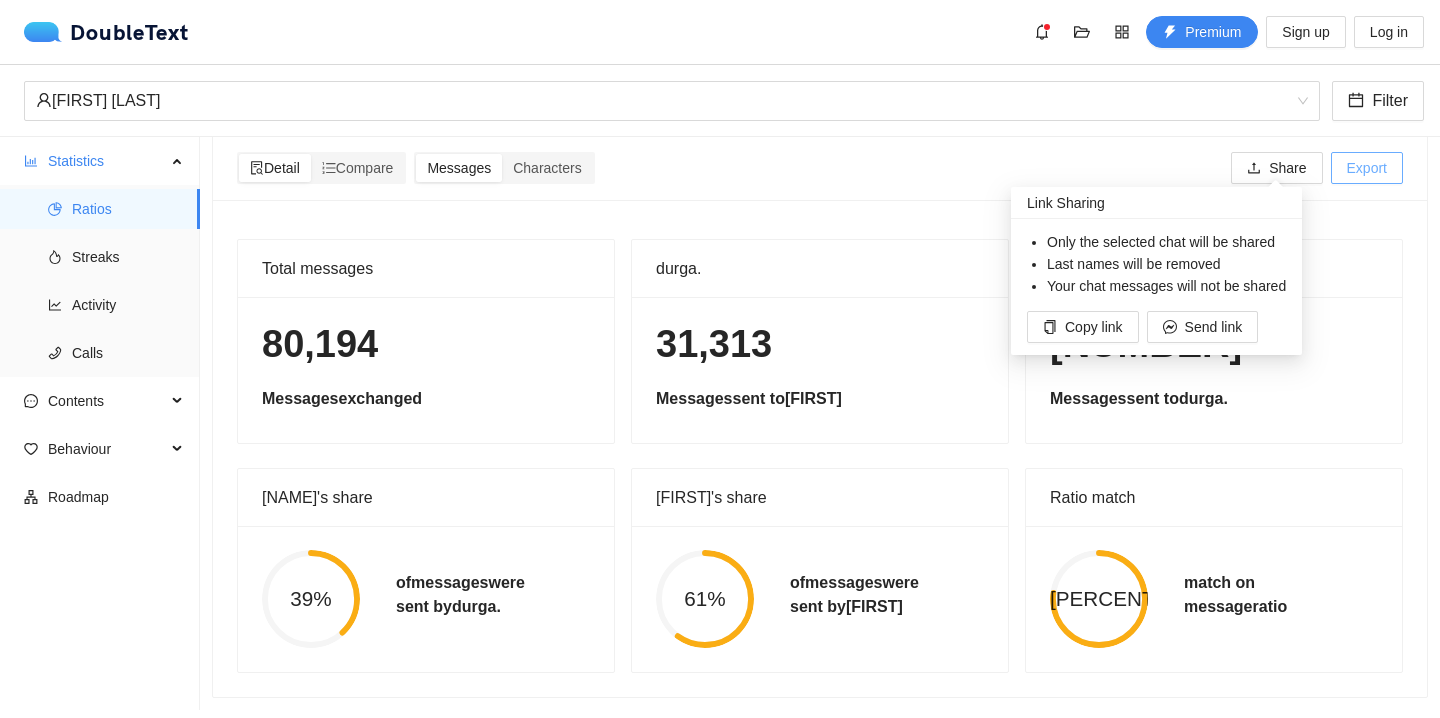 click on "Export" at bounding box center (1367, 168) 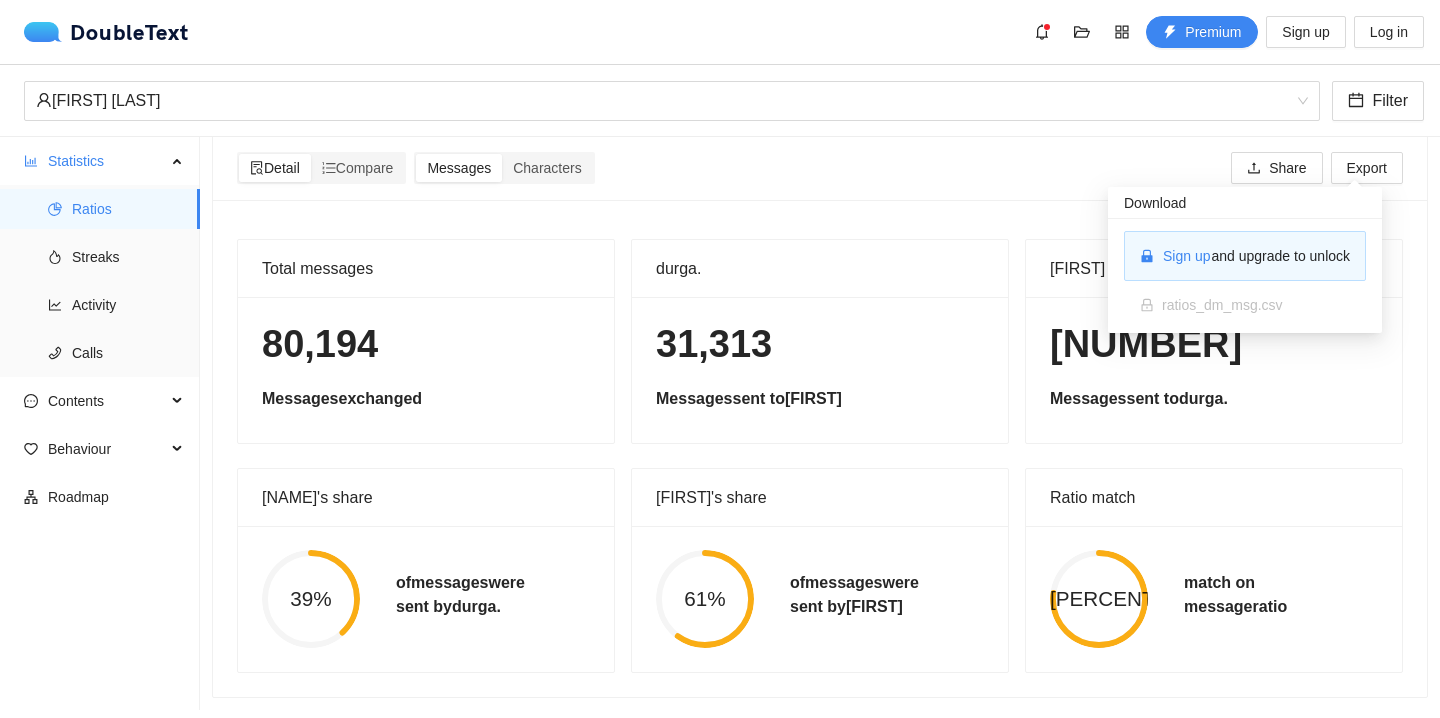 click on "Raihan" at bounding box center (1214, 269) 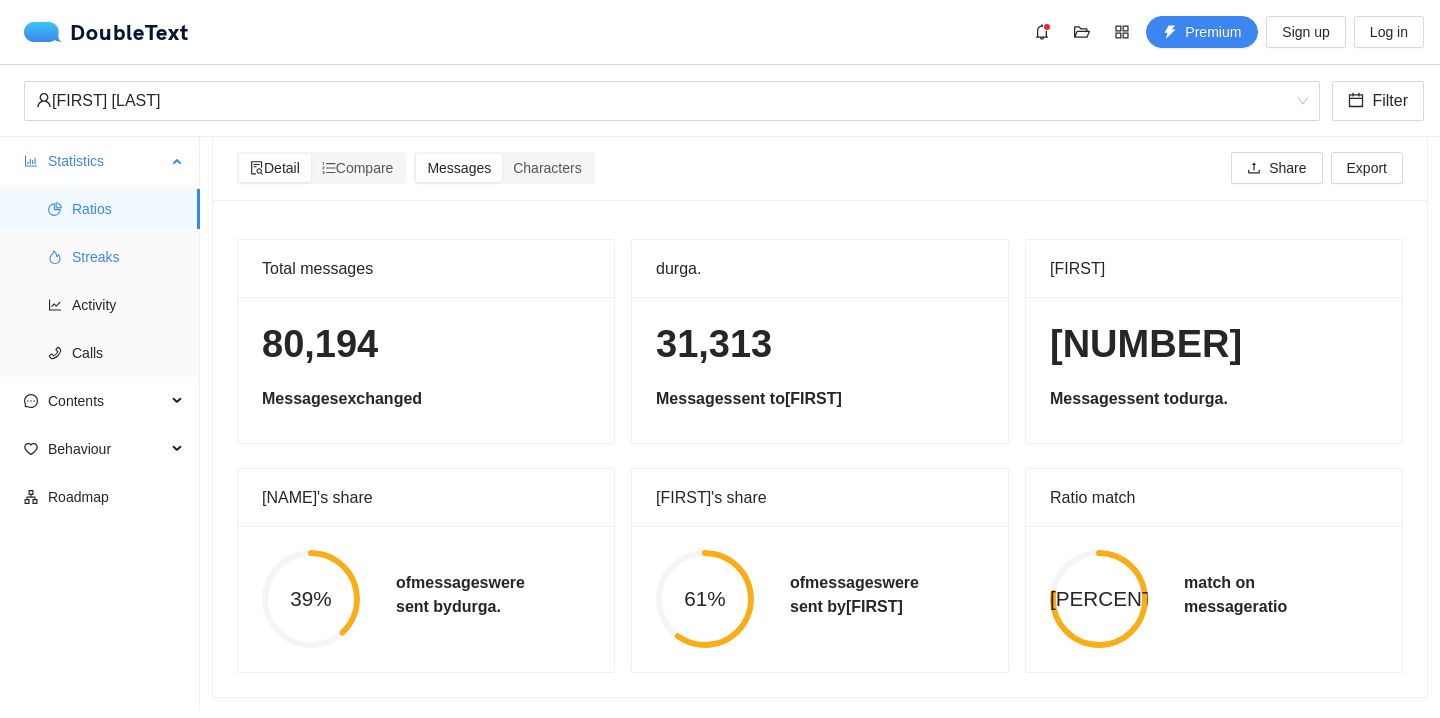click on "Streaks" at bounding box center [128, 257] 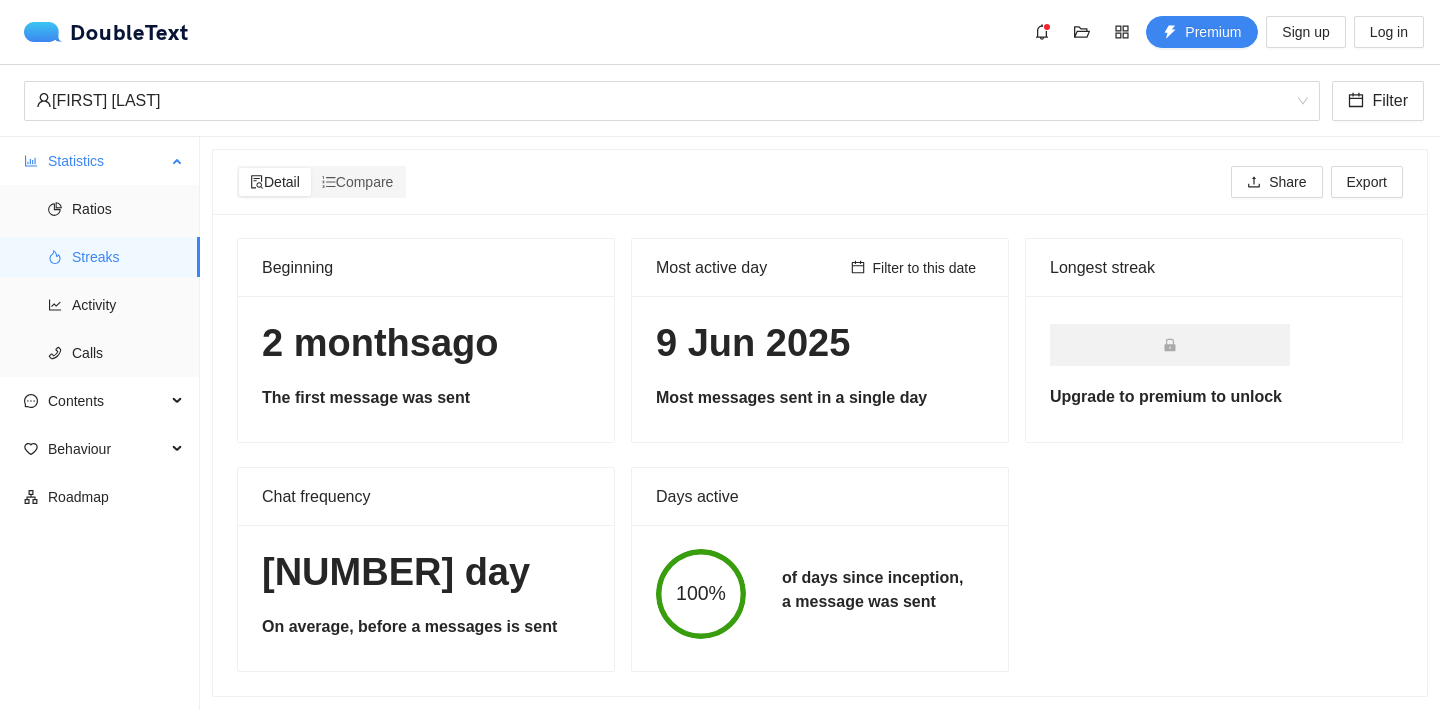 scroll, scrollTop: 15, scrollLeft: 0, axis: vertical 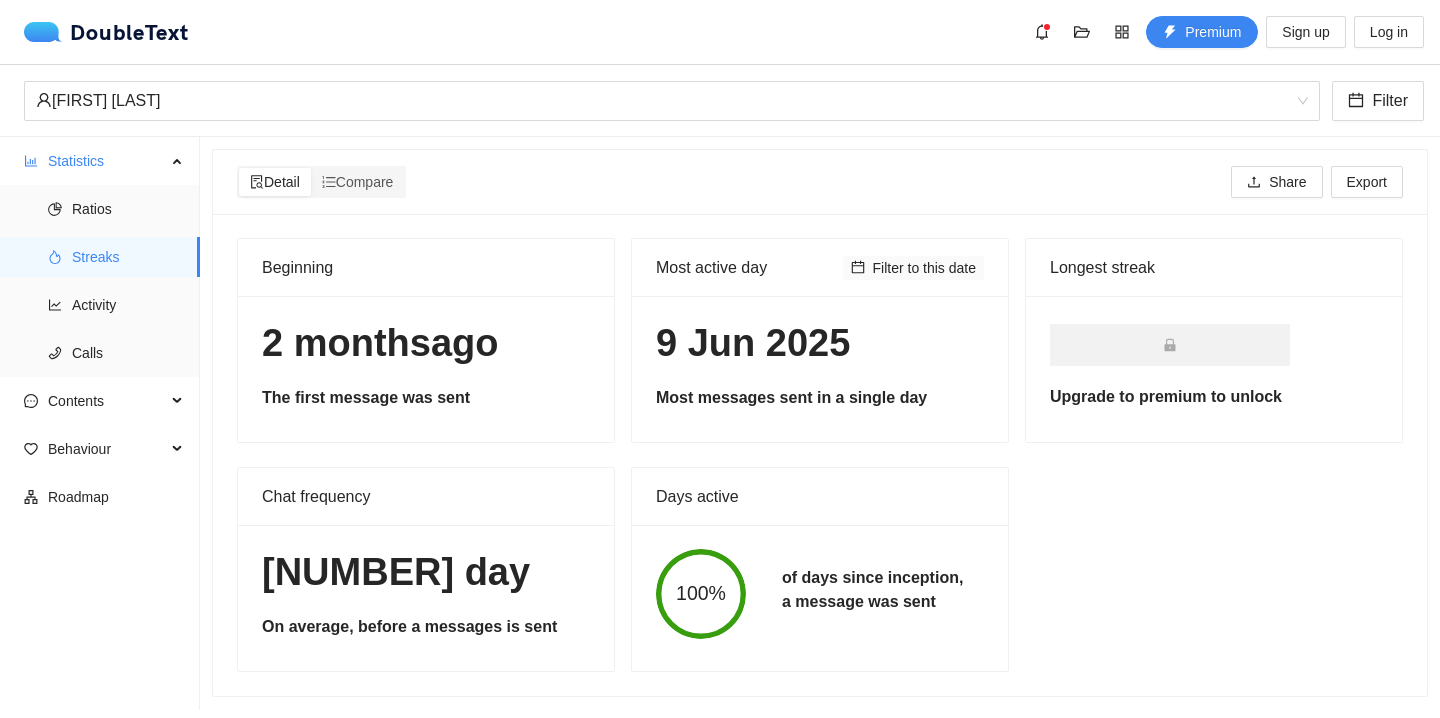 click on "Filter to this date" at bounding box center [925, 268] 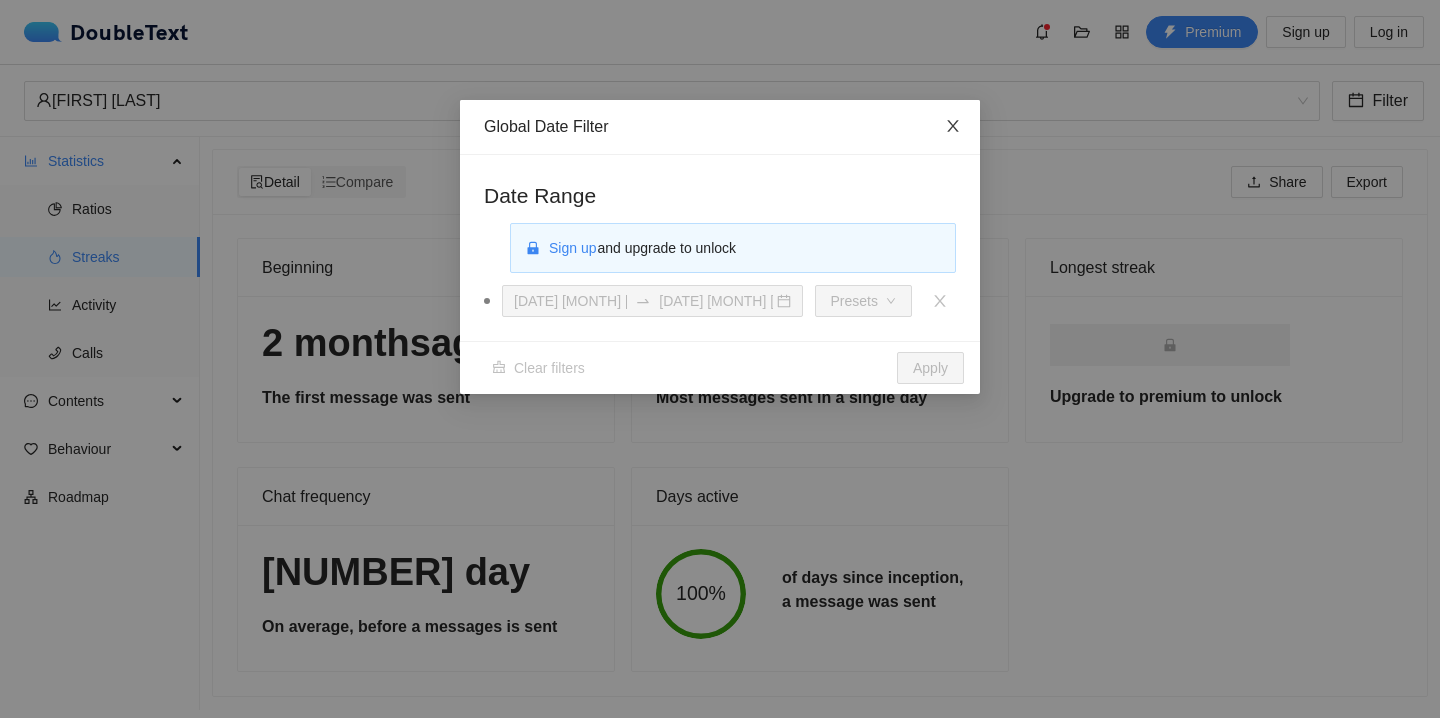 click 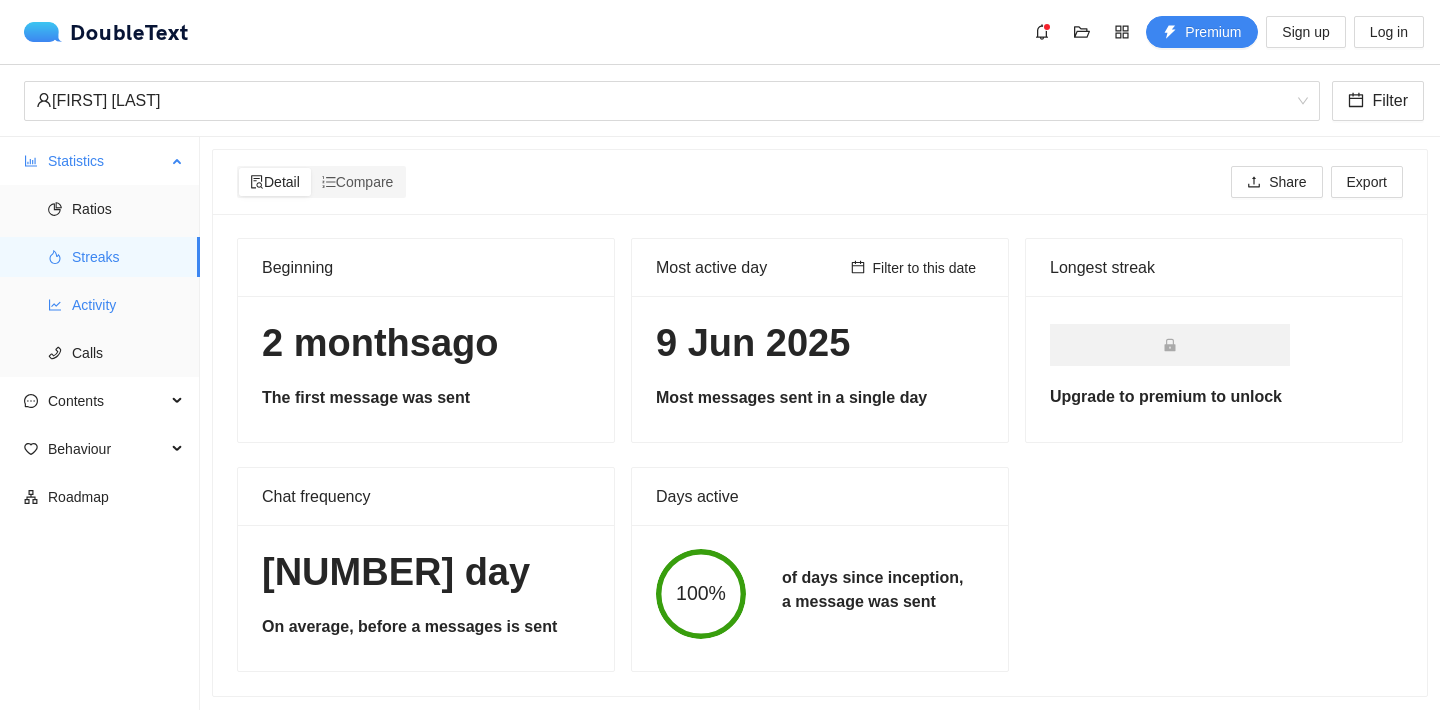 click on "Activity" at bounding box center (128, 305) 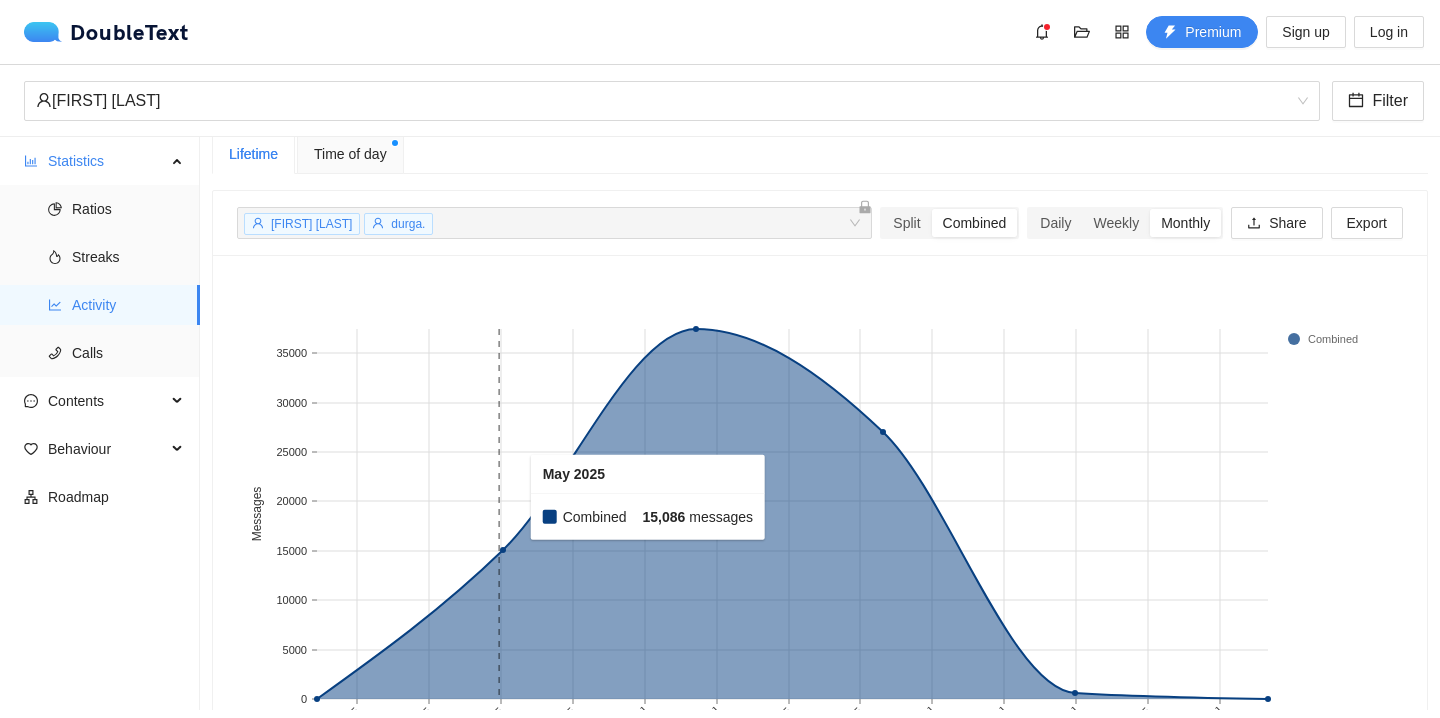 scroll, scrollTop: 37, scrollLeft: 0, axis: vertical 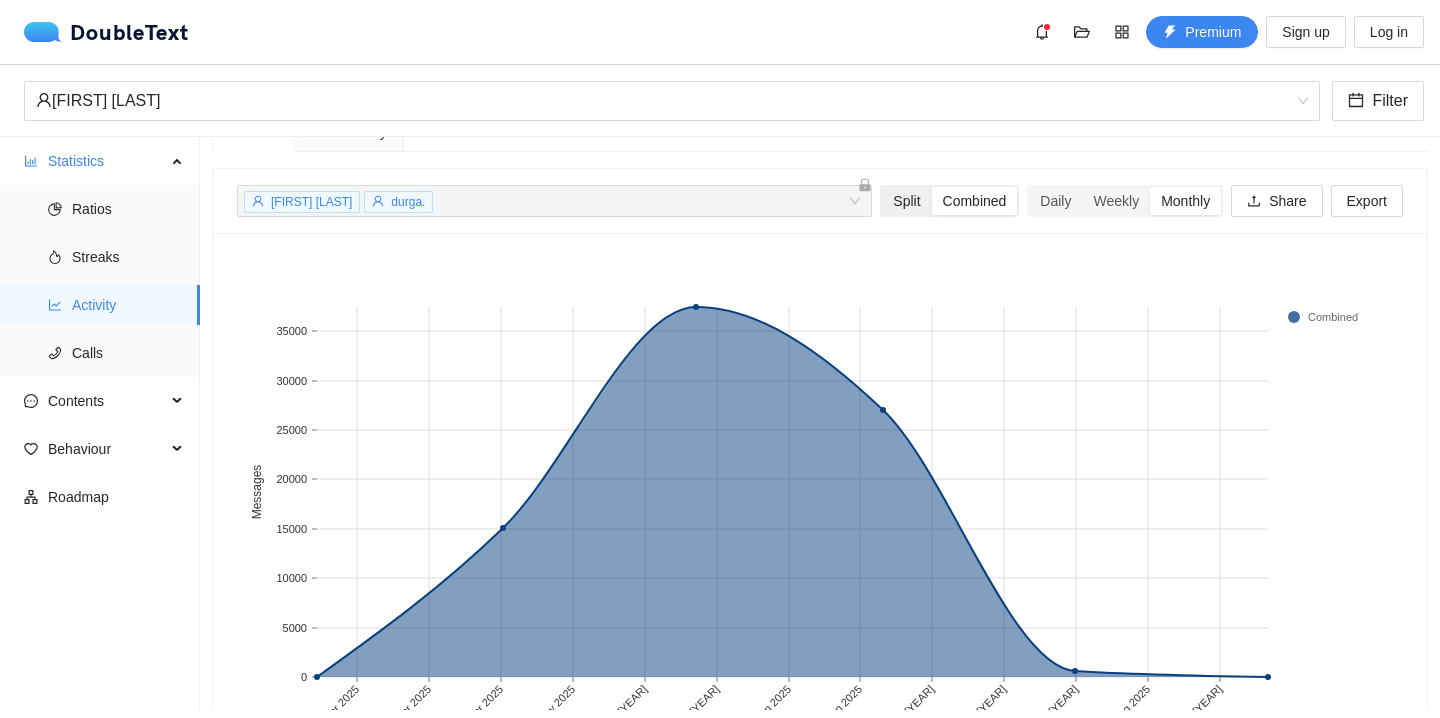 click on "Split" at bounding box center (906, 201) 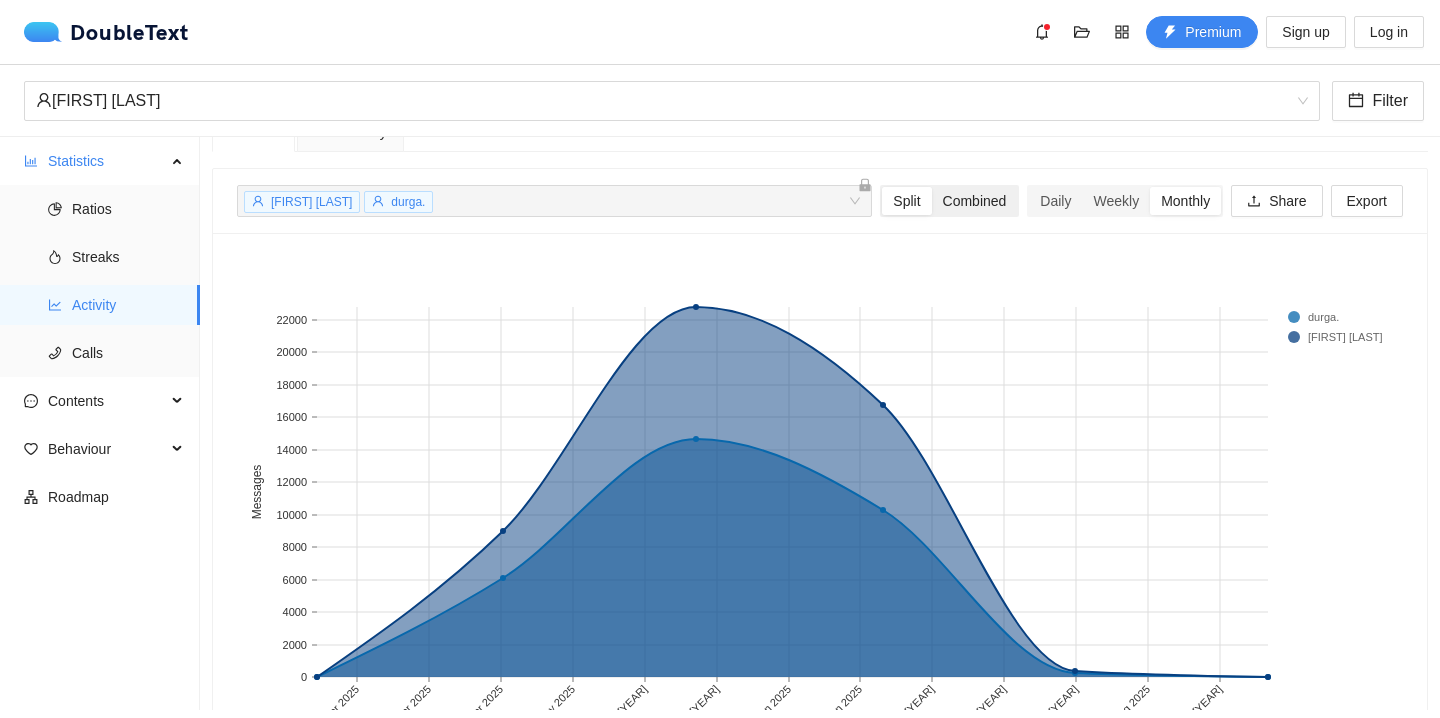 click on "Combined" at bounding box center (975, 201) 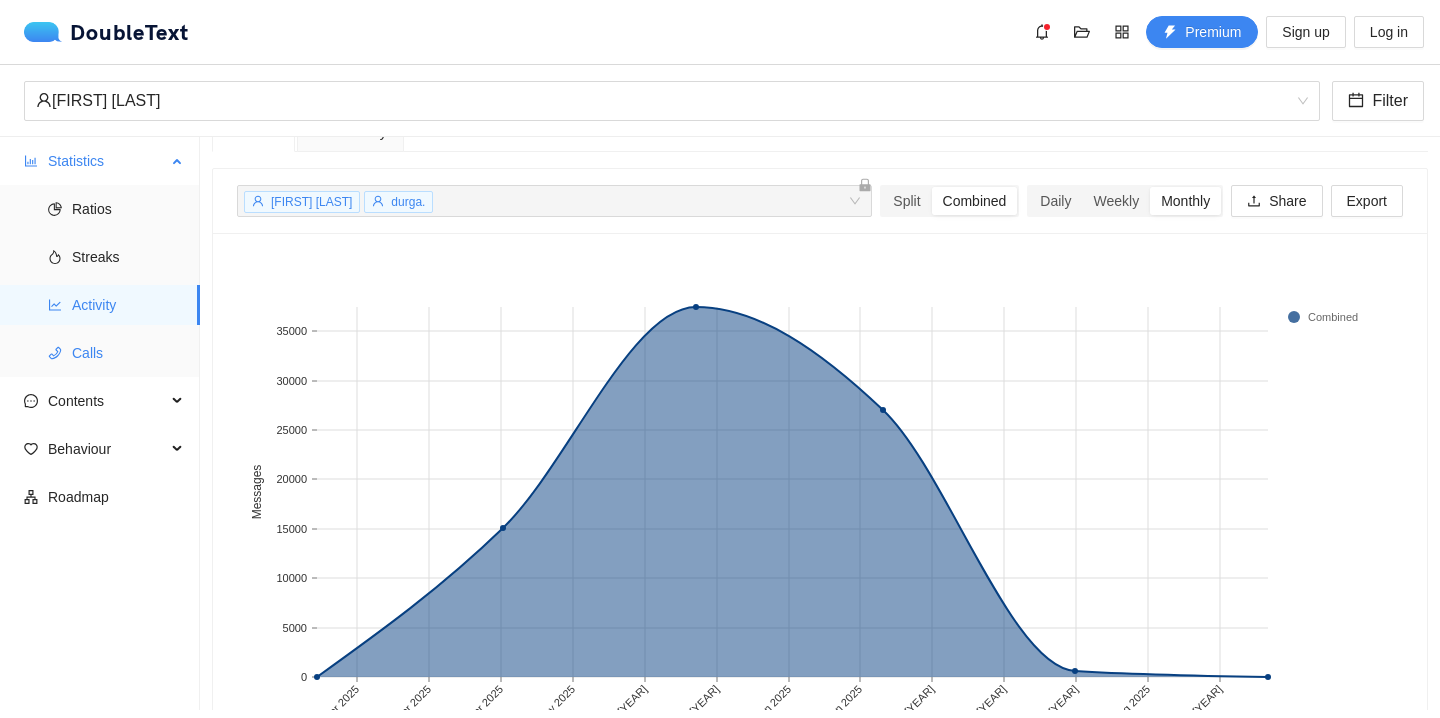 click on "Calls" at bounding box center [128, 353] 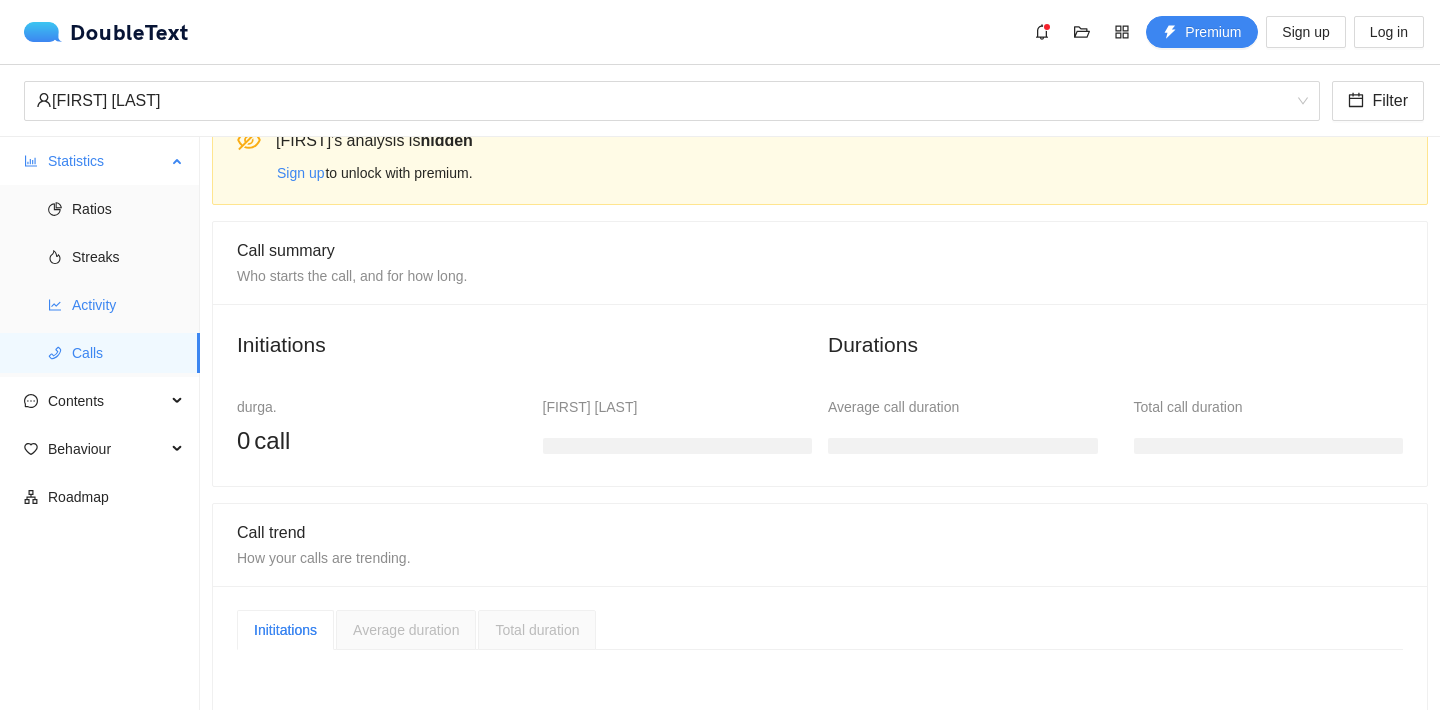 click on "Activity" at bounding box center (128, 305) 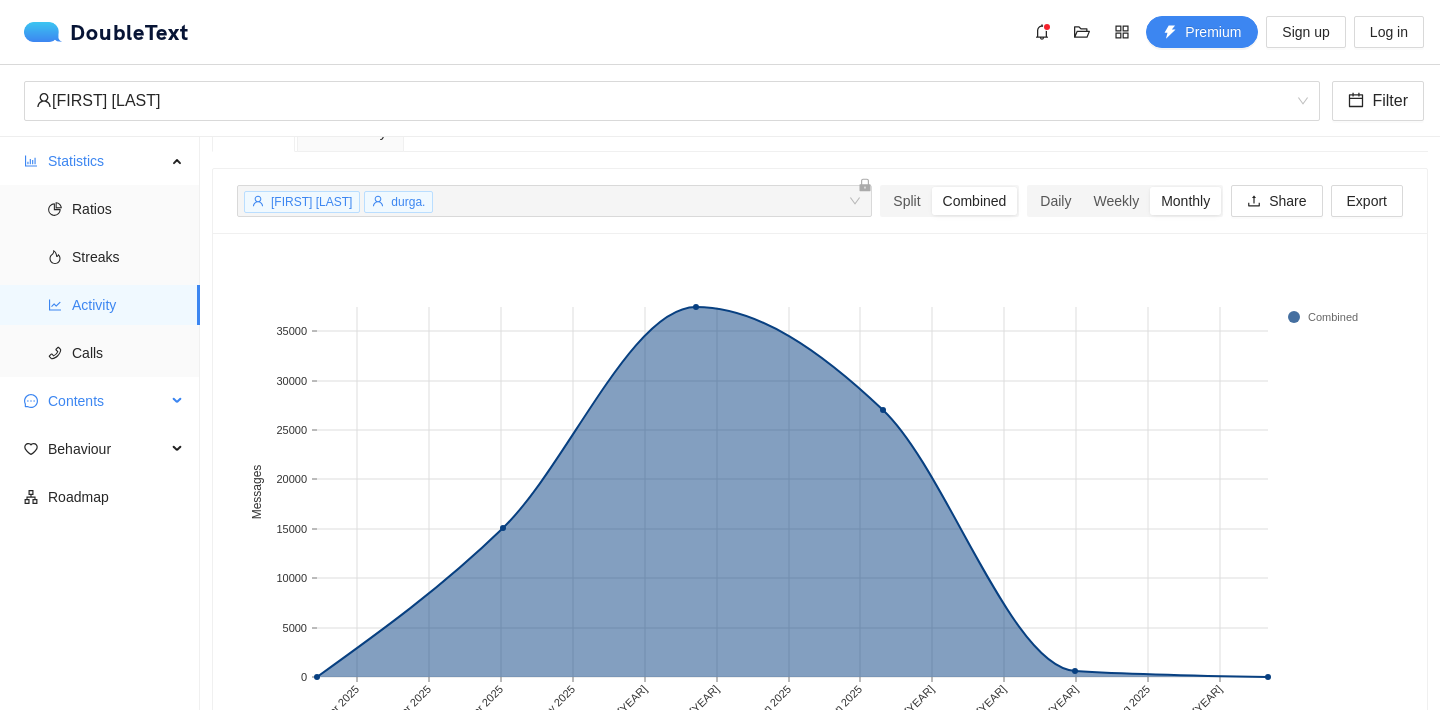 click on "Contents" at bounding box center [100, 401] 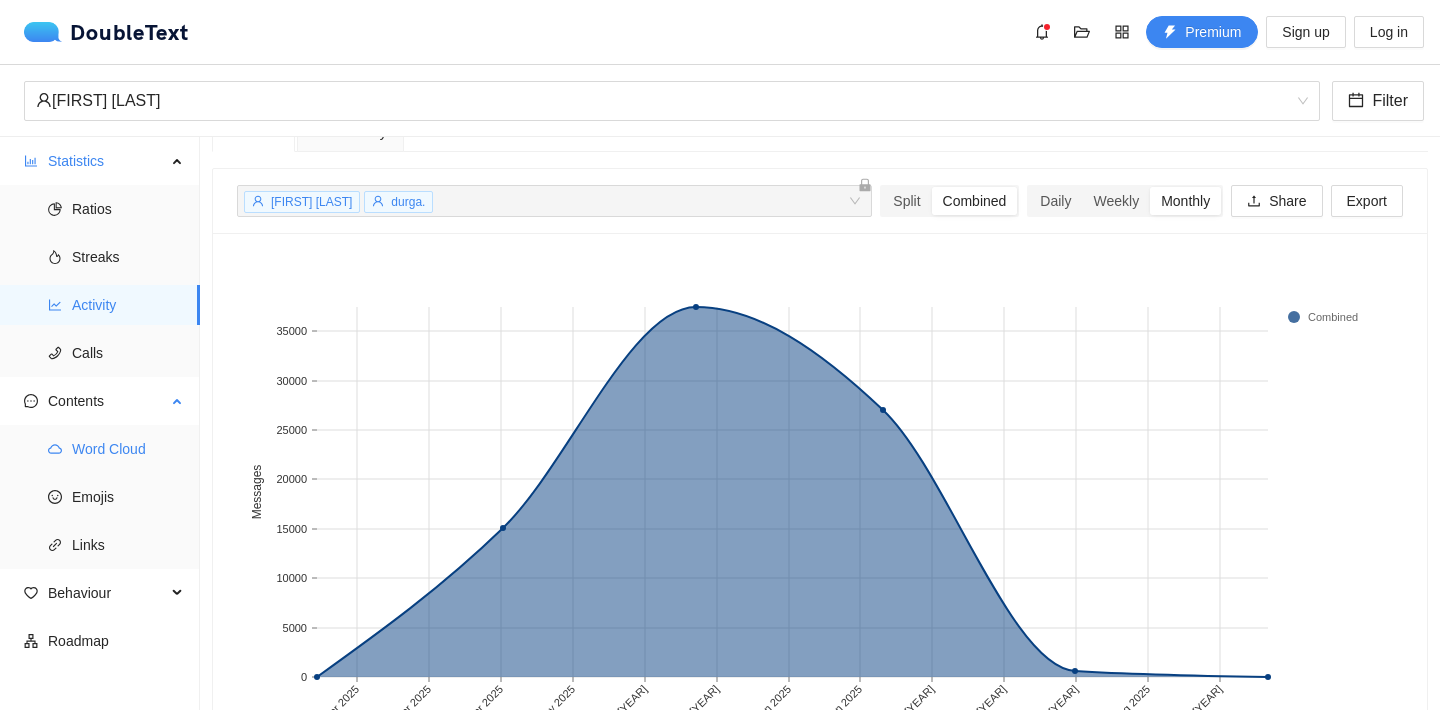 click on "Word Cloud" at bounding box center (128, 449) 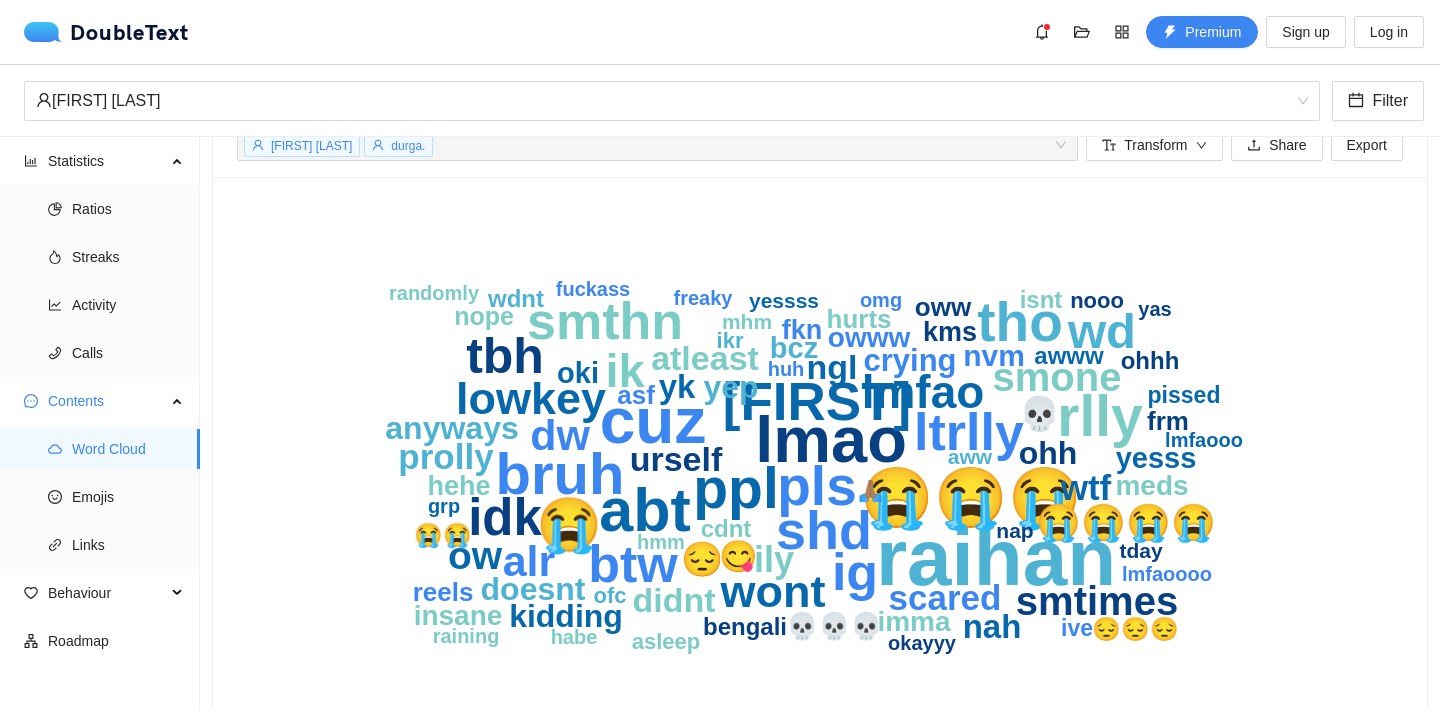 scroll, scrollTop: 101, scrollLeft: 0, axis: vertical 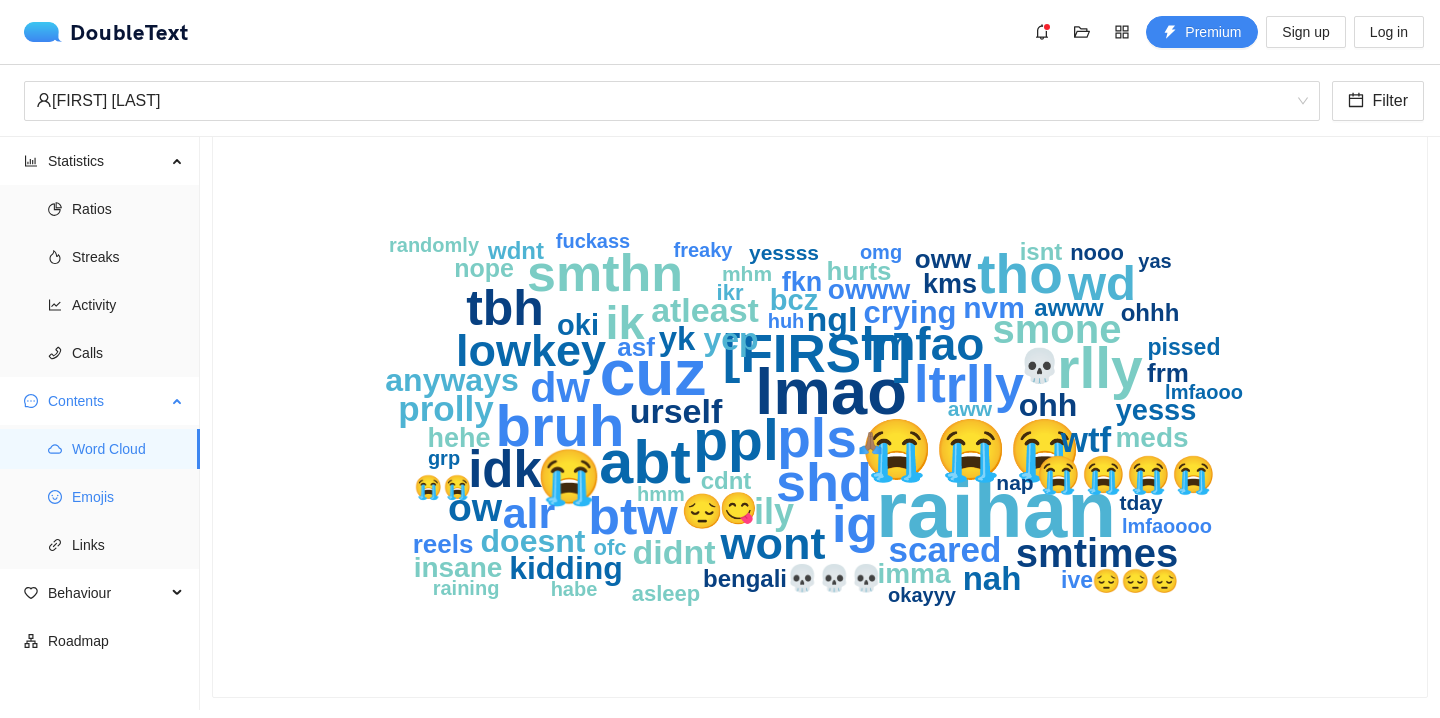 click on "Emojis" at bounding box center [128, 497] 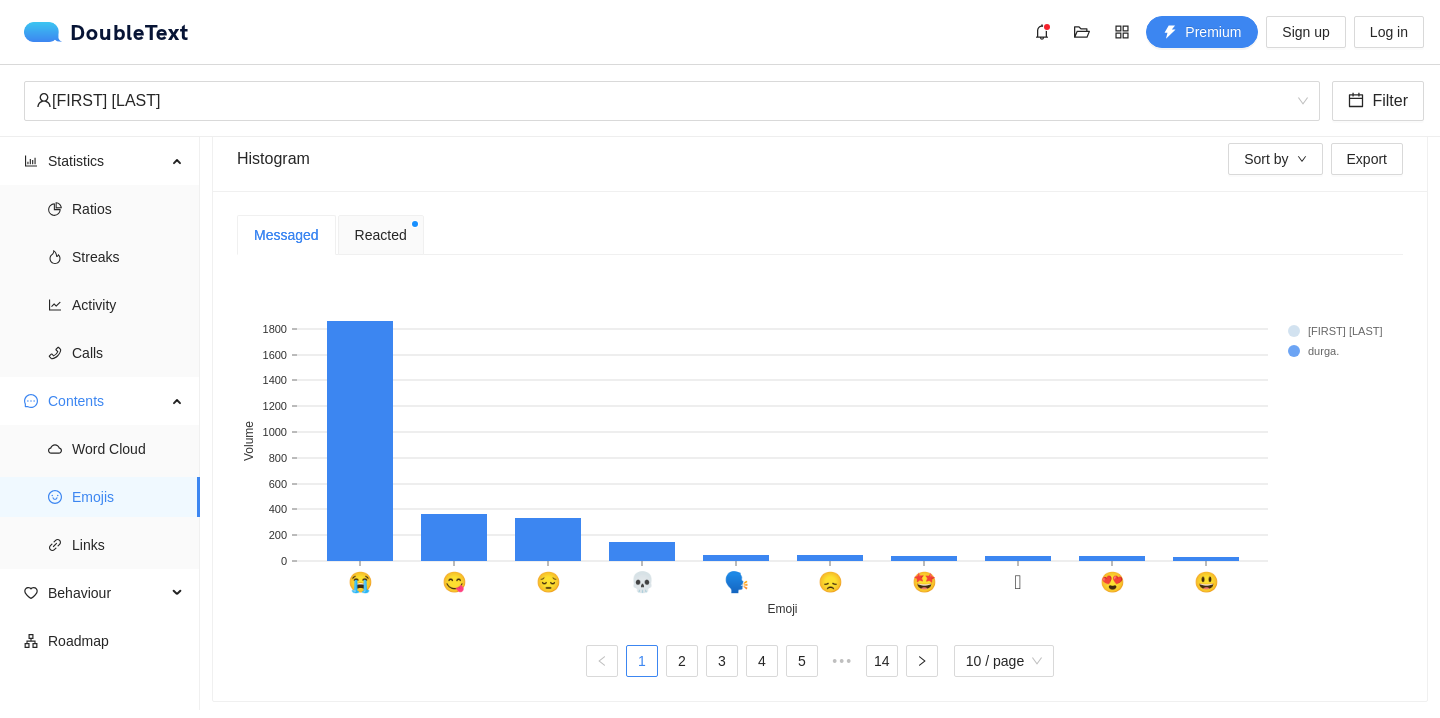 scroll, scrollTop: 409, scrollLeft: 0, axis: vertical 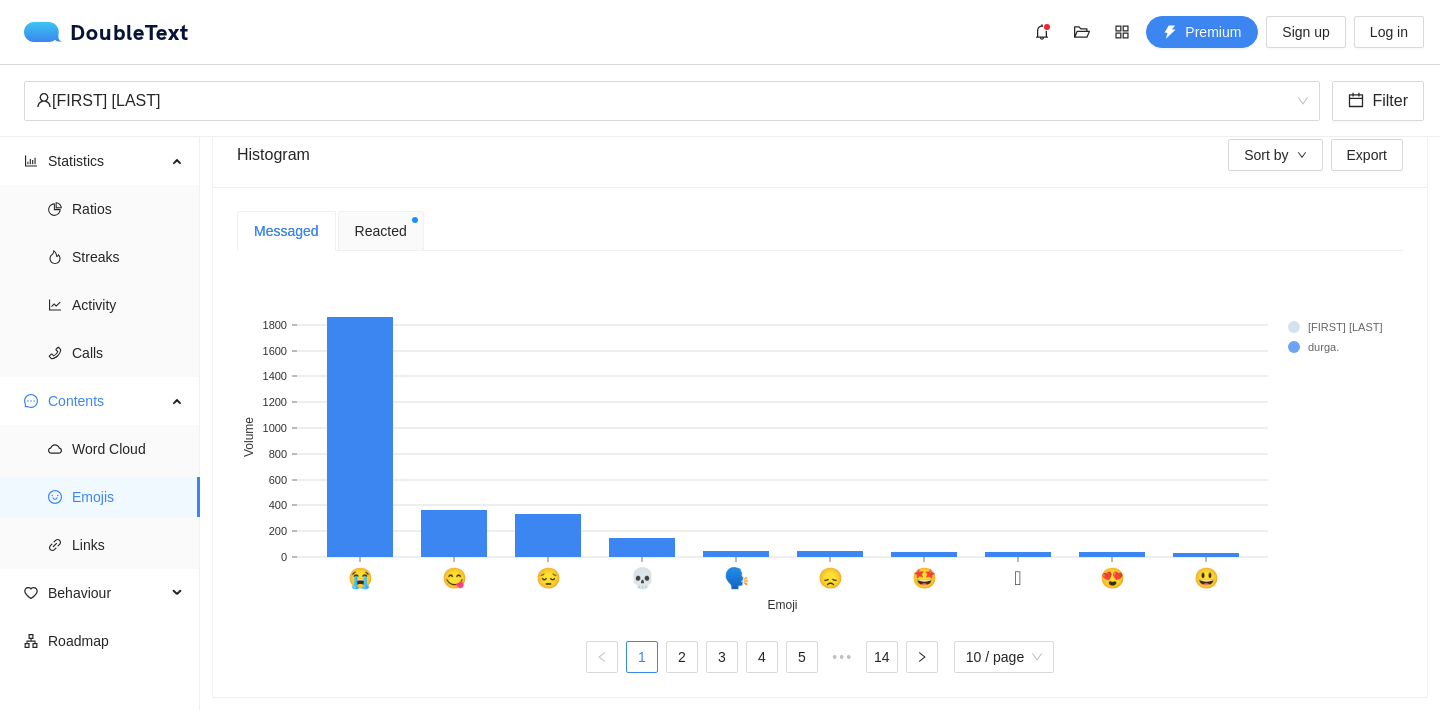 click 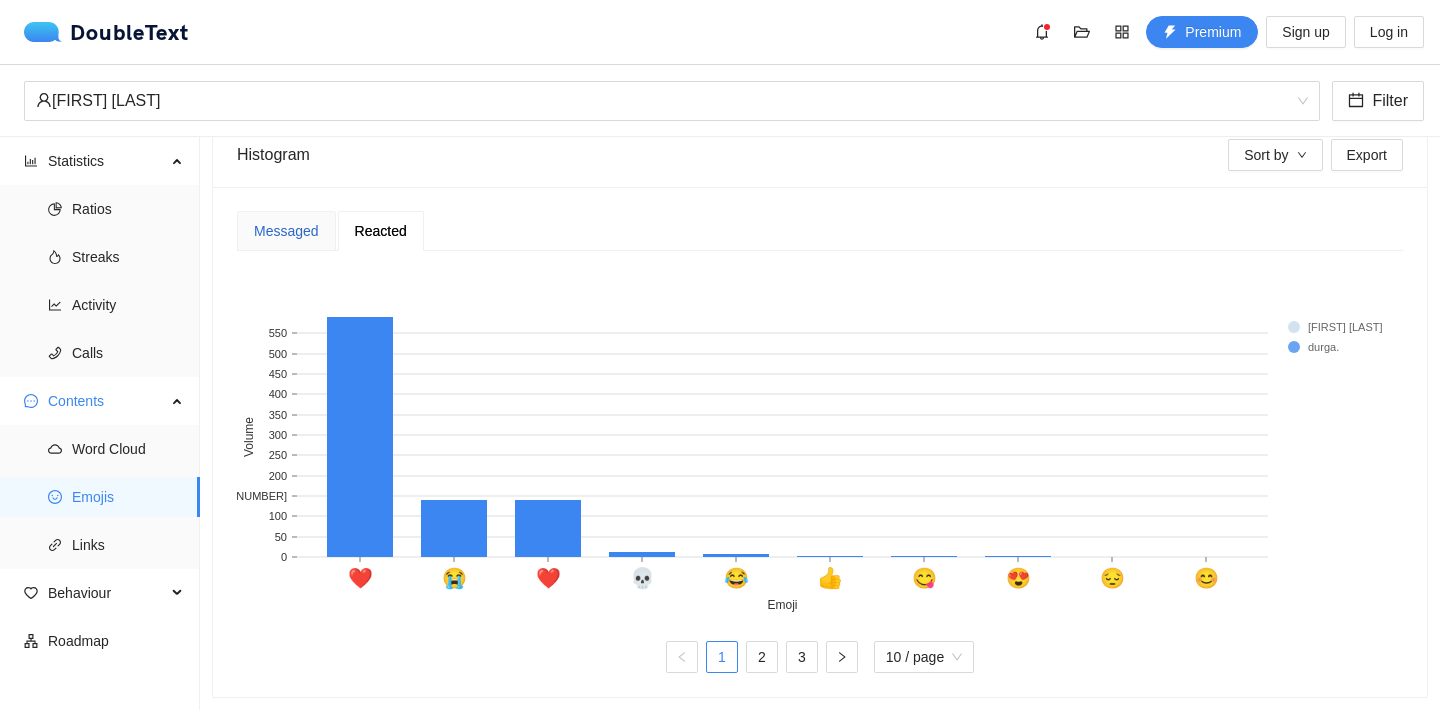 click on "Messaged" at bounding box center [286, 231] 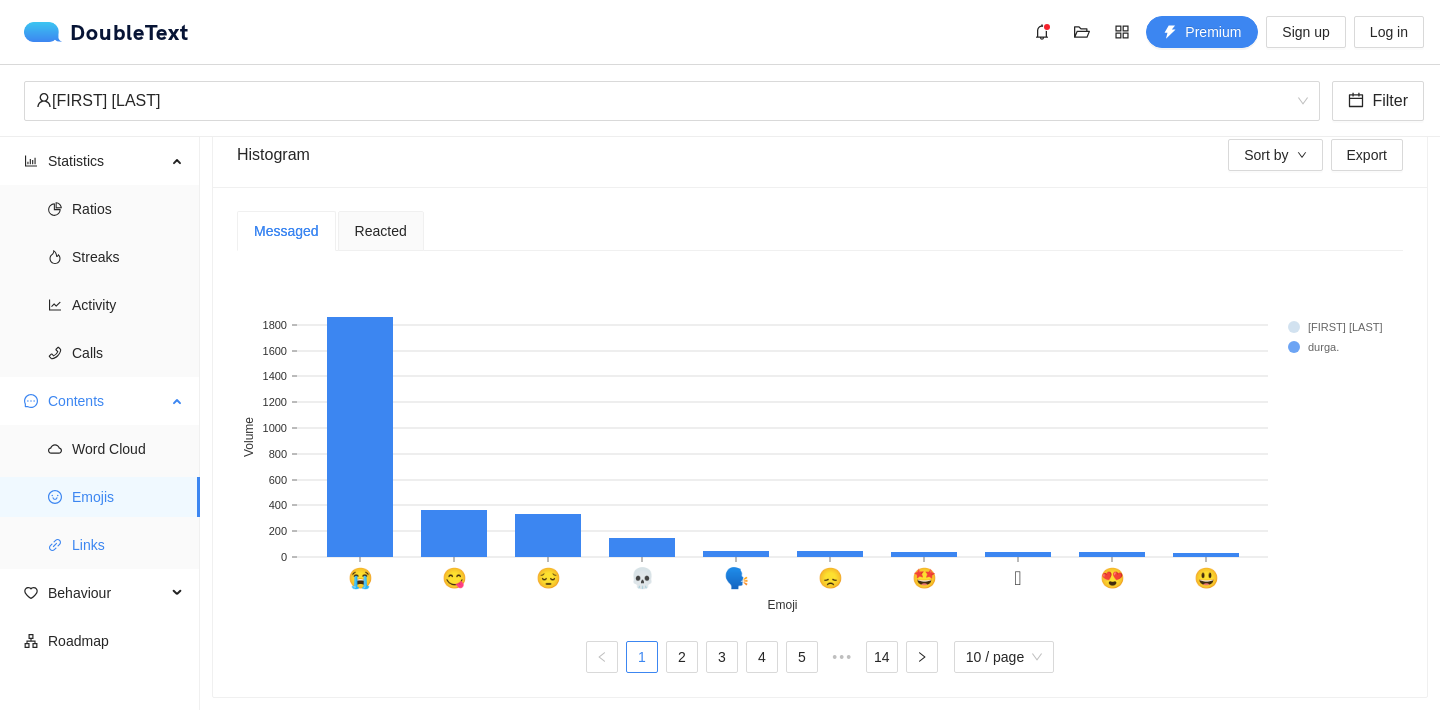 click on "Links" at bounding box center (128, 545) 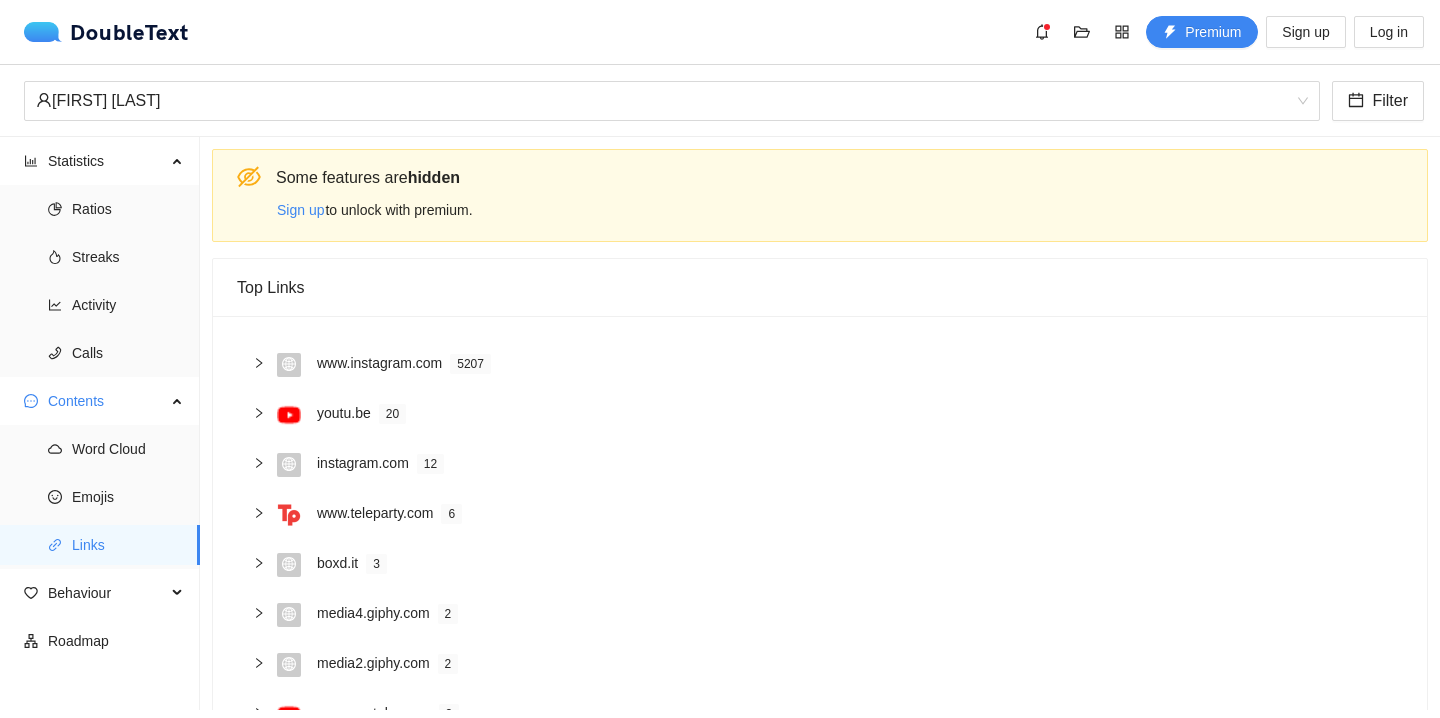 scroll, scrollTop: 227, scrollLeft: 0, axis: vertical 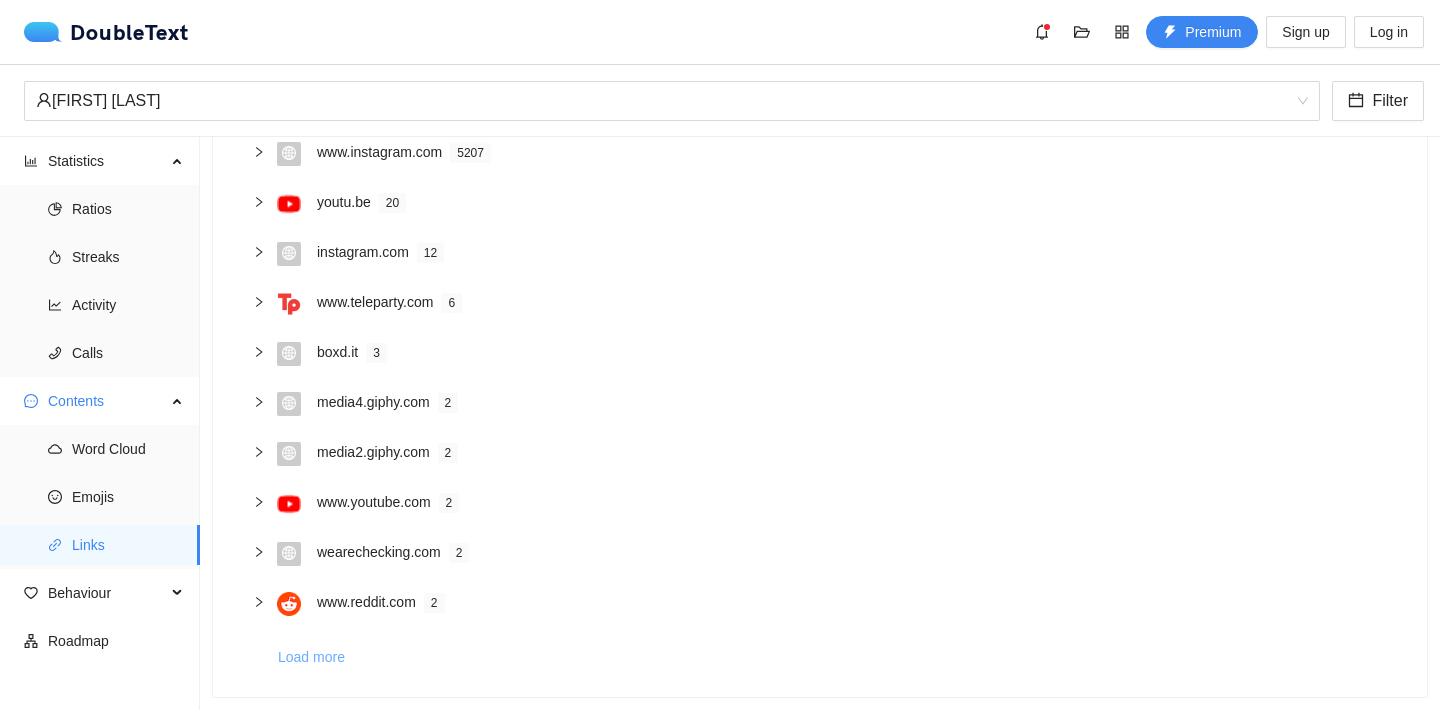 click on "Load more" at bounding box center [311, 657] 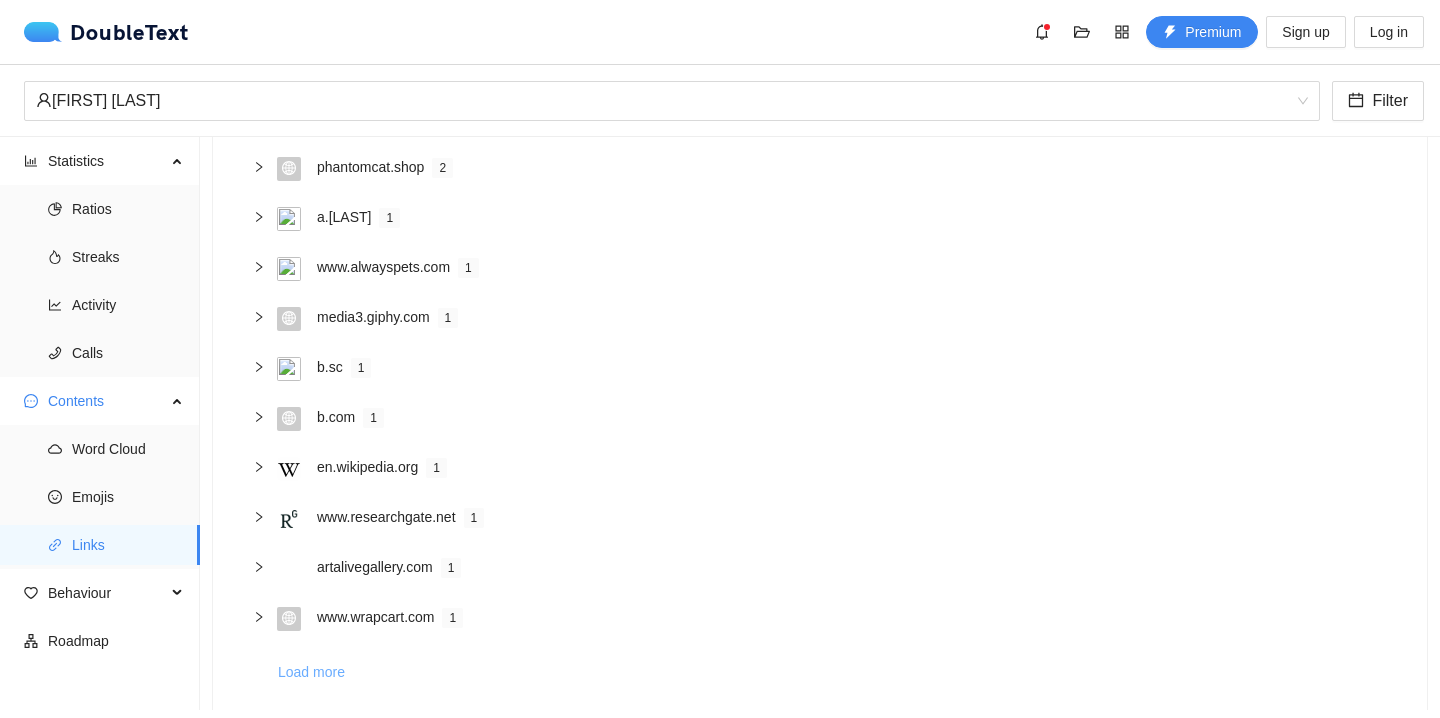 scroll, scrollTop: 727, scrollLeft: 0, axis: vertical 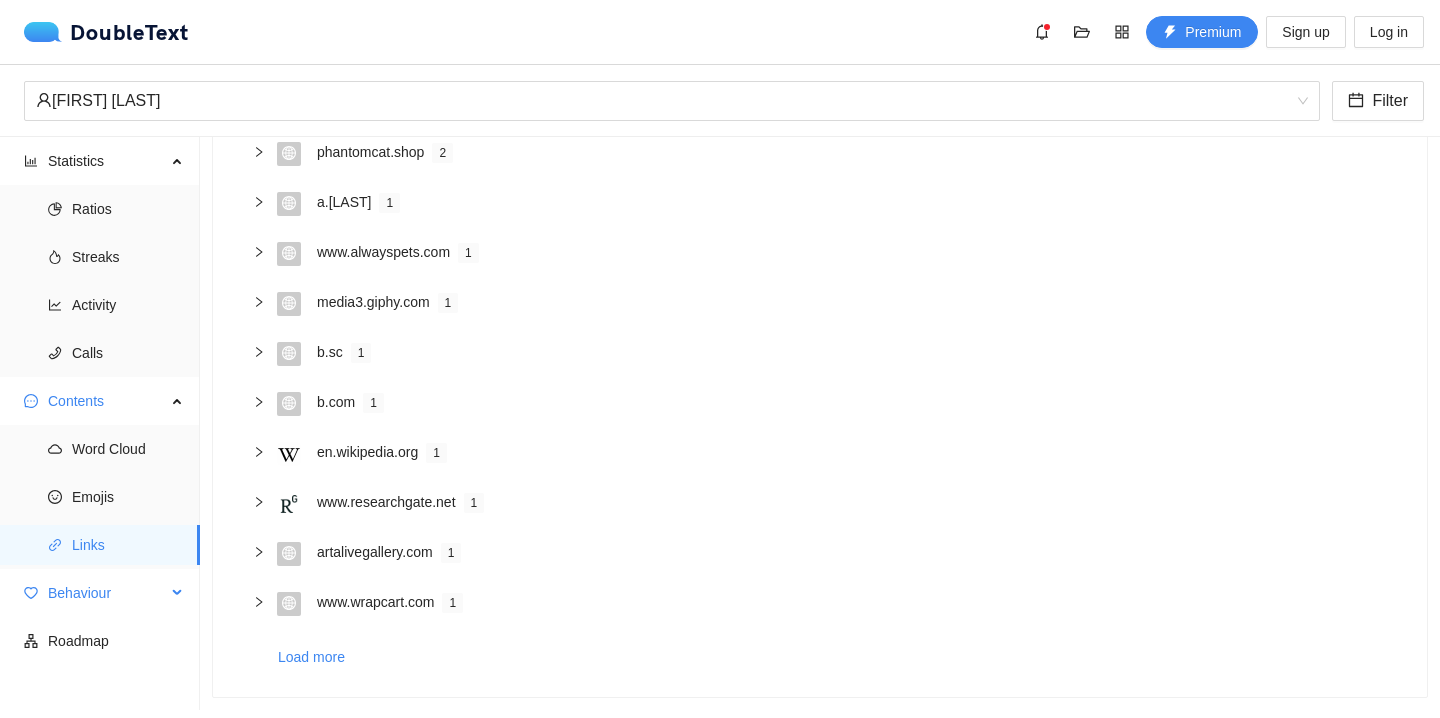 click on "Behaviour" at bounding box center [107, 593] 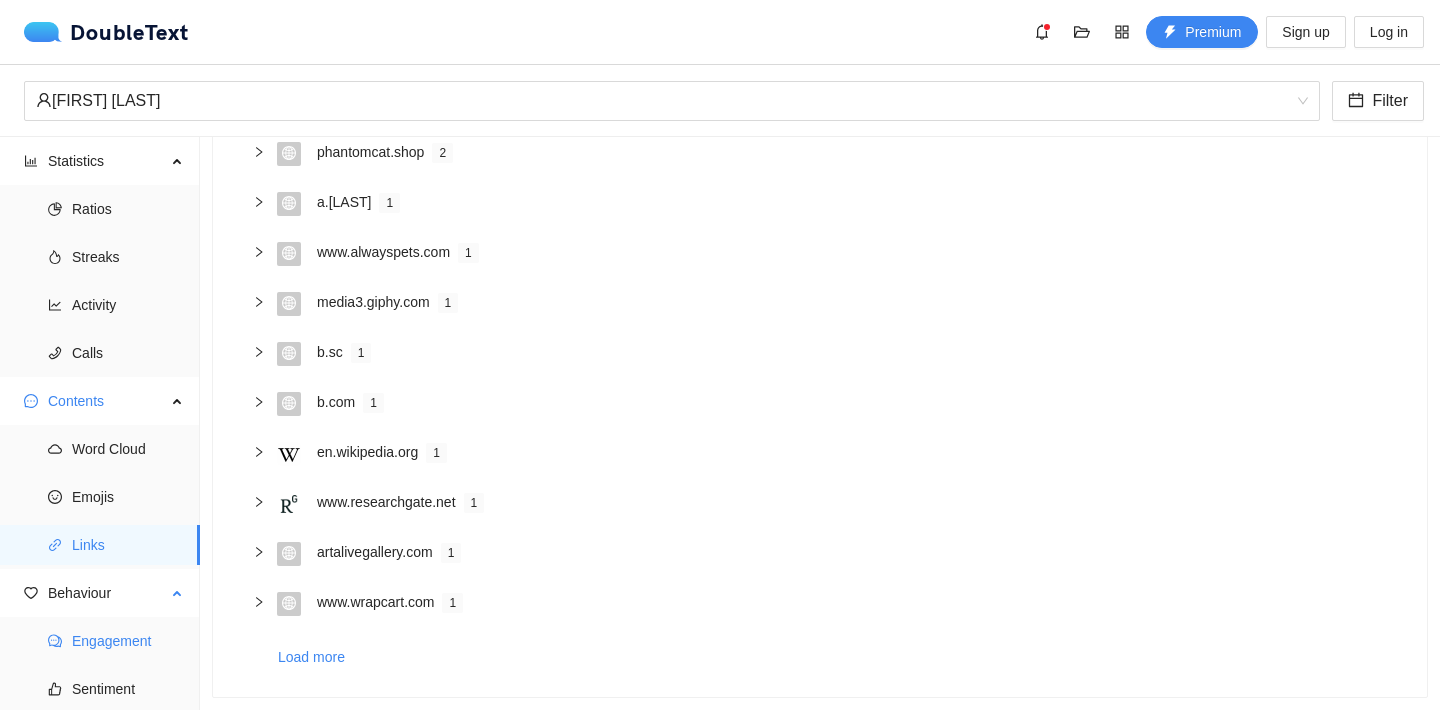 click on "Engagement" at bounding box center (128, 641) 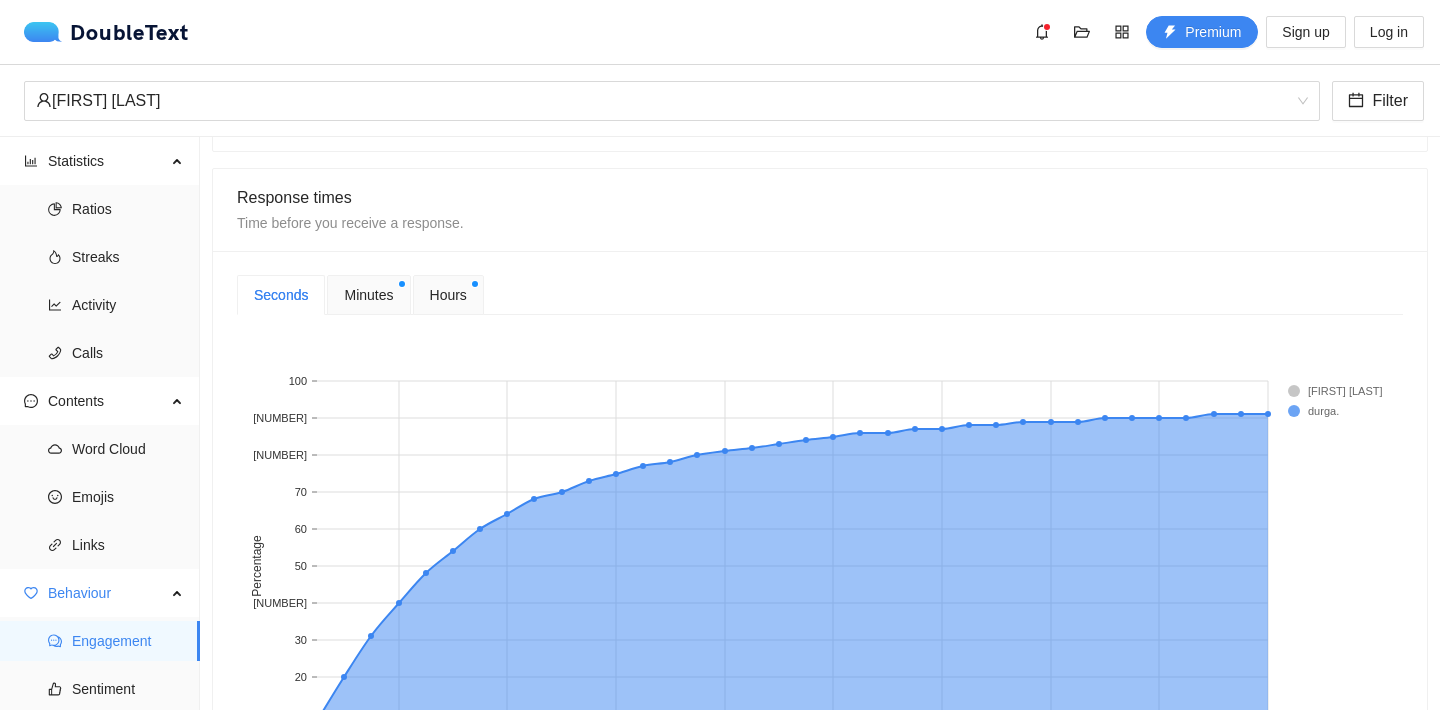 click on "Minutes" at bounding box center [368, 295] 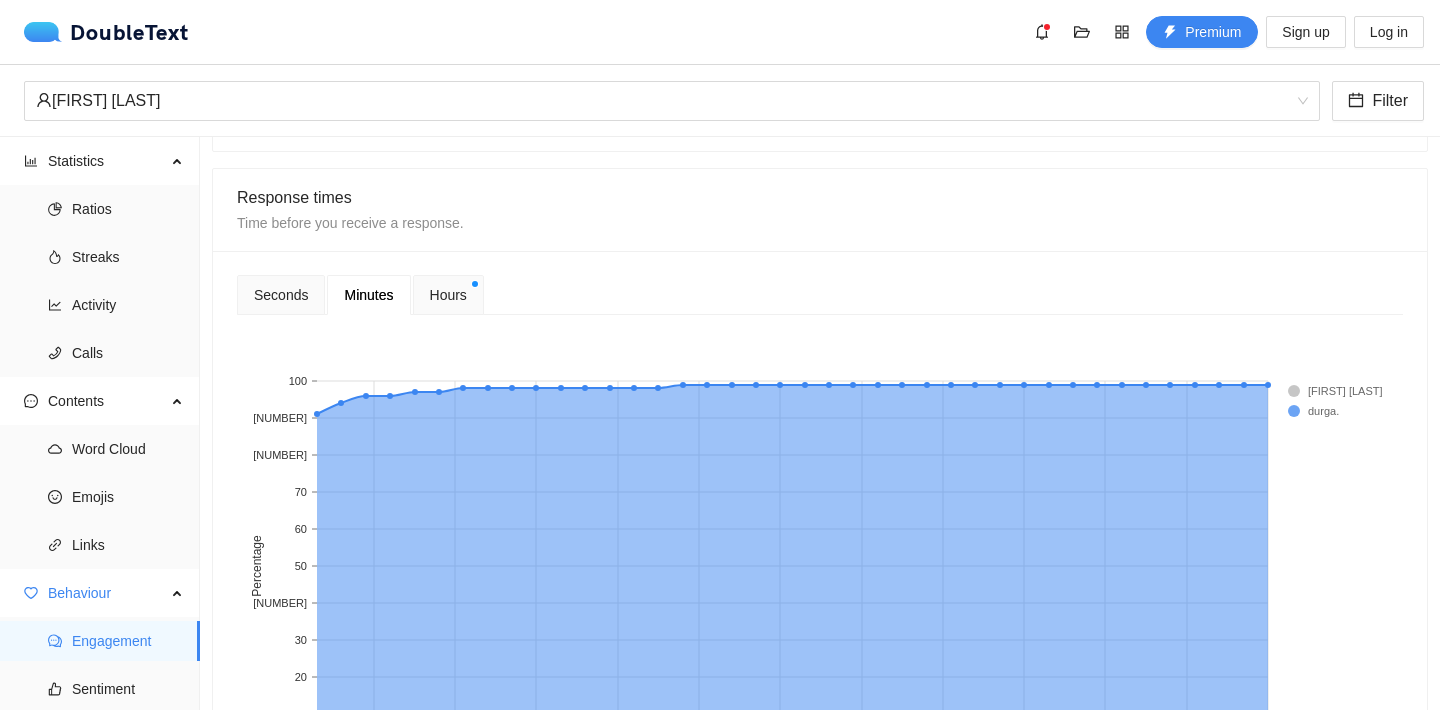 click on "Hours" at bounding box center (448, 295) 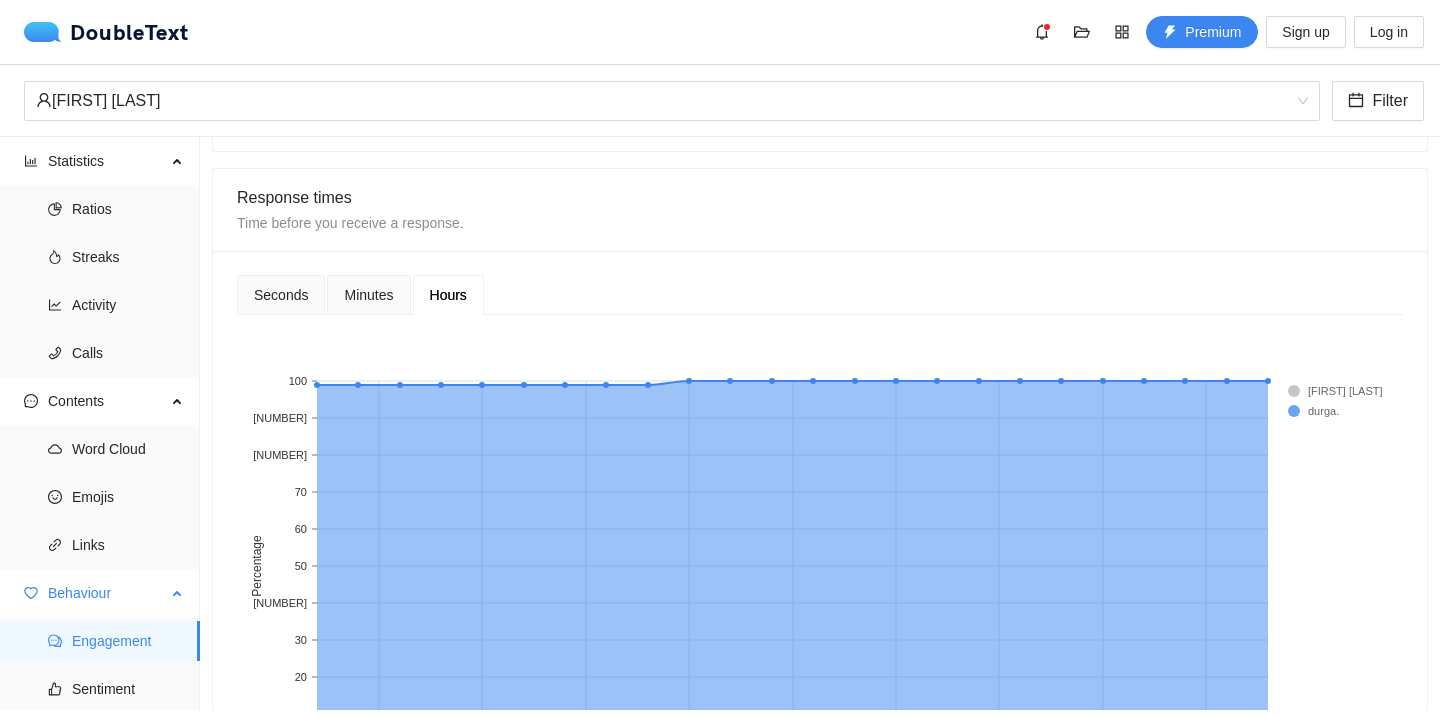 scroll, scrollTop: 95, scrollLeft: 0, axis: vertical 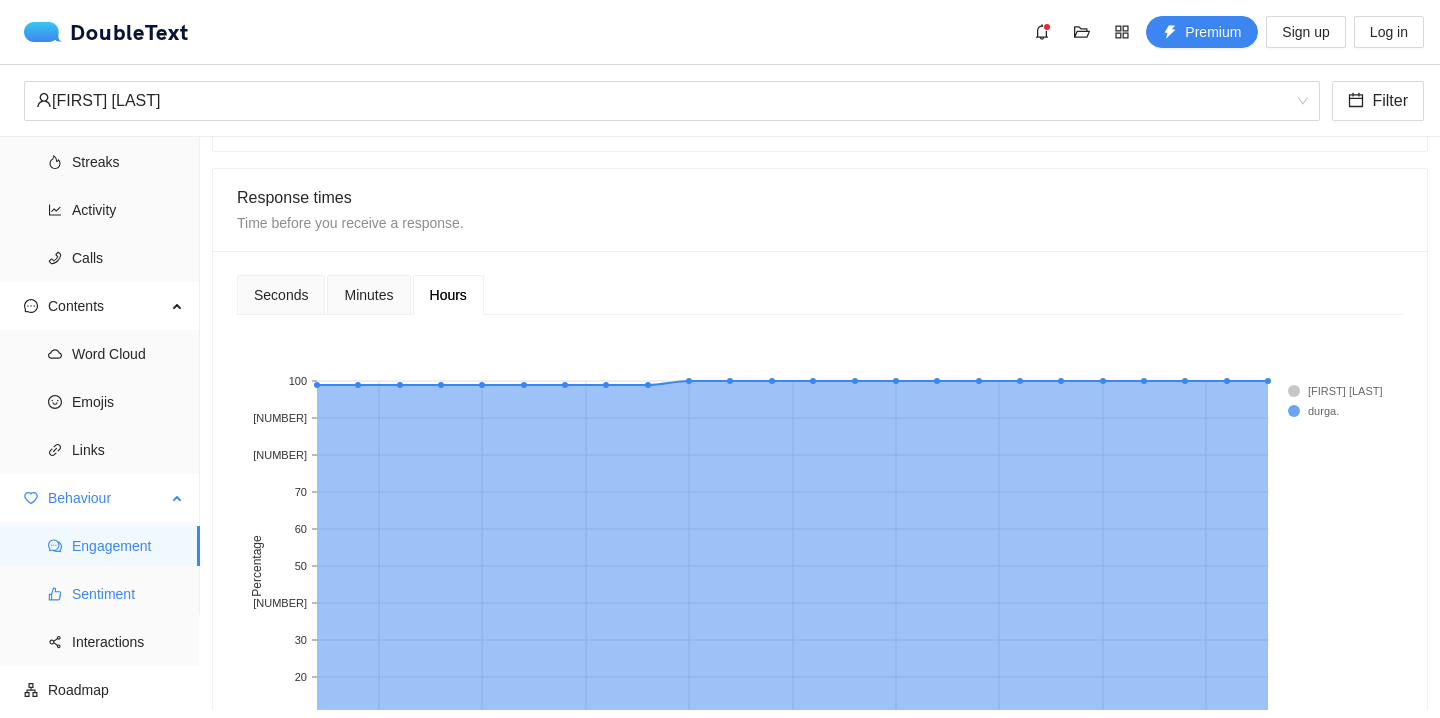click on "Sentiment" at bounding box center (128, 594) 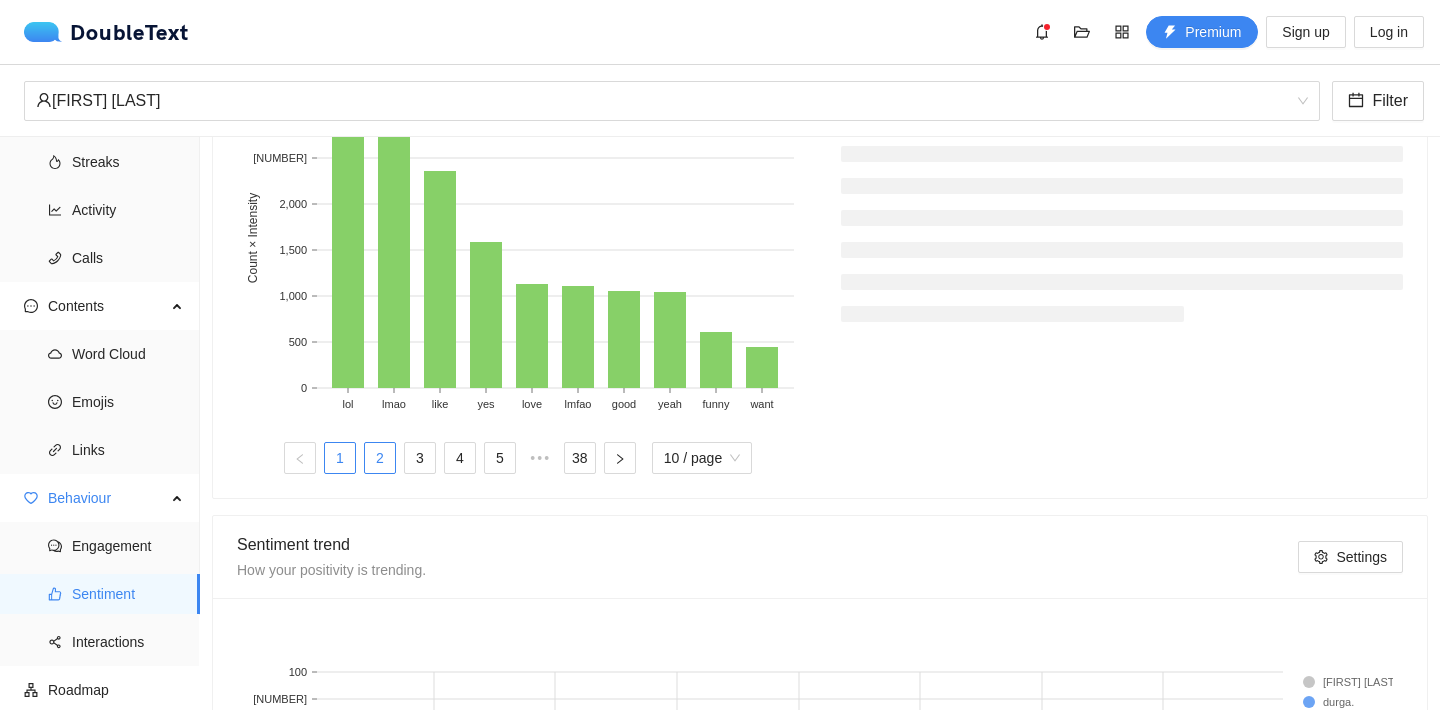 click on "2" at bounding box center (380, 458) 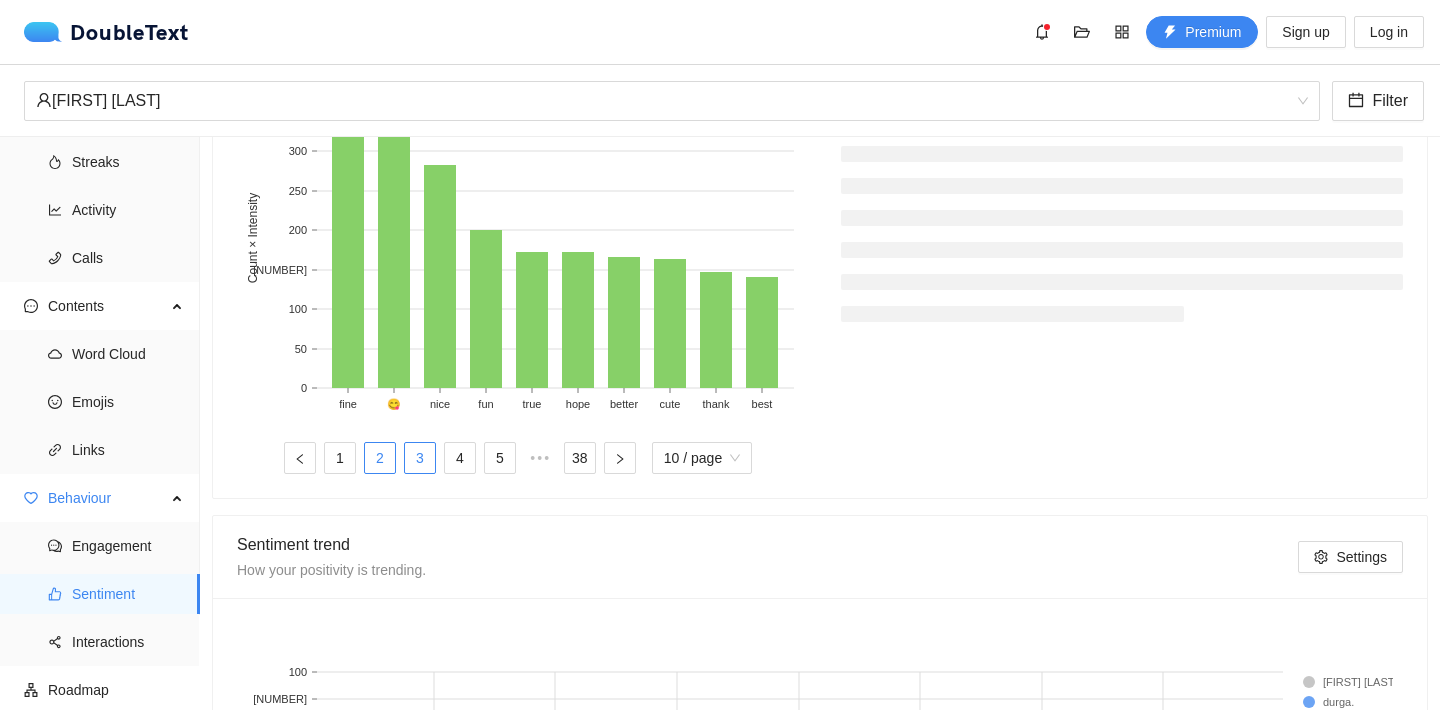 click on "3" at bounding box center (420, 458) 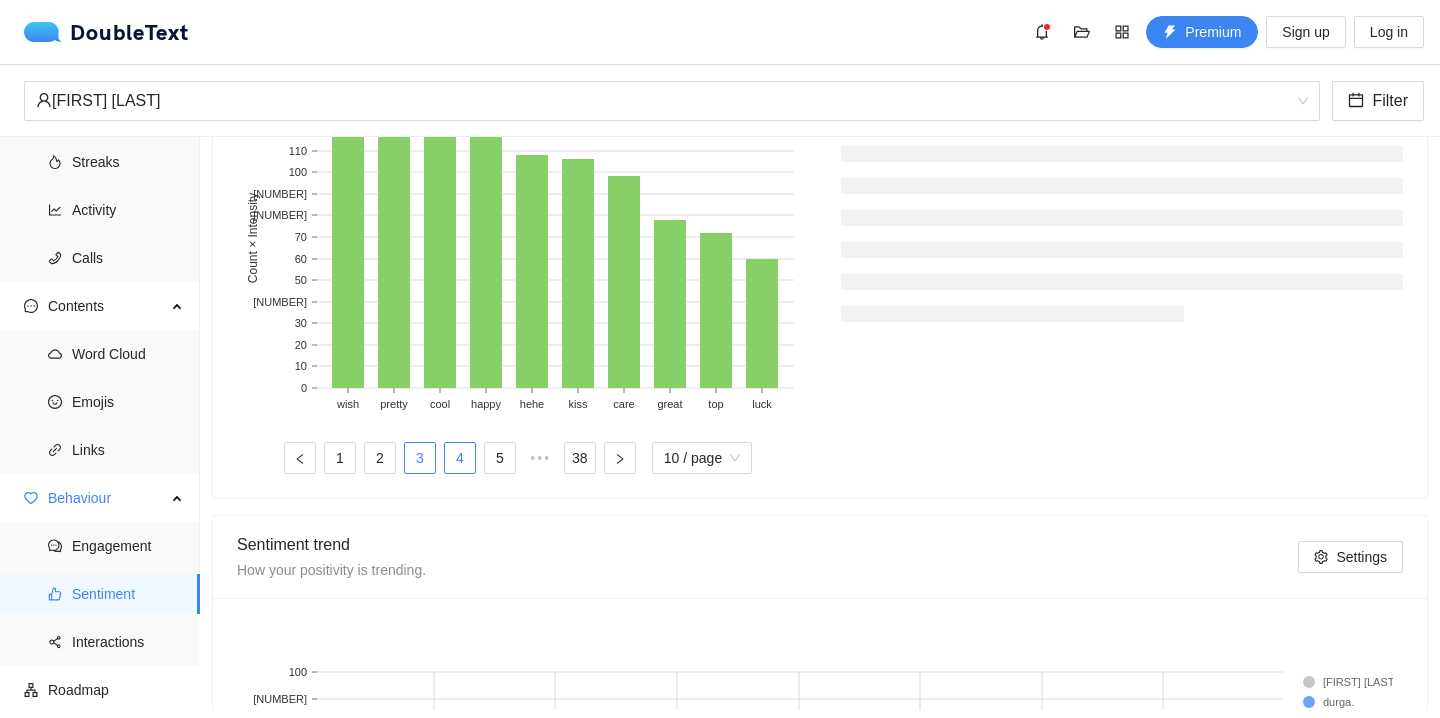 click on "4" at bounding box center (460, 458) 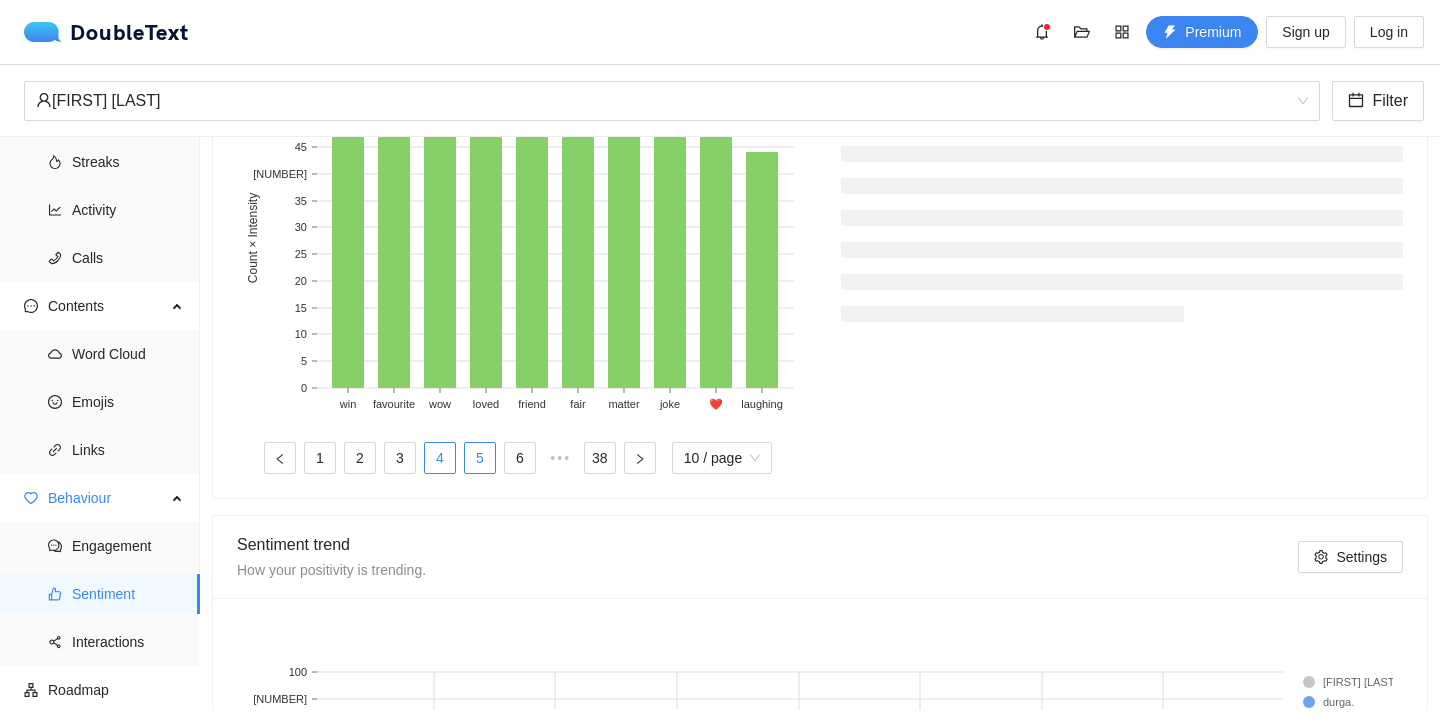 click on "5" at bounding box center (480, 458) 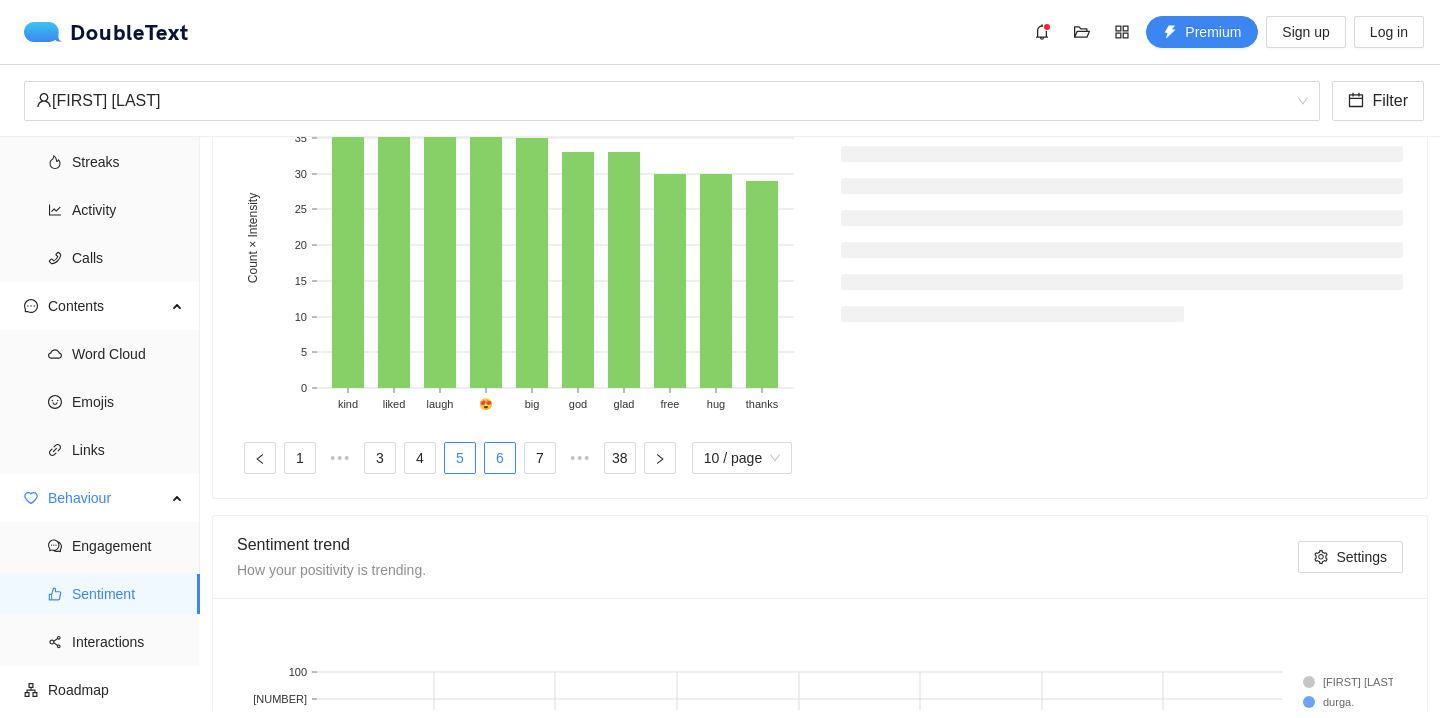 click on "6" at bounding box center (500, 458) 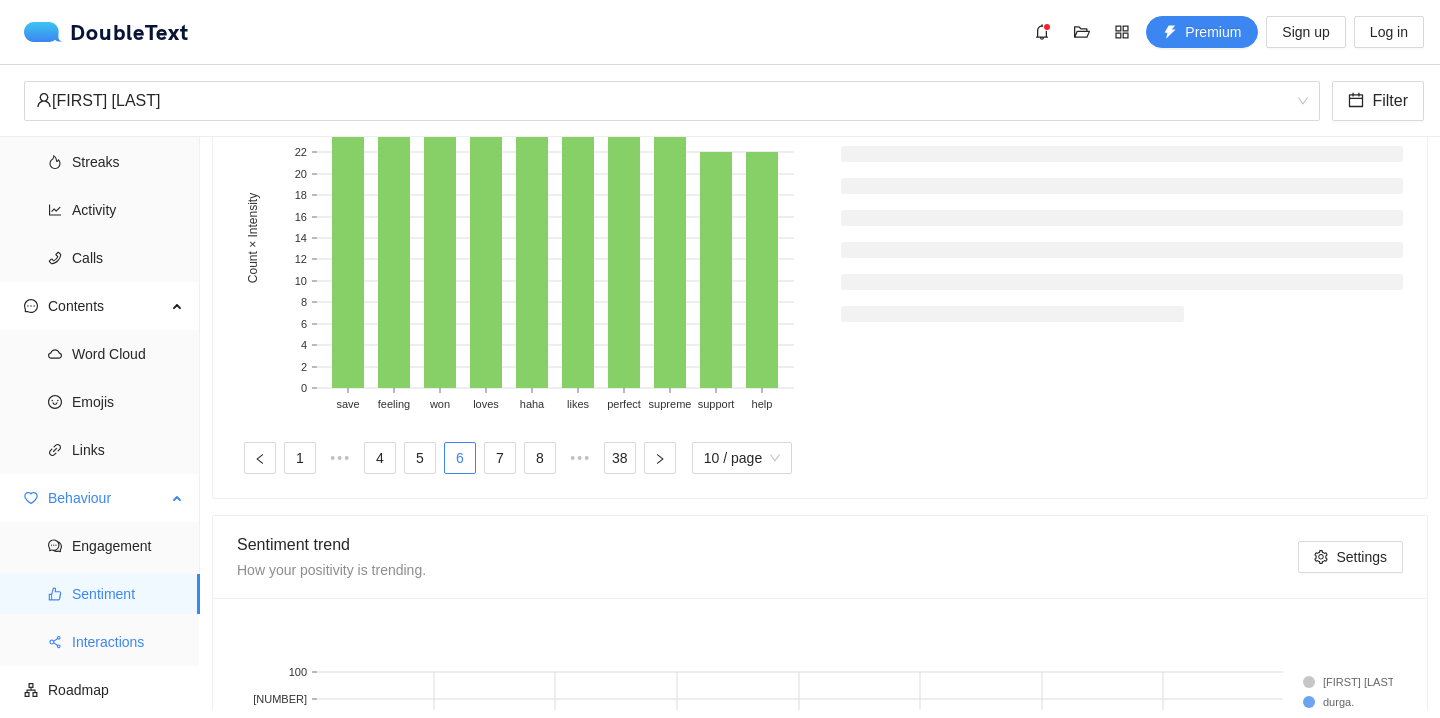 click on "Interactions" at bounding box center [128, 642] 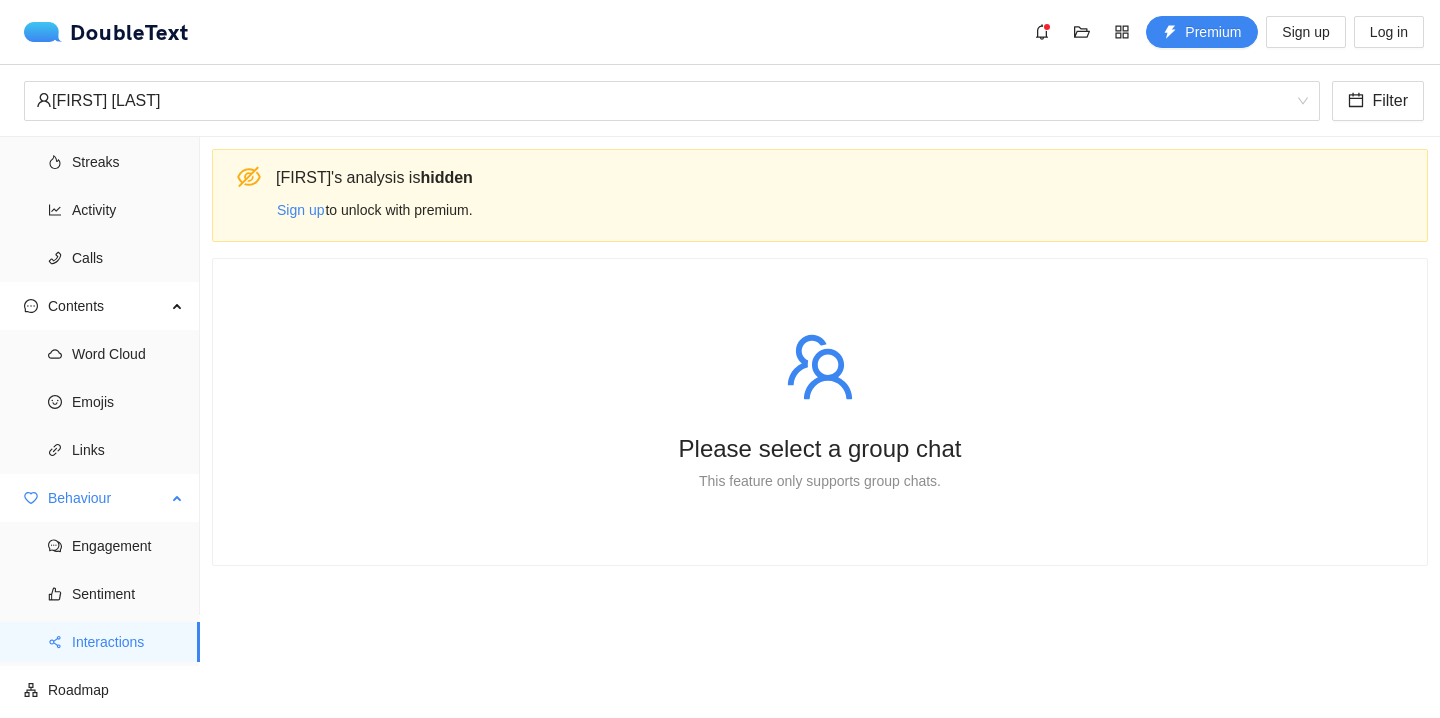 scroll, scrollTop: 0, scrollLeft: 0, axis: both 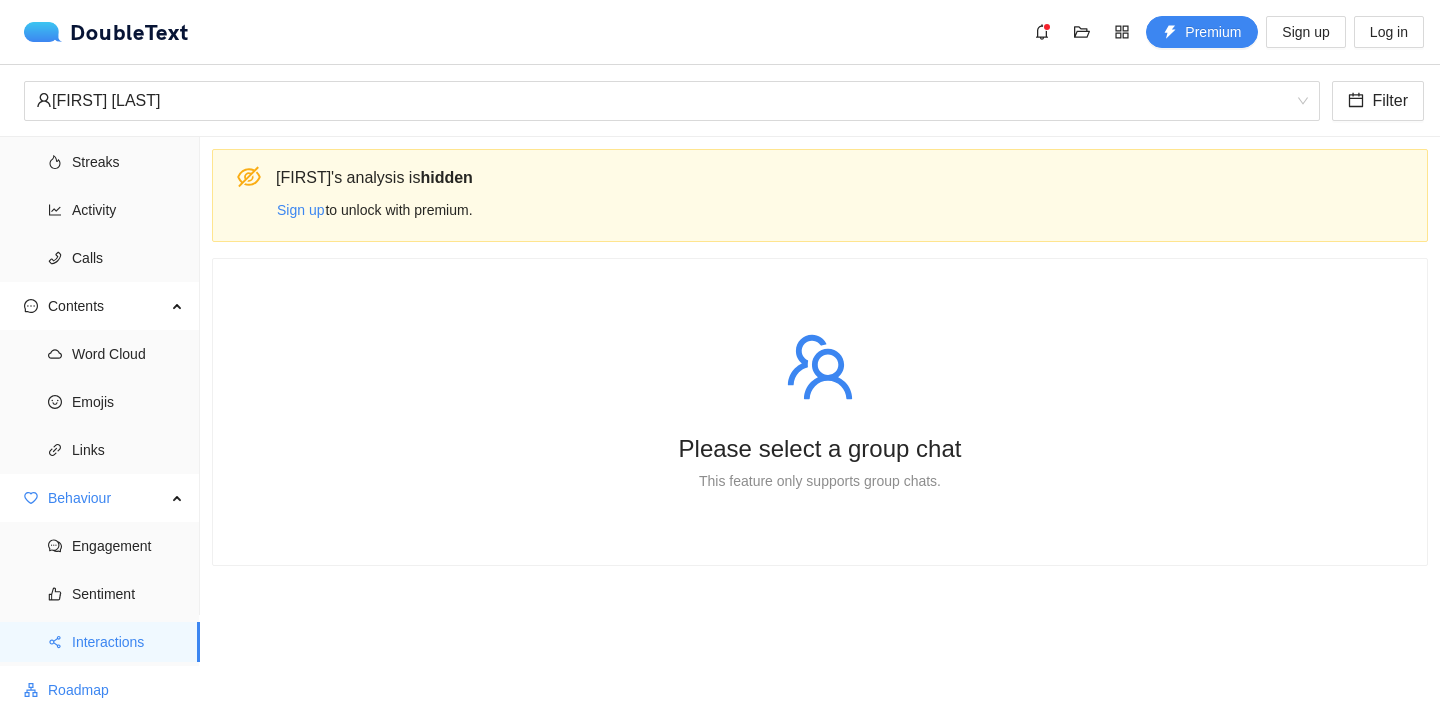 click on "Roadmap" at bounding box center (116, 690) 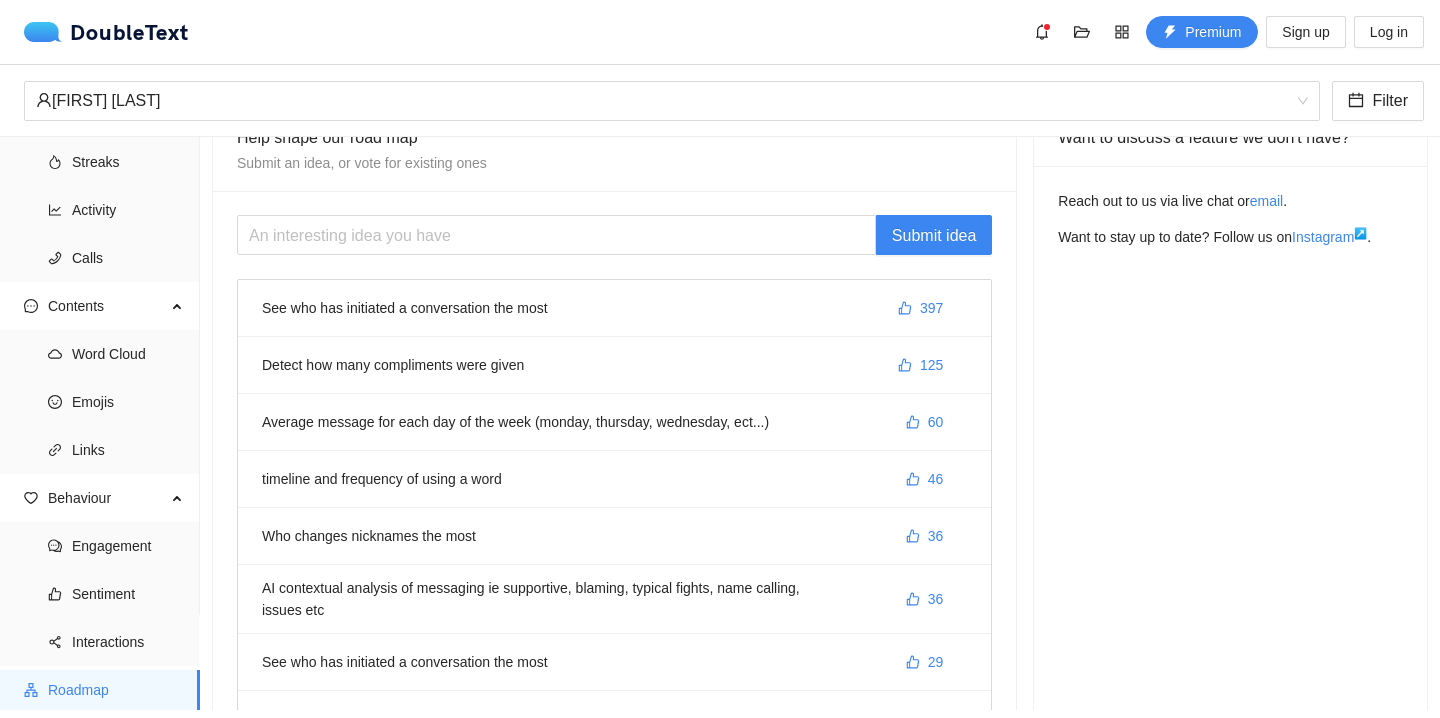 scroll, scrollTop: 47, scrollLeft: 0, axis: vertical 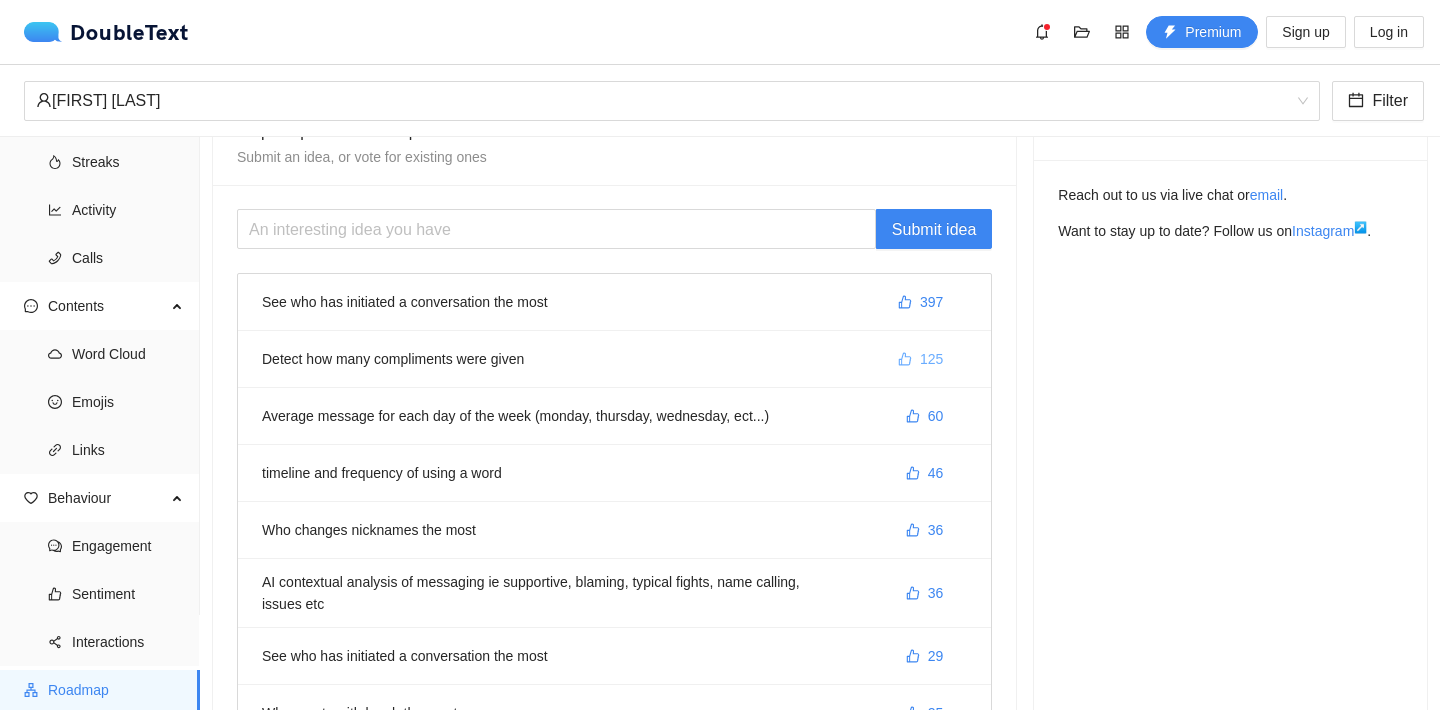 click 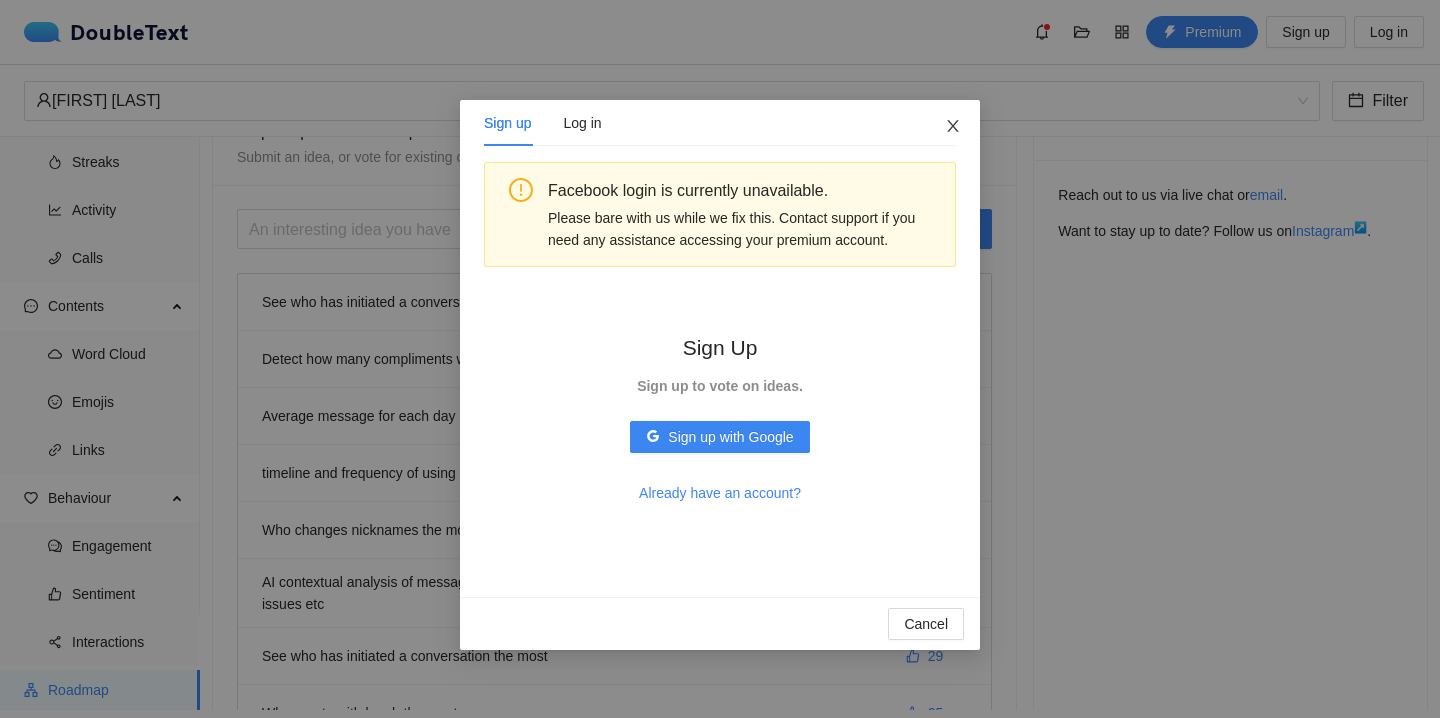 click 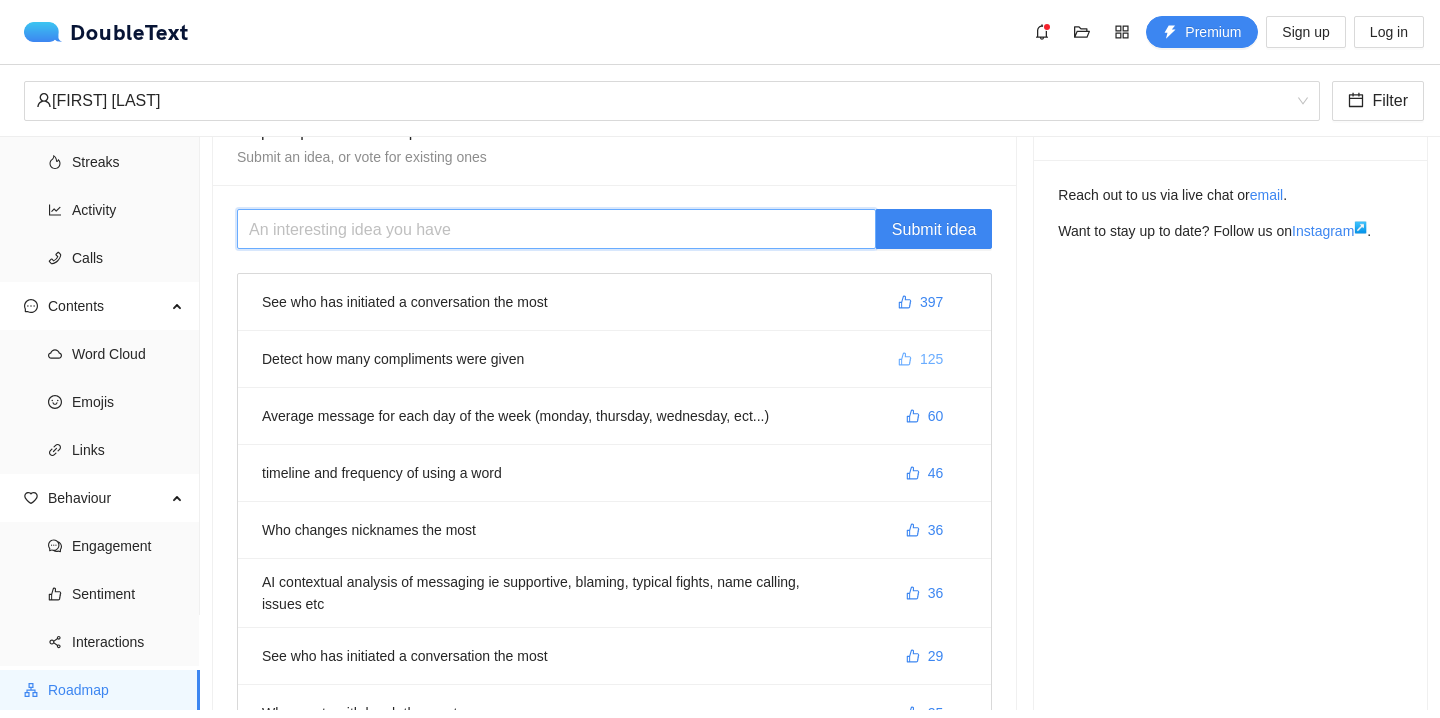 click at bounding box center (556, 229) 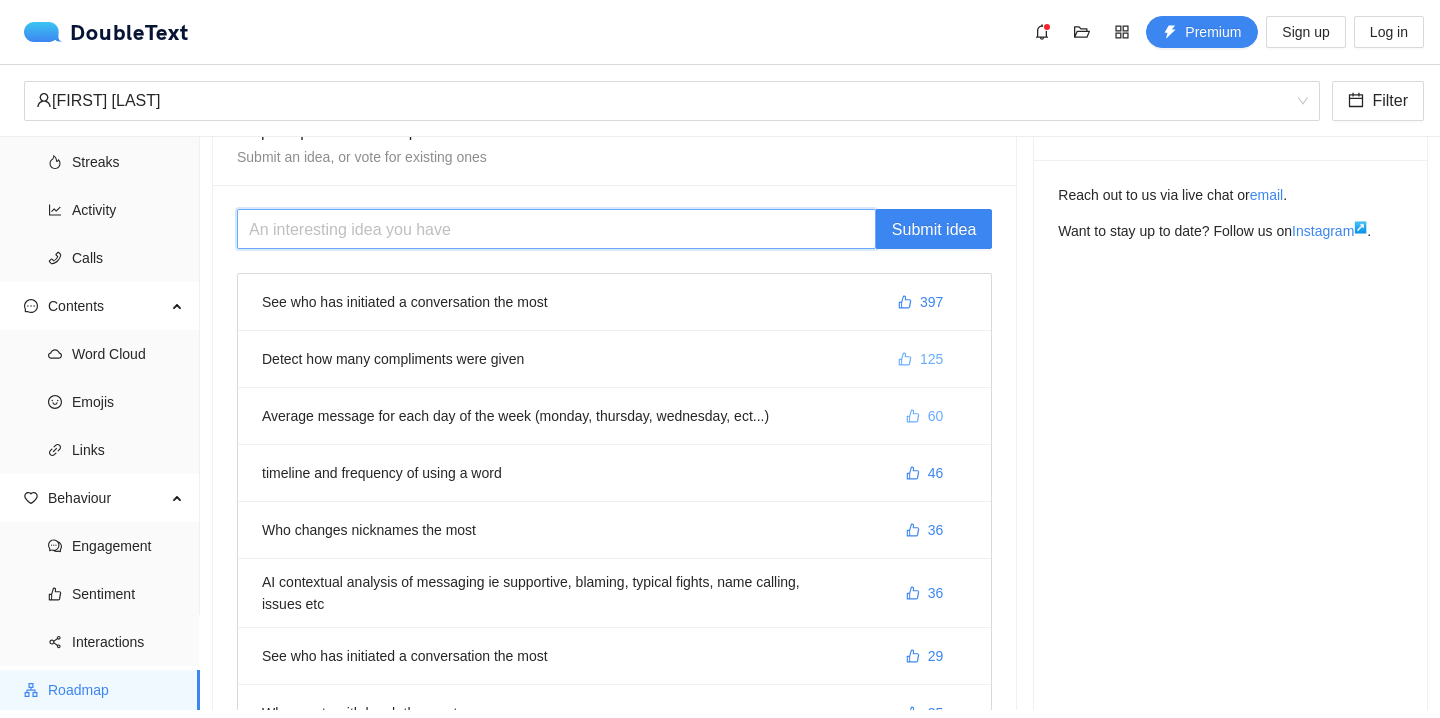 scroll, scrollTop: 0, scrollLeft: 0, axis: both 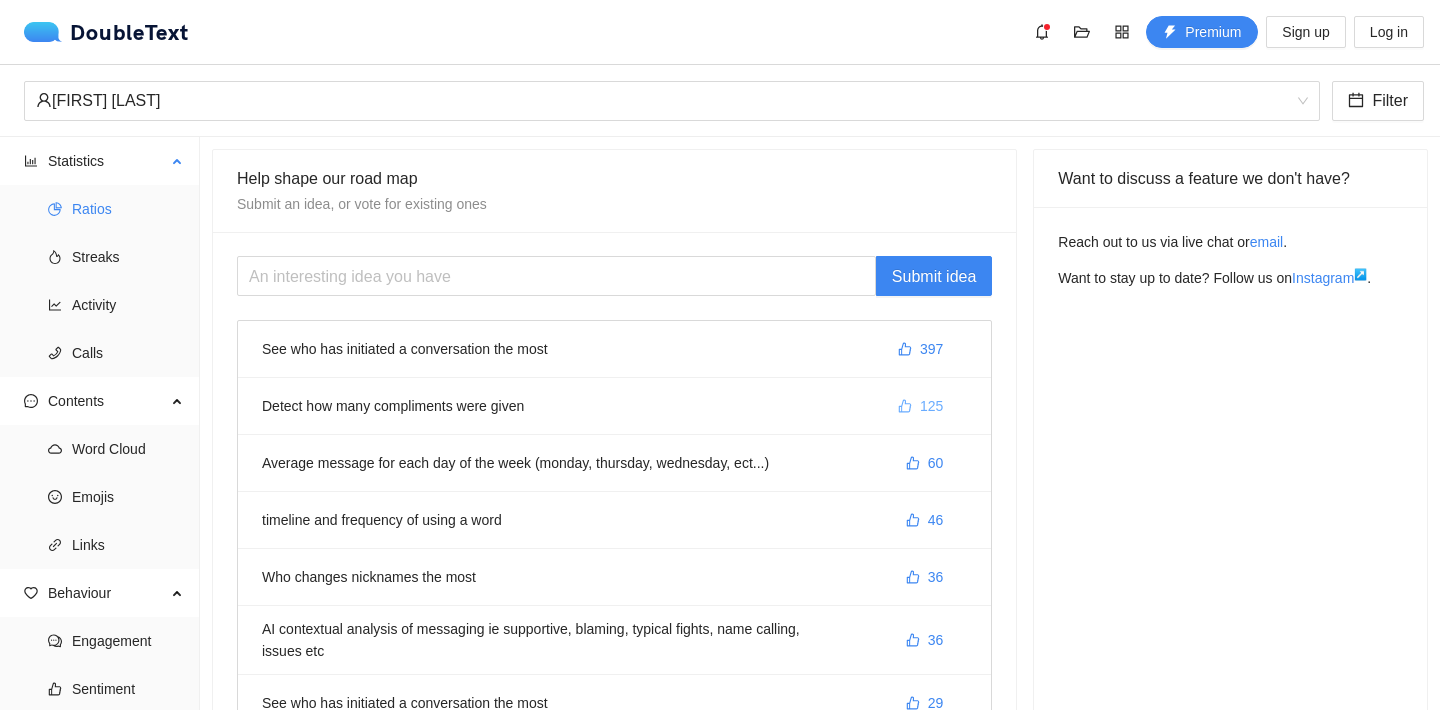 click on "Ratios" at bounding box center (128, 209) 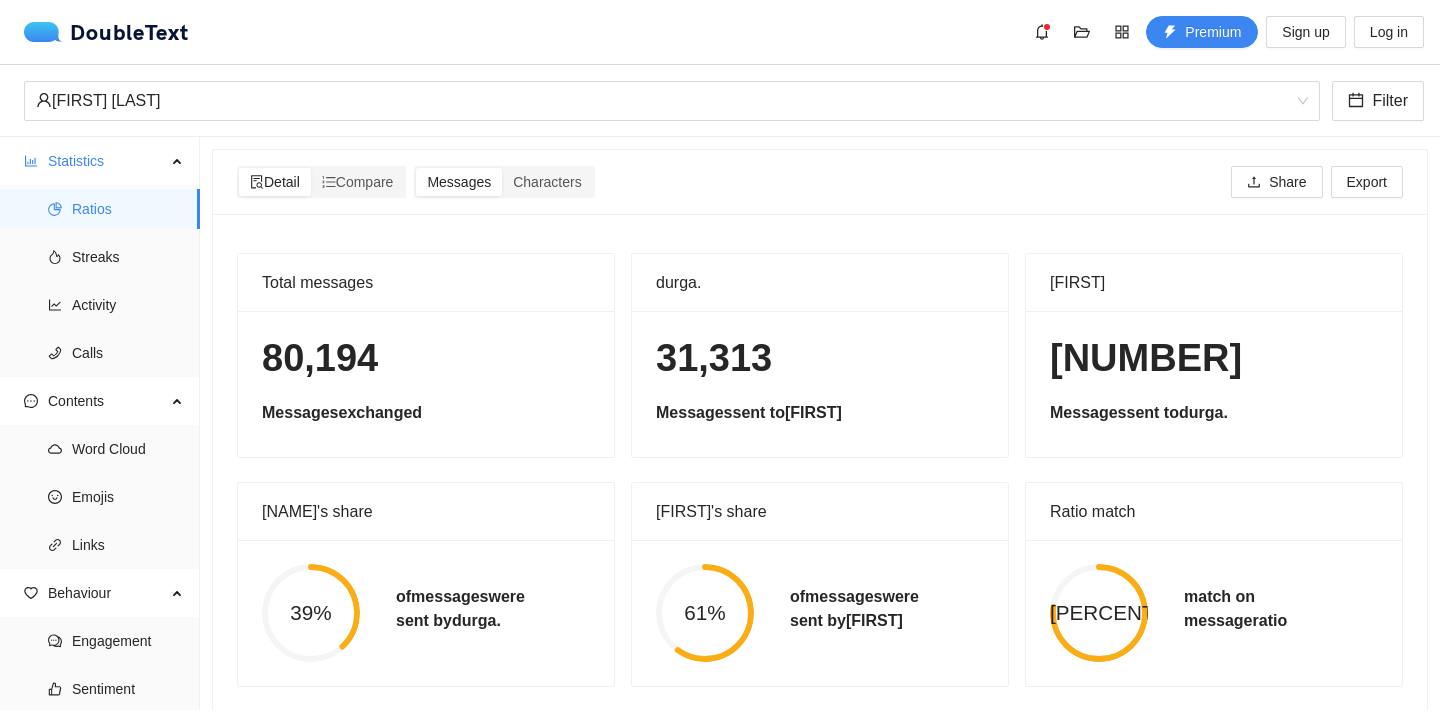 scroll, scrollTop: 26, scrollLeft: 0, axis: vertical 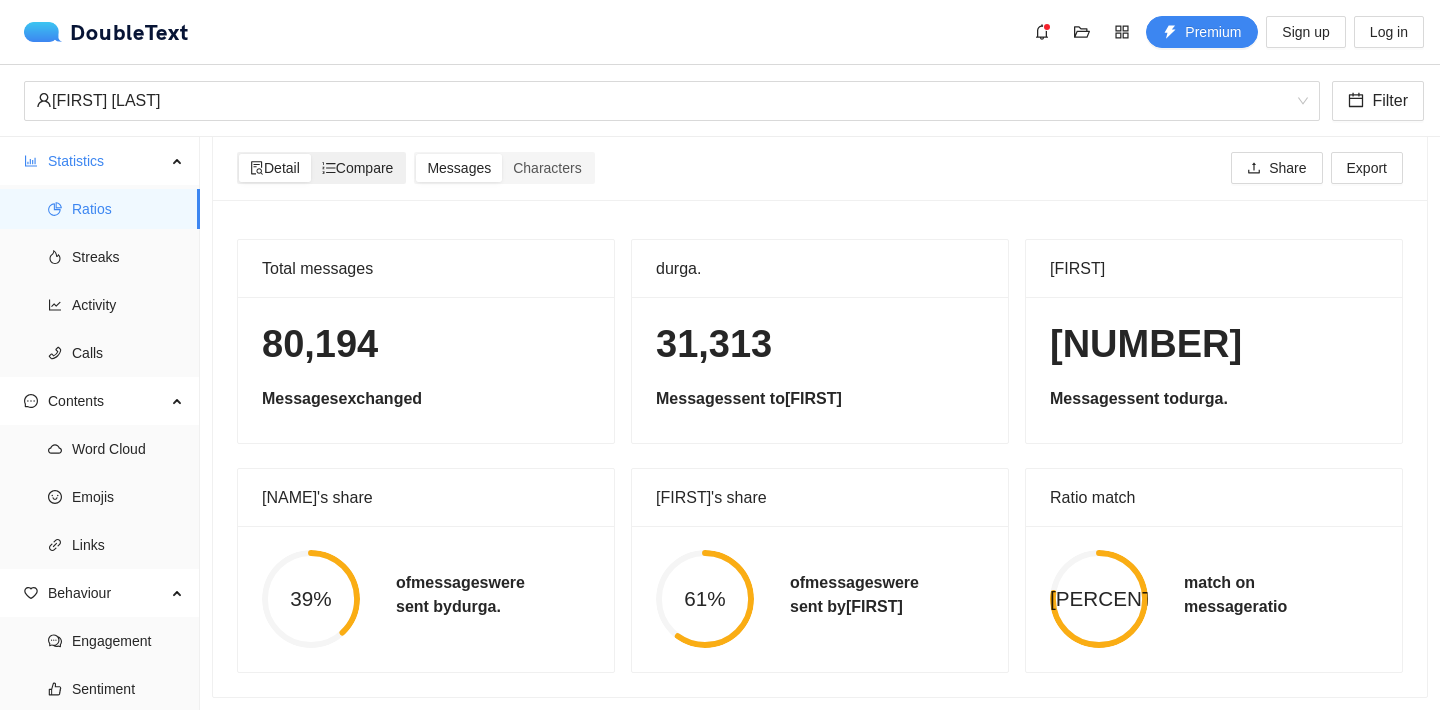 click on "Compare" at bounding box center [358, 168] 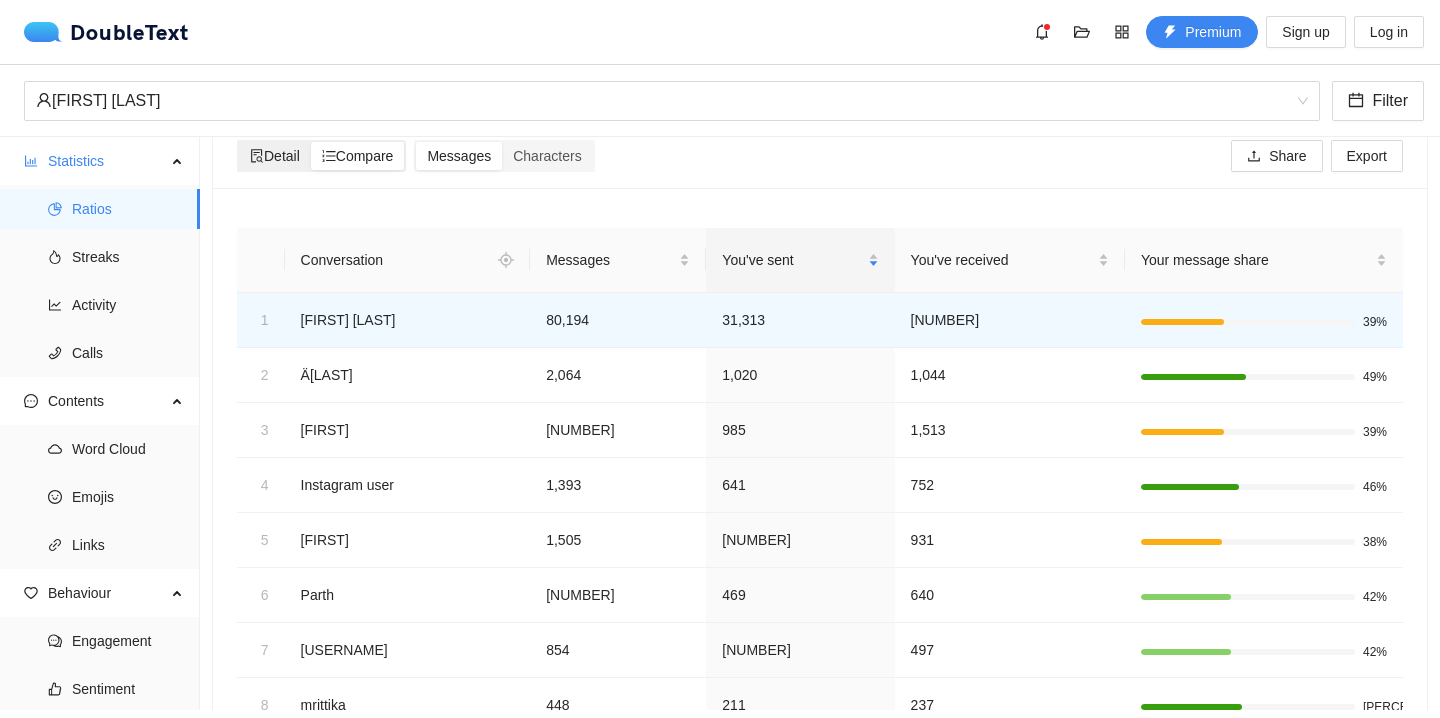 click 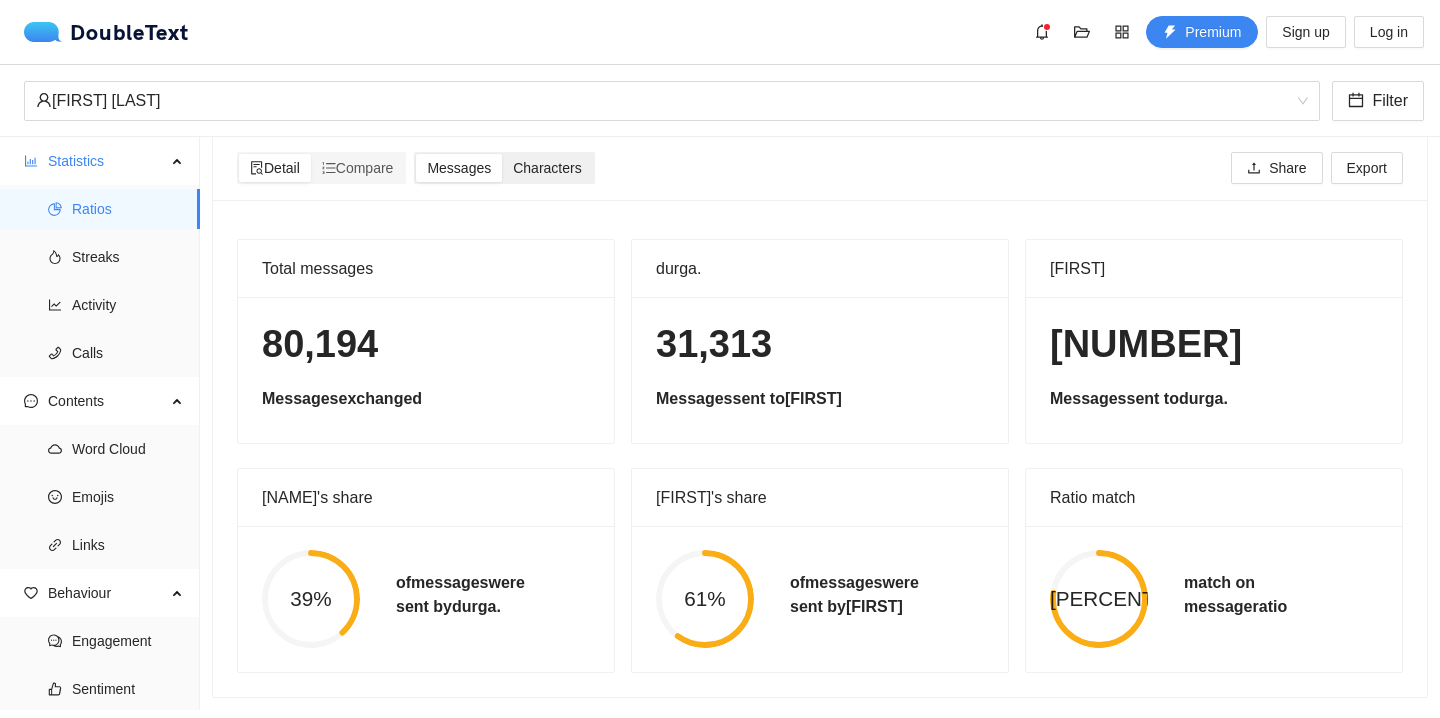 click on "Characters" at bounding box center (547, 168) 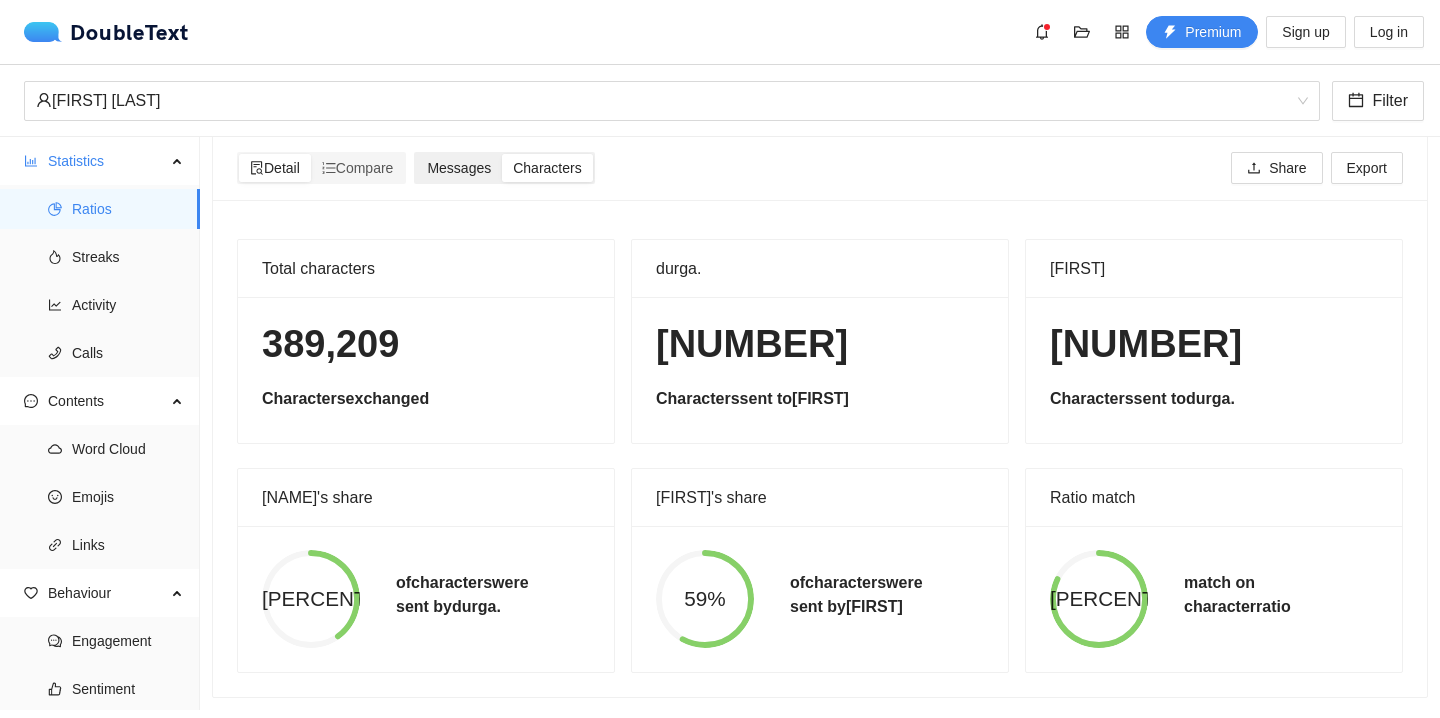 click on "Messages" at bounding box center (459, 168) 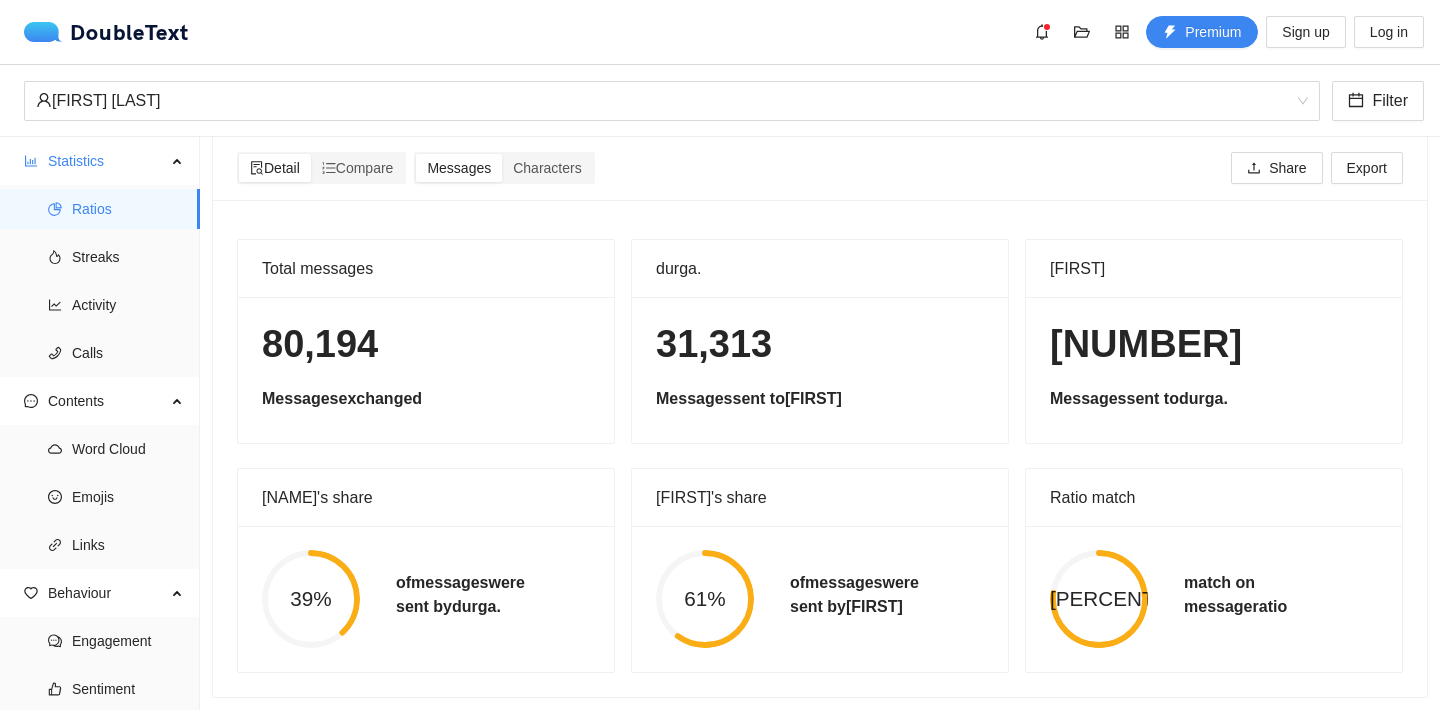scroll, scrollTop: 30, scrollLeft: 0, axis: vertical 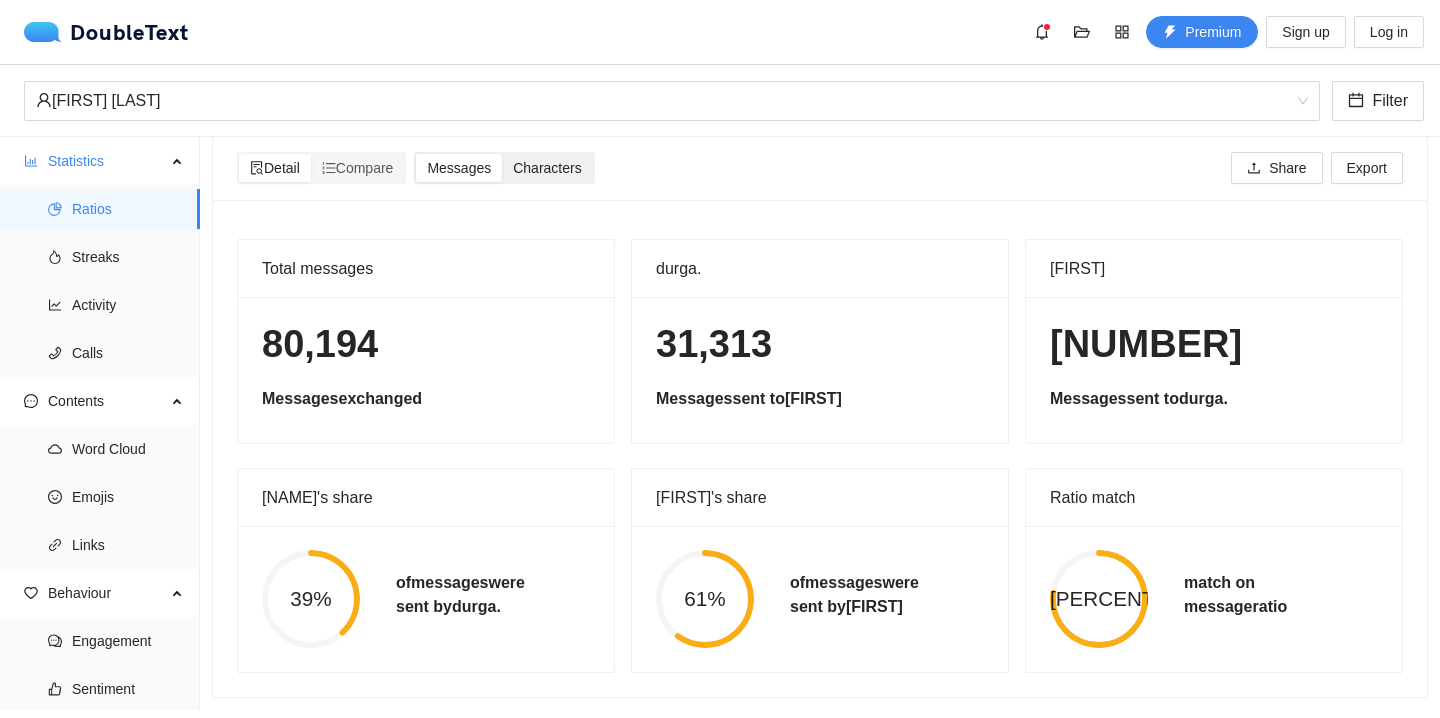 click on "Characters" at bounding box center (547, 168) 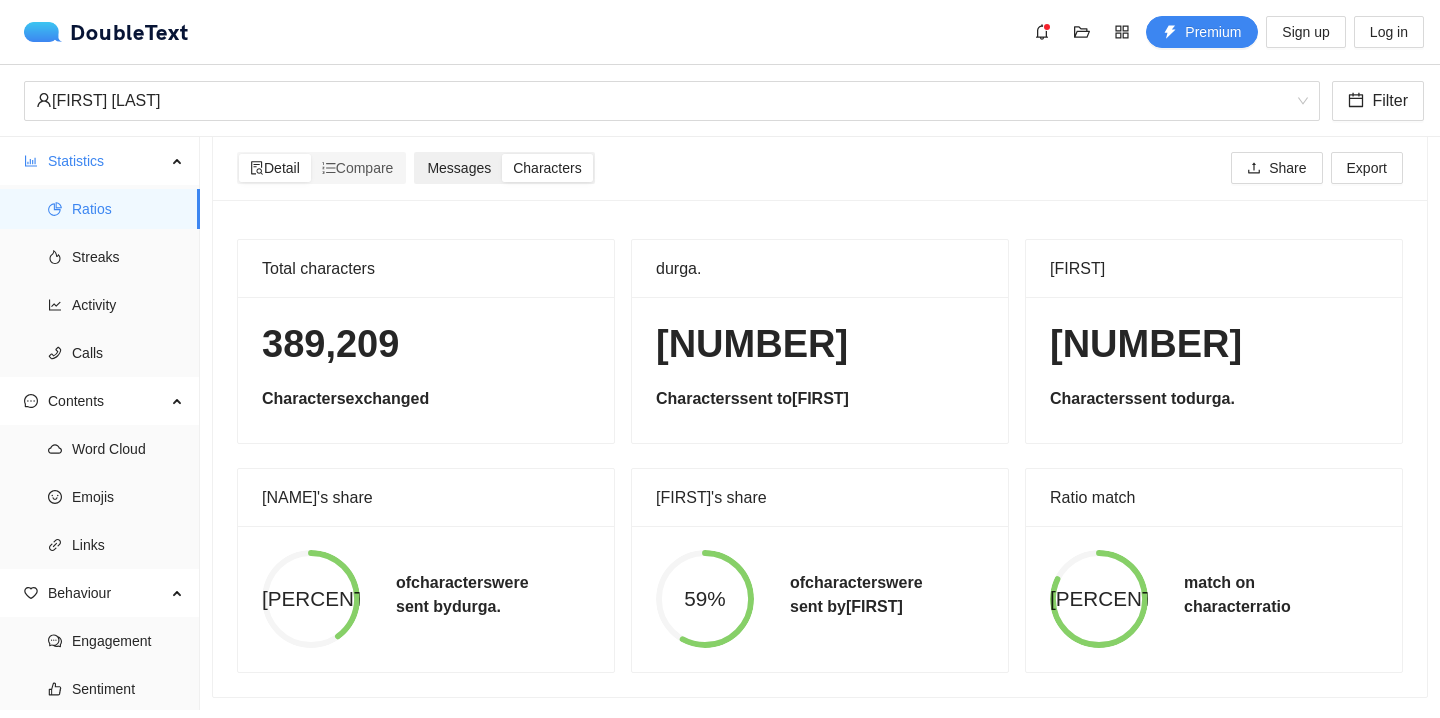 click on "Messages" at bounding box center [459, 168] 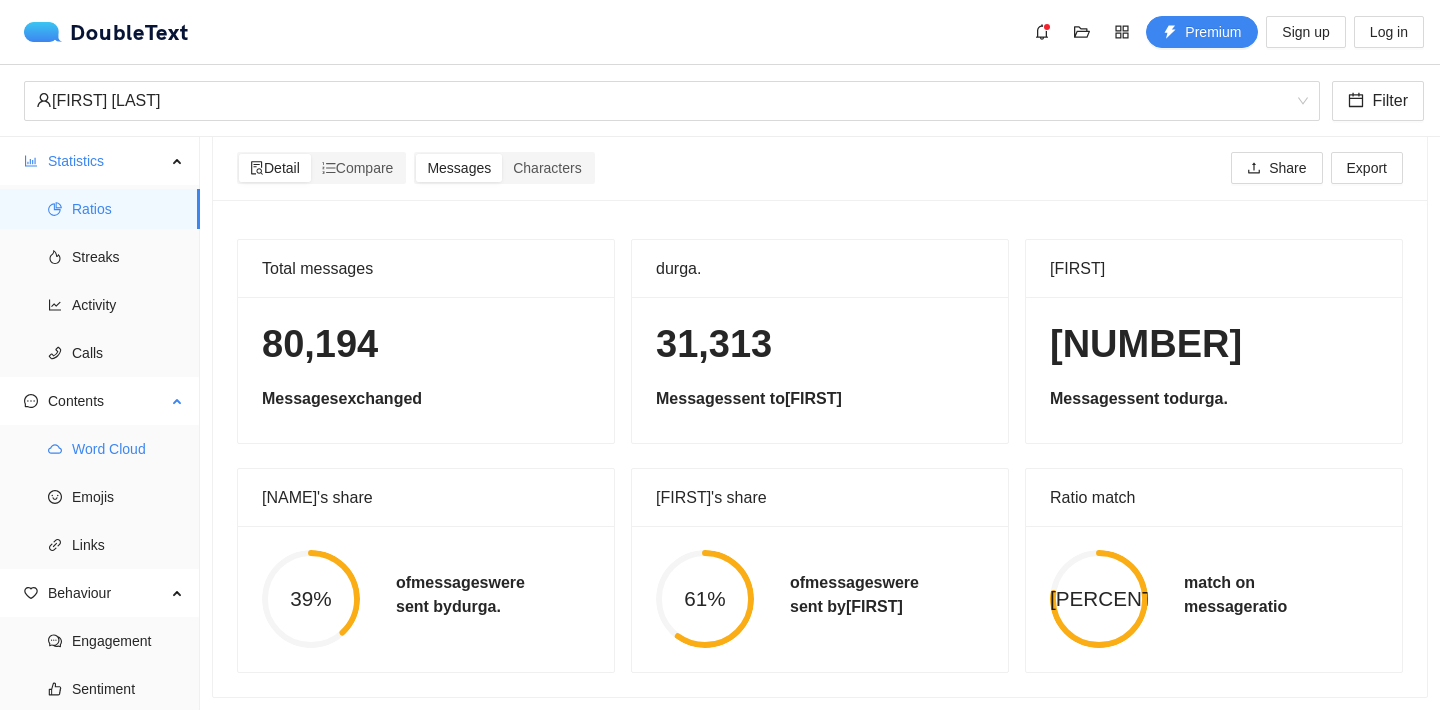 click on "Word Cloud" at bounding box center [128, 449] 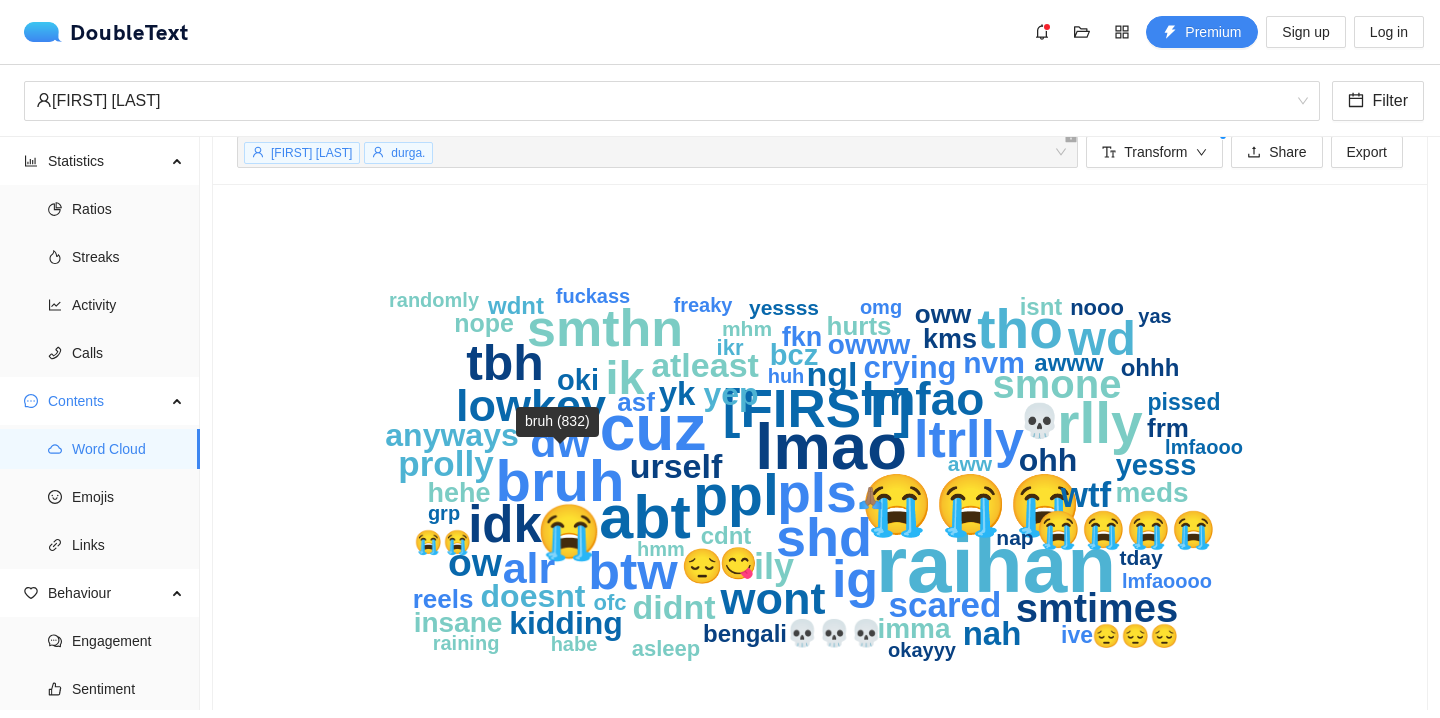 scroll, scrollTop: 31, scrollLeft: 0, axis: vertical 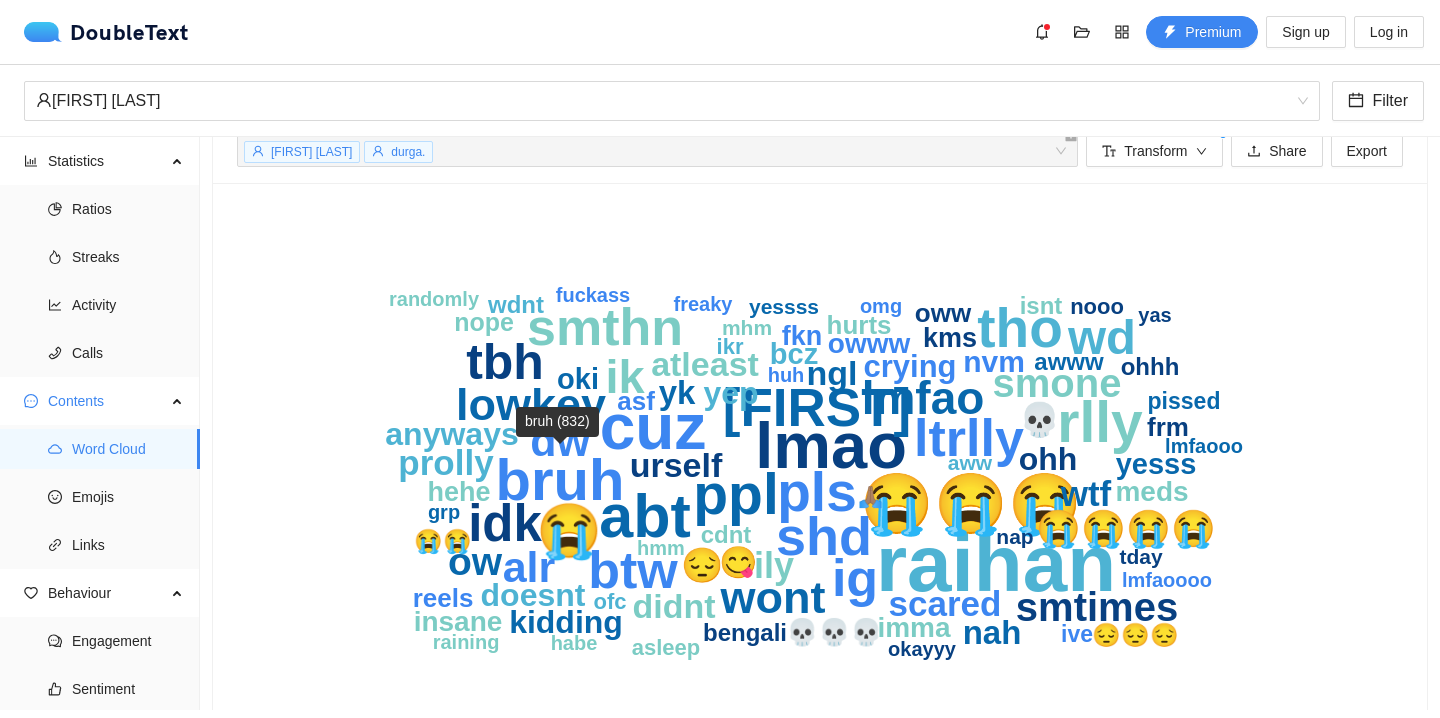click on "bruh" 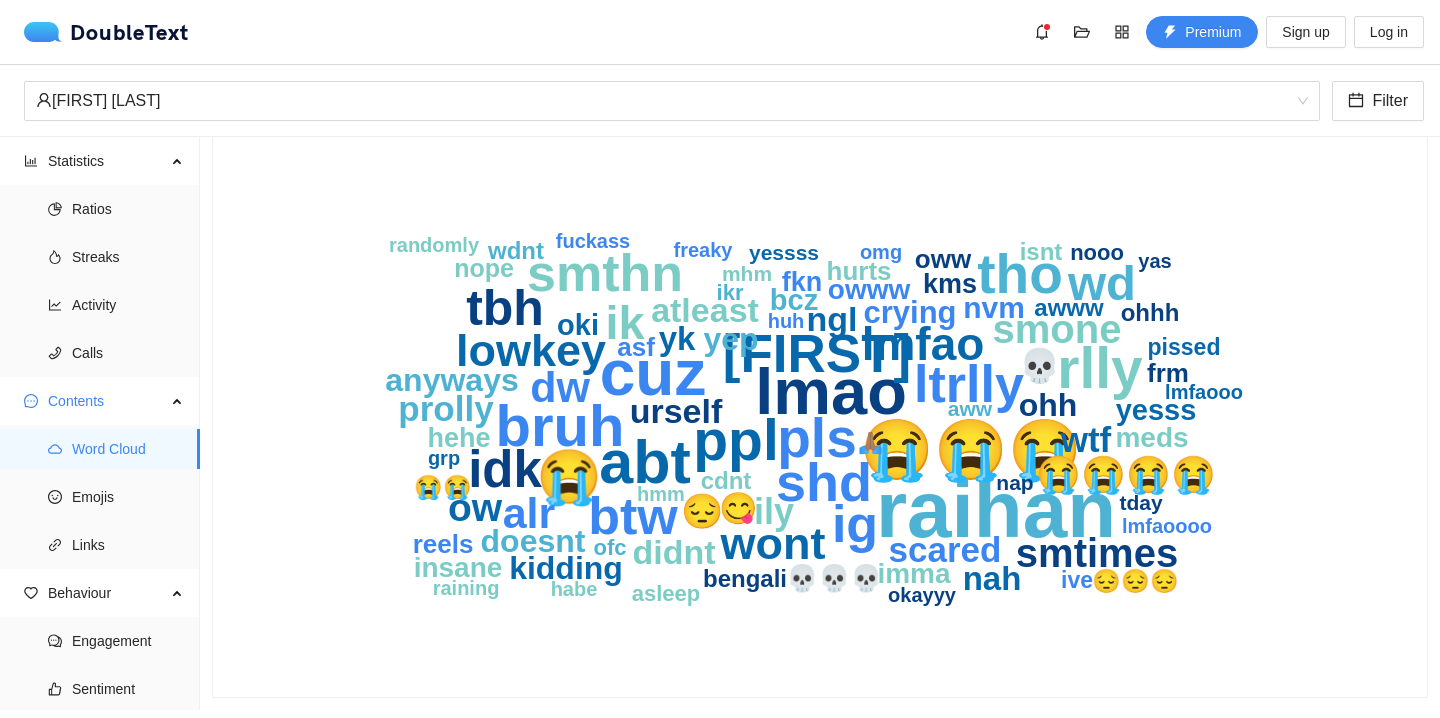 scroll, scrollTop: 0, scrollLeft: 0, axis: both 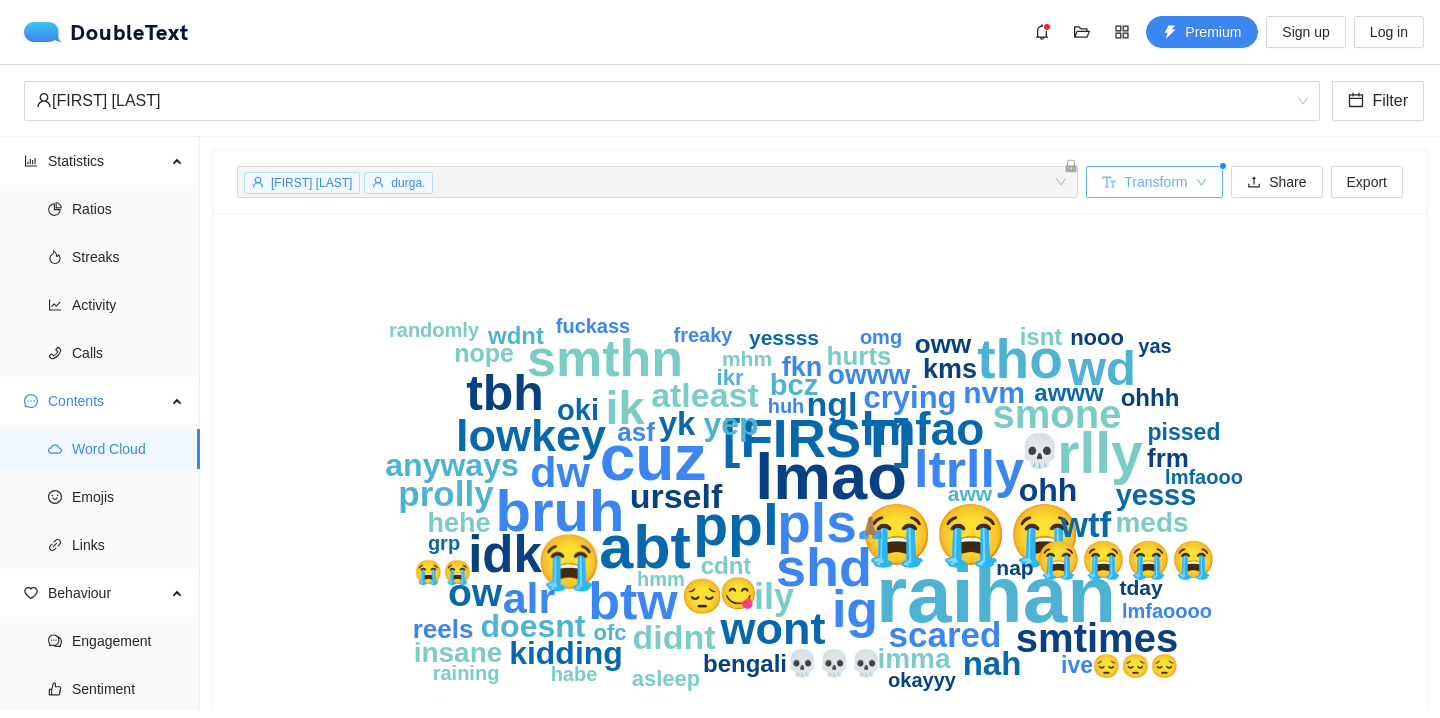 click 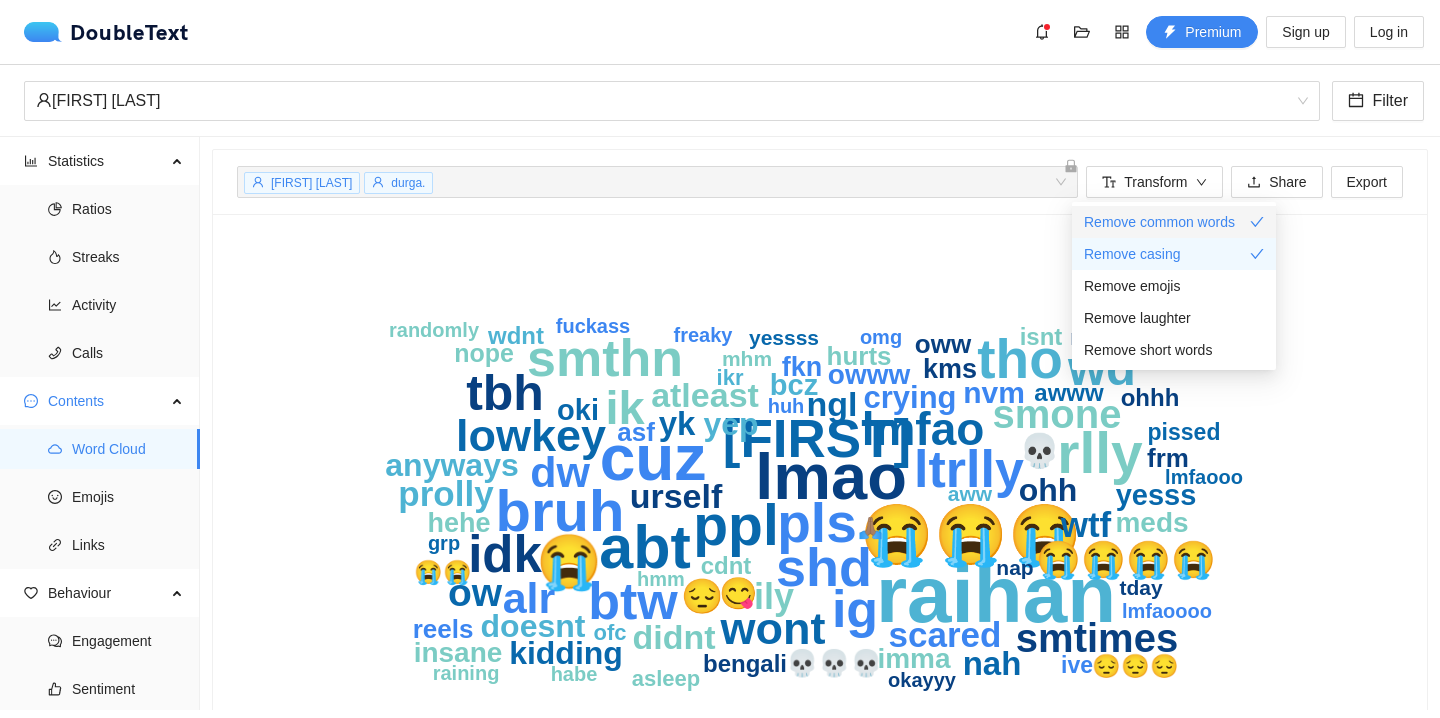click on "Remove common words" at bounding box center [1174, 222] 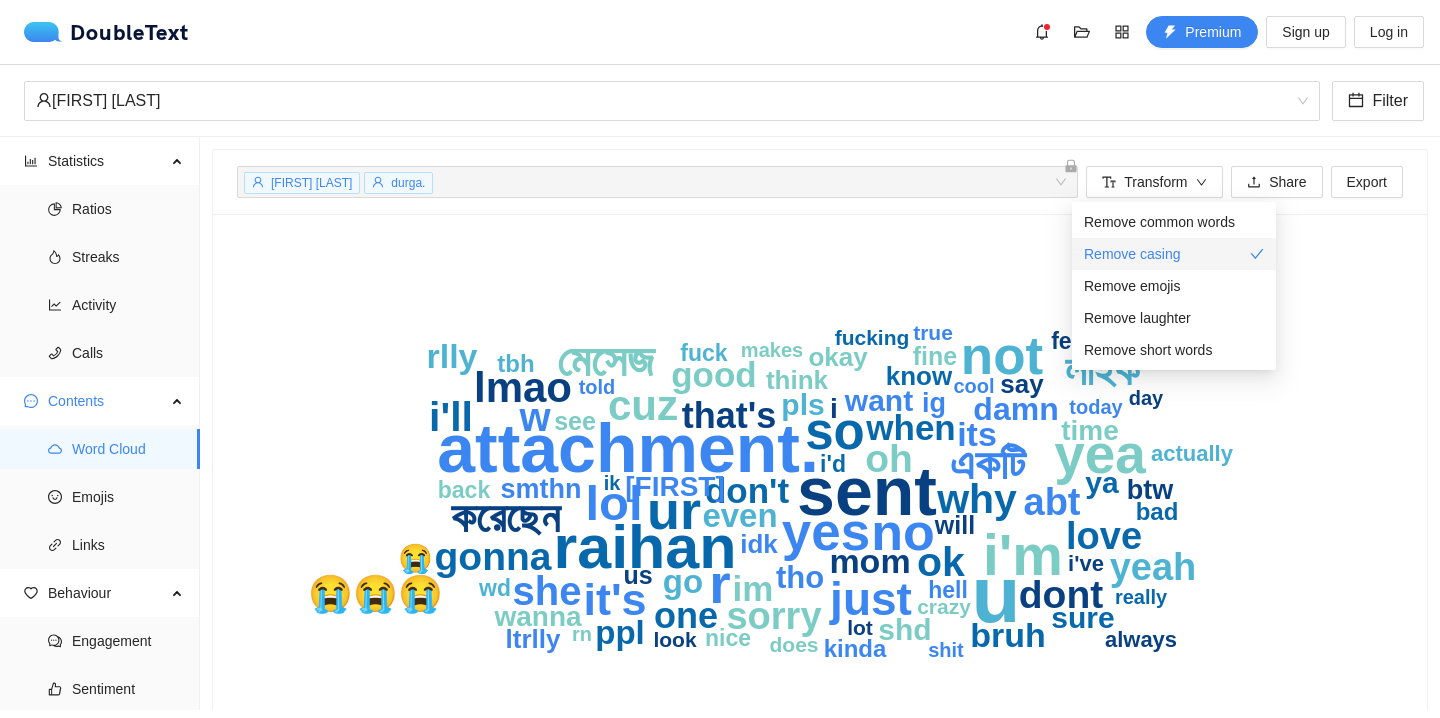 click 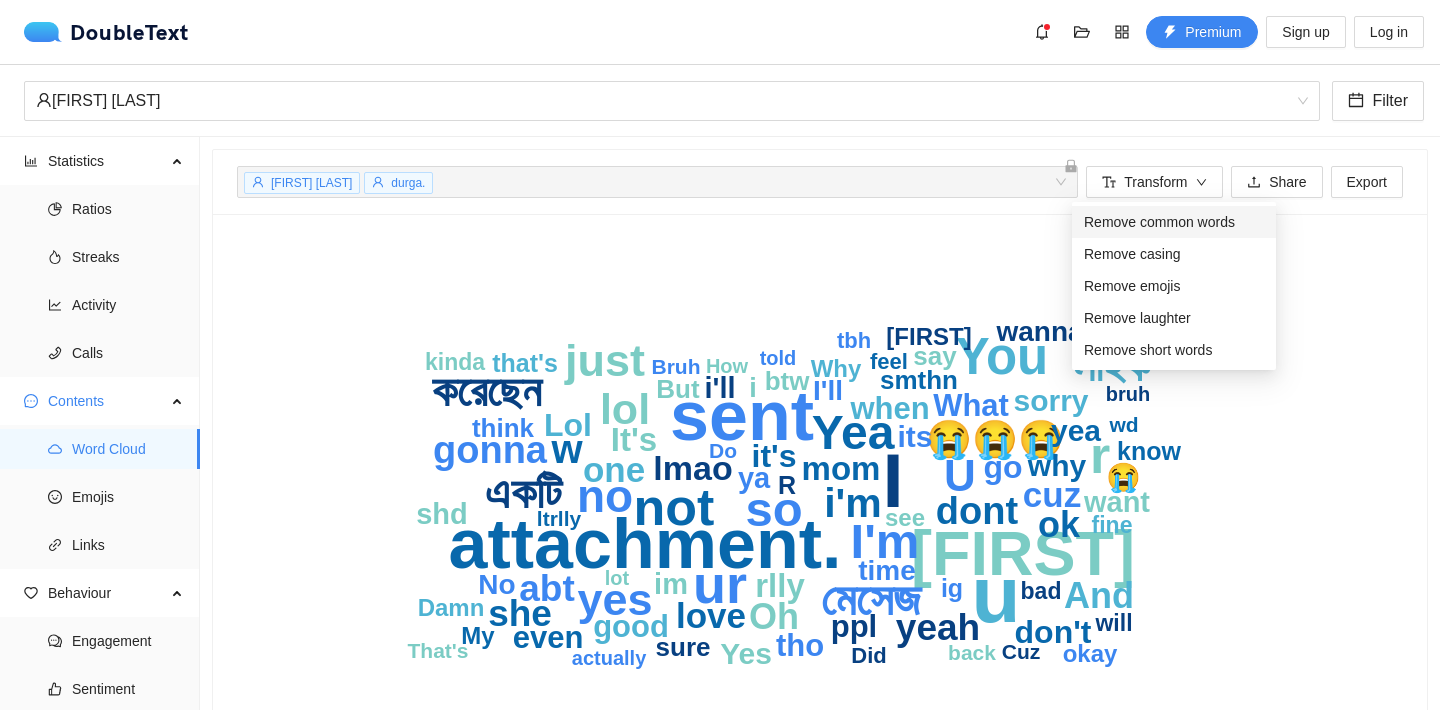 click on "Remove common words" at bounding box center (1159, 222) 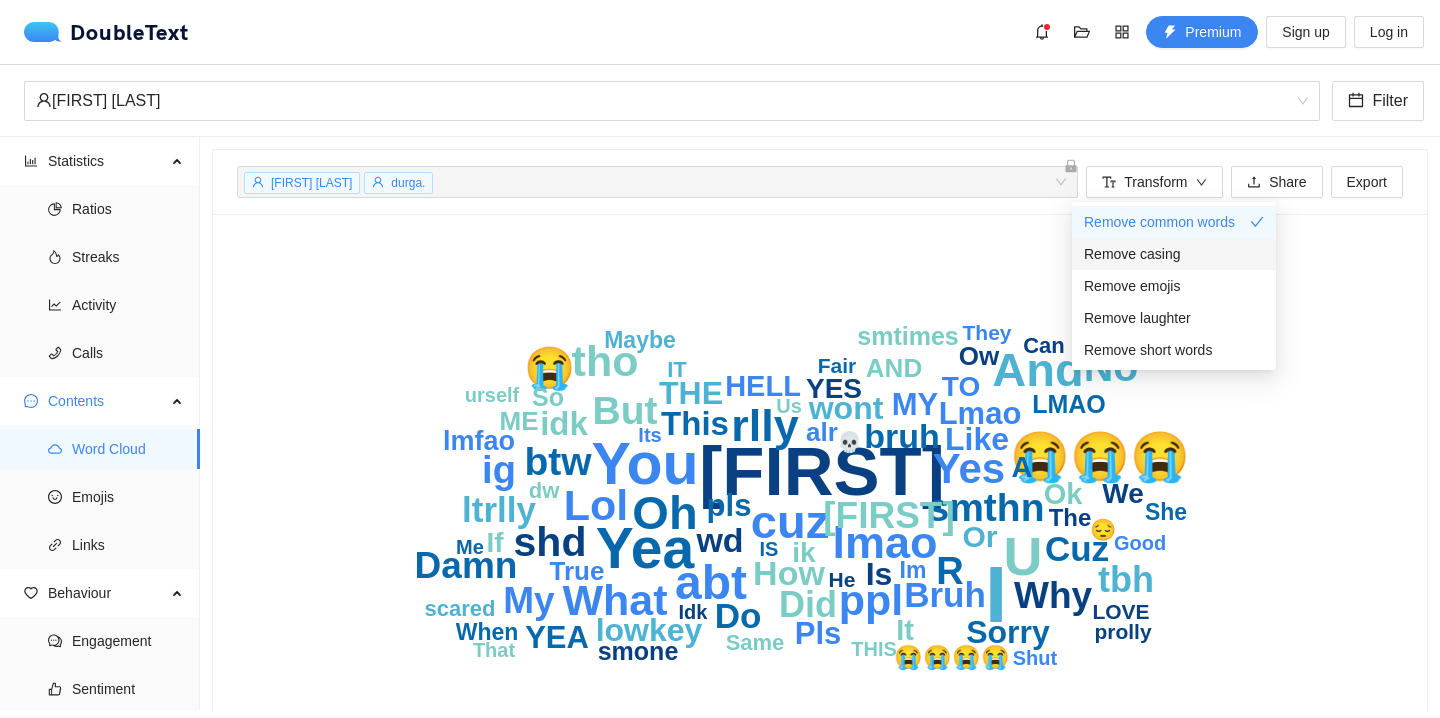 click on "Remove casing" at bounding box center [1174, 254] 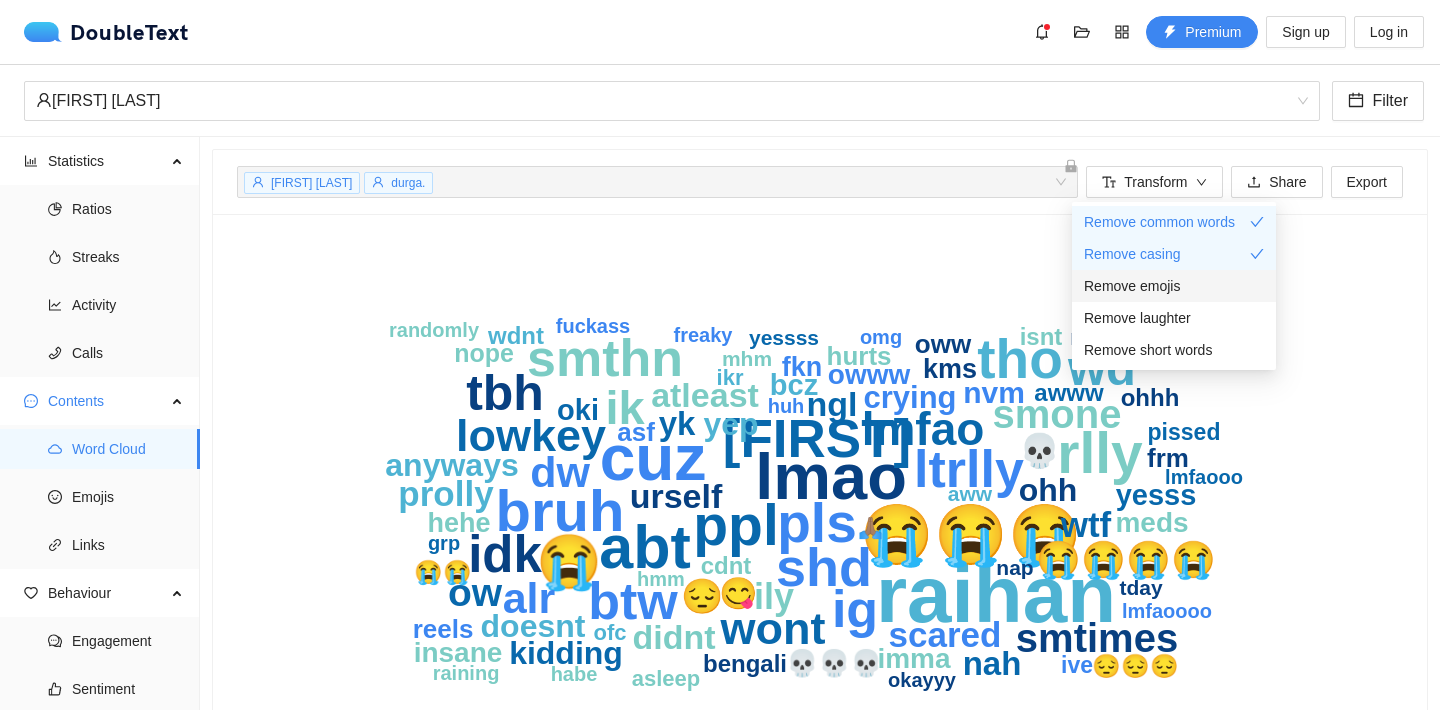 click on "Remove emojis" at bounding box center (1174, 286) 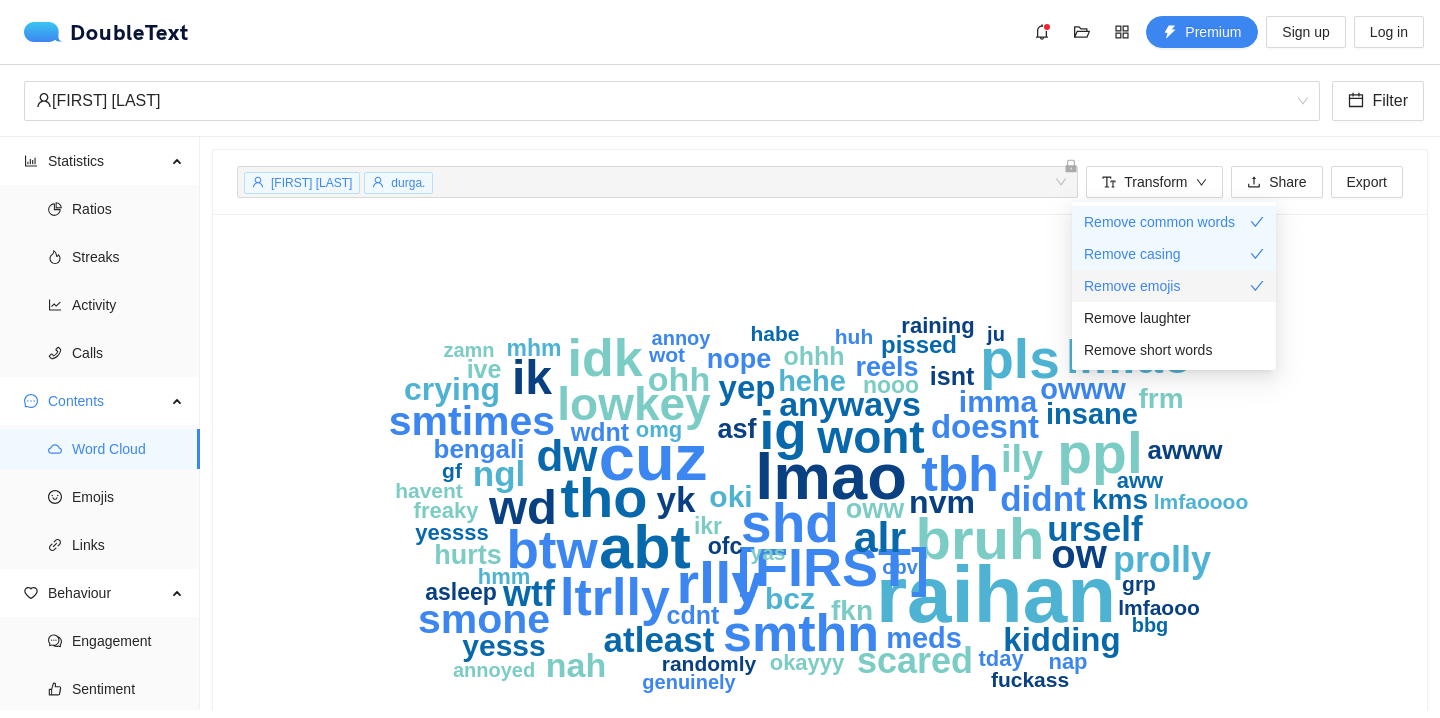 click on "Remove emojis" at bounding box center [1174, 286] 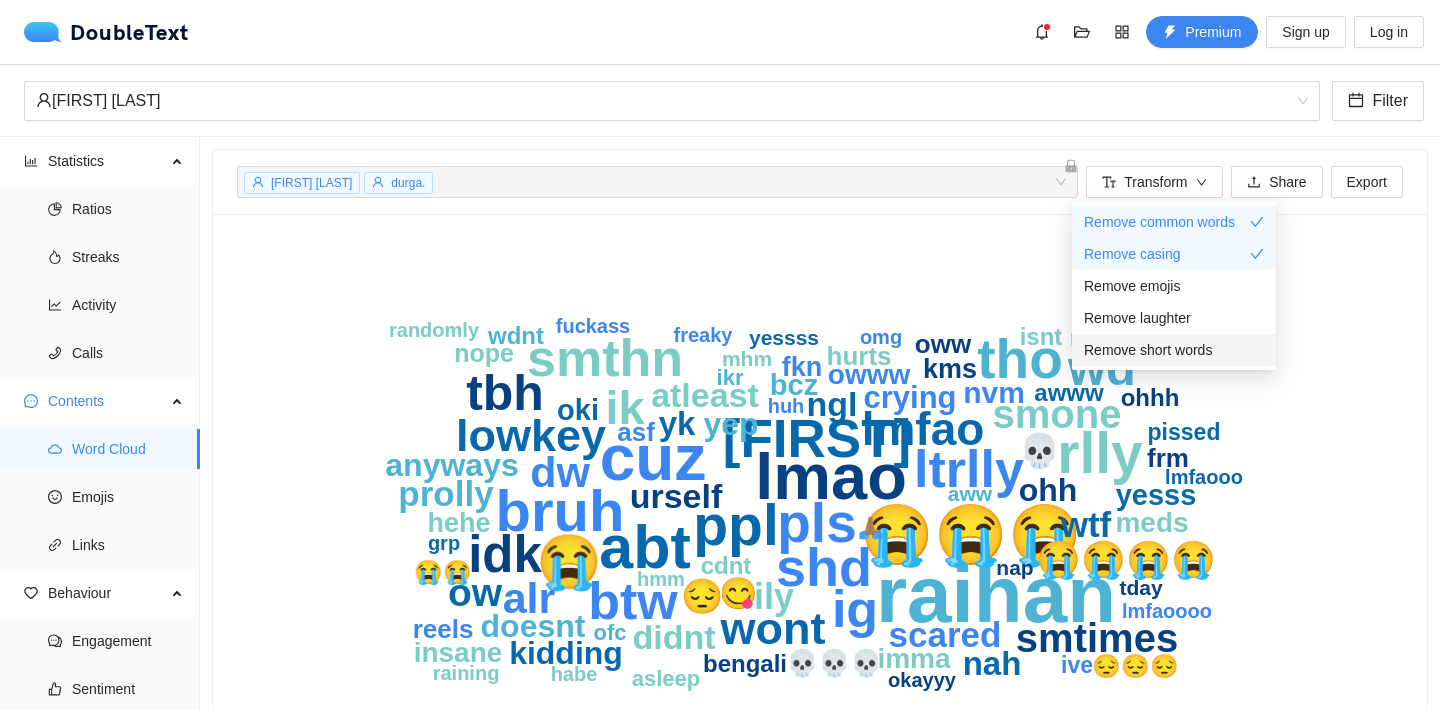click on "Remove short words" at bounding box center (1148, 350) 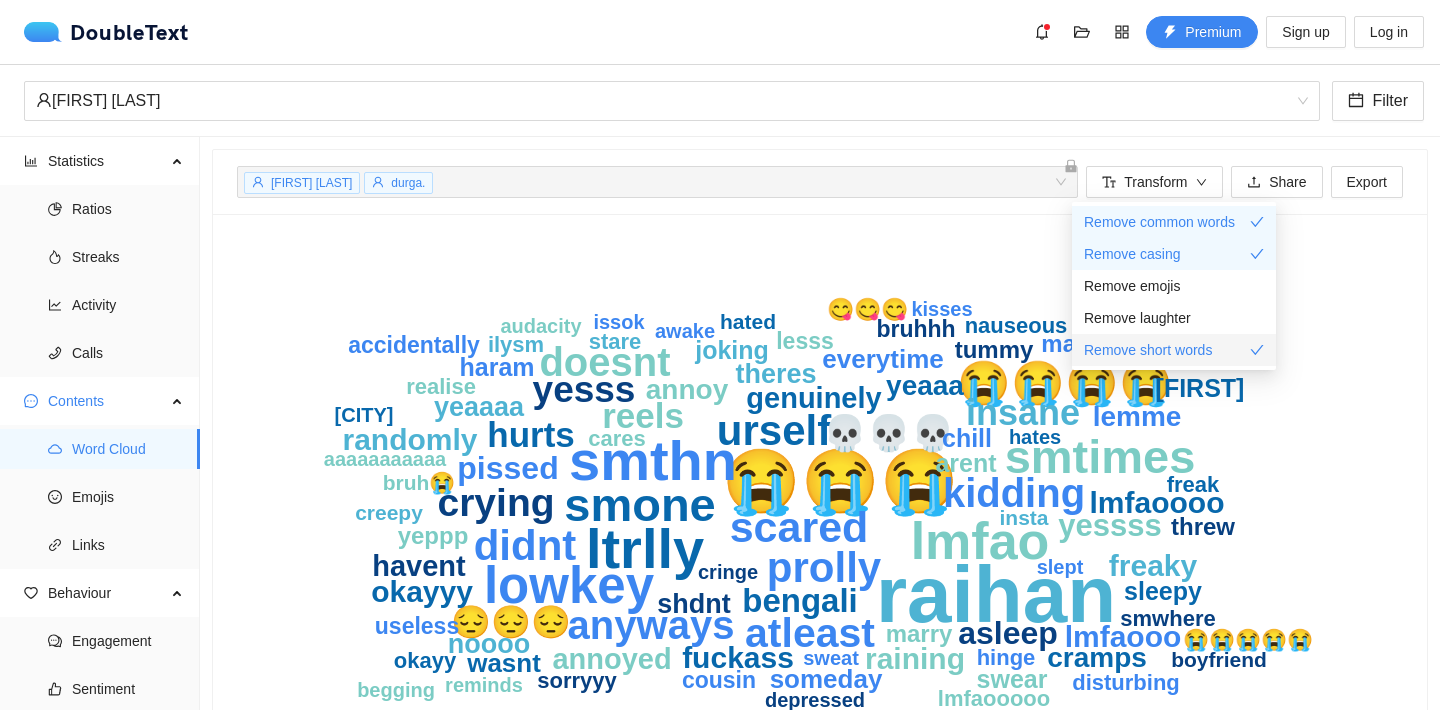 click on "Remove short words" at bounding box center [1148, 350] 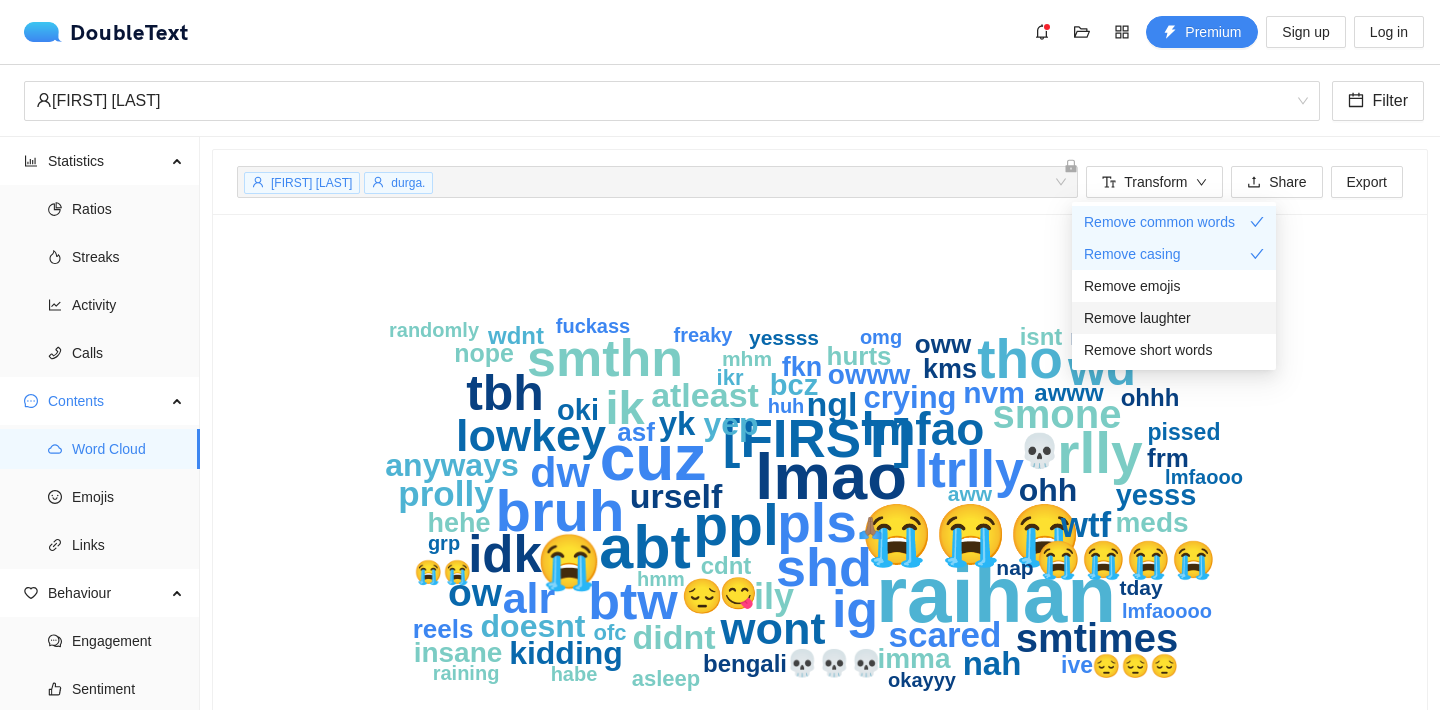 click on "Remove laughter" at bounding box center [1137, 318] 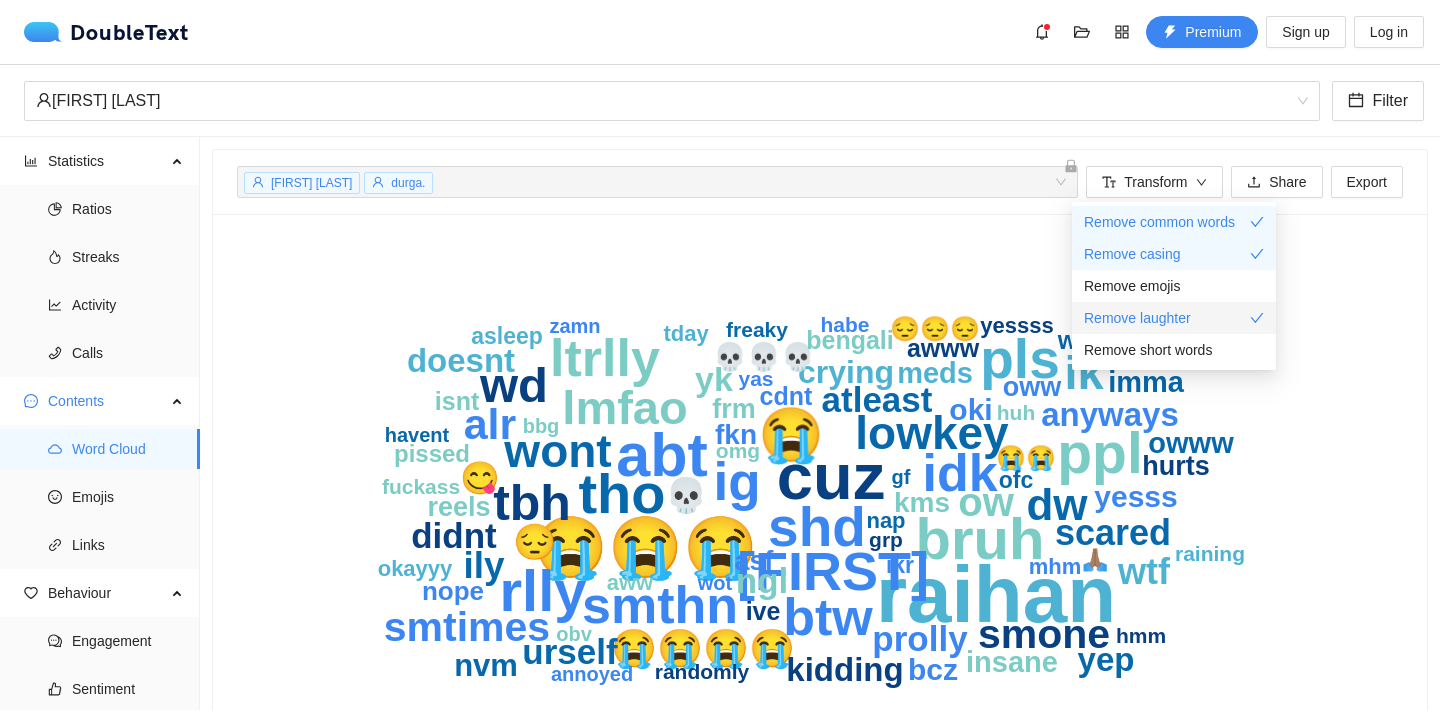 click on "Remove laughter" at bounding box center (1137, 318) 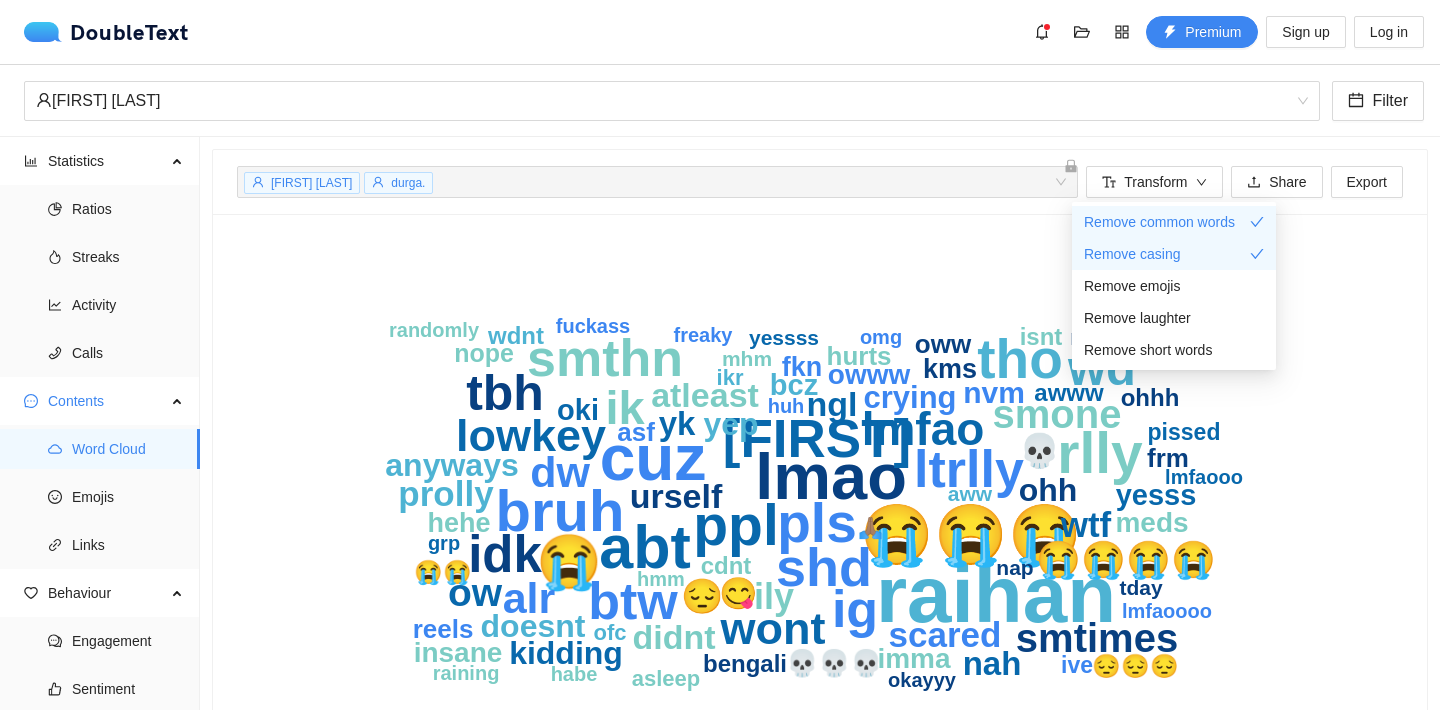 click on "raihan lmao cuz abt 😭😭😭 bruh rlly ppl tho pls shd bro 😭 ig btw smthn ltrlly idk tbh wd ik lmfao lowkey wont dw alr smtimes smone ow ily 😭😭😭😭 wtf scared prolly 😔 urself didnt ngl atleast yk 💀 nah anyways ohh yep doesnt kidding crying 😋 nvm oki bcz yesss imma meds owww insane hehe kms fkn frm reels 💀💀💀 oww hurts asf nope awww bengali cdnt isnt ohhh wdnt ive pissed 😔😔😔 😭😭 asleep ikr nooo ofc mhm nap aww tday yessss okayyy omg 🙏🏽 raining hmm freaky grp lmfaoooo lmfaooo habe randomly huh fuckass yas" 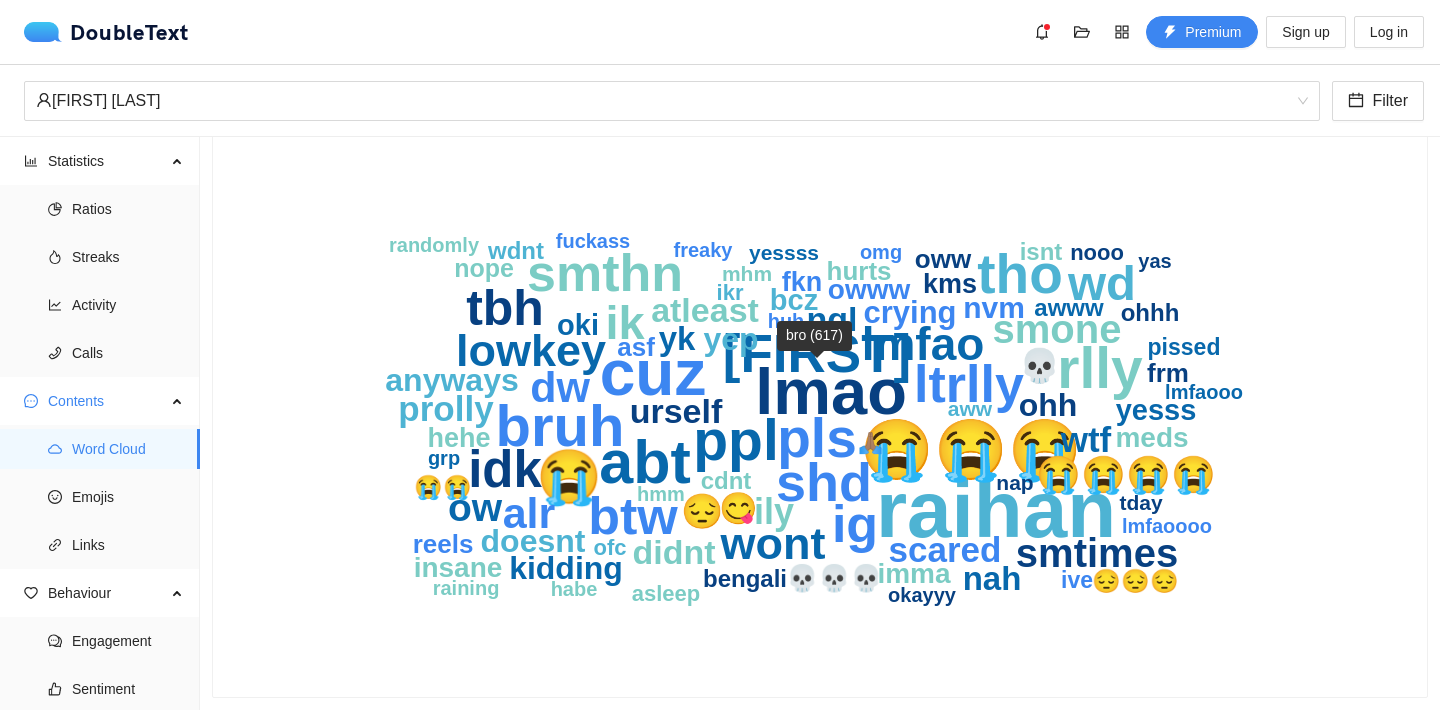 scroll, scrollTop: 101, scrollLeft: 0, axis: vertical 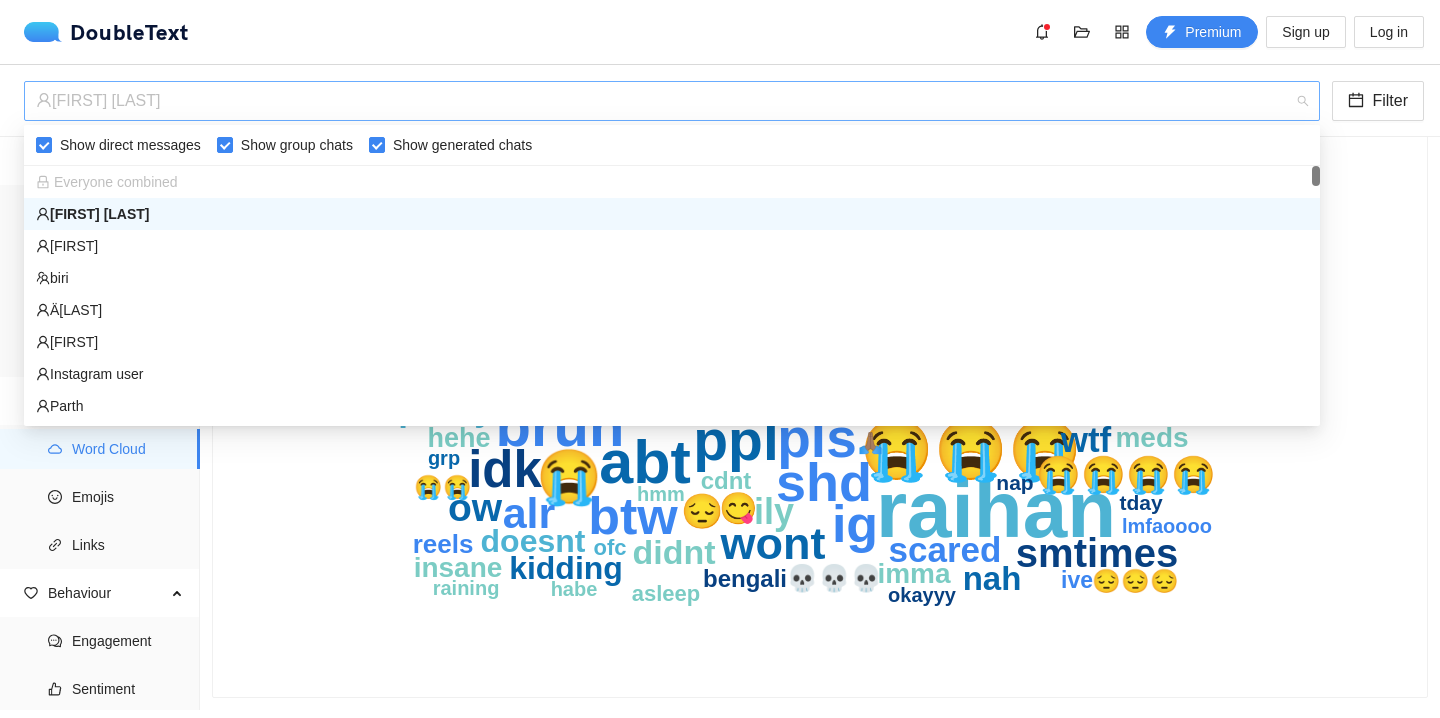 click on "Raihan Khayer" at bounding box center [663, 101] 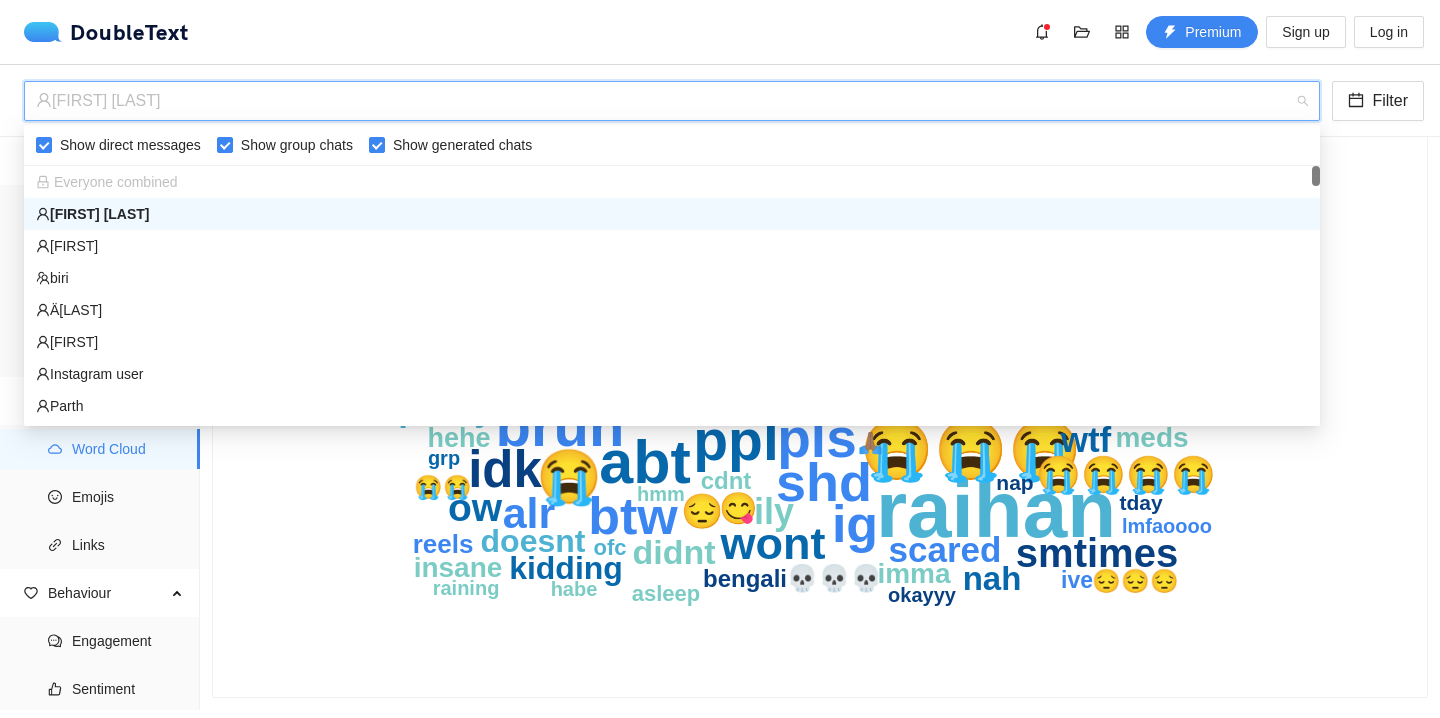 click on "Raihan Khayer" at bounding box center [663, 101] 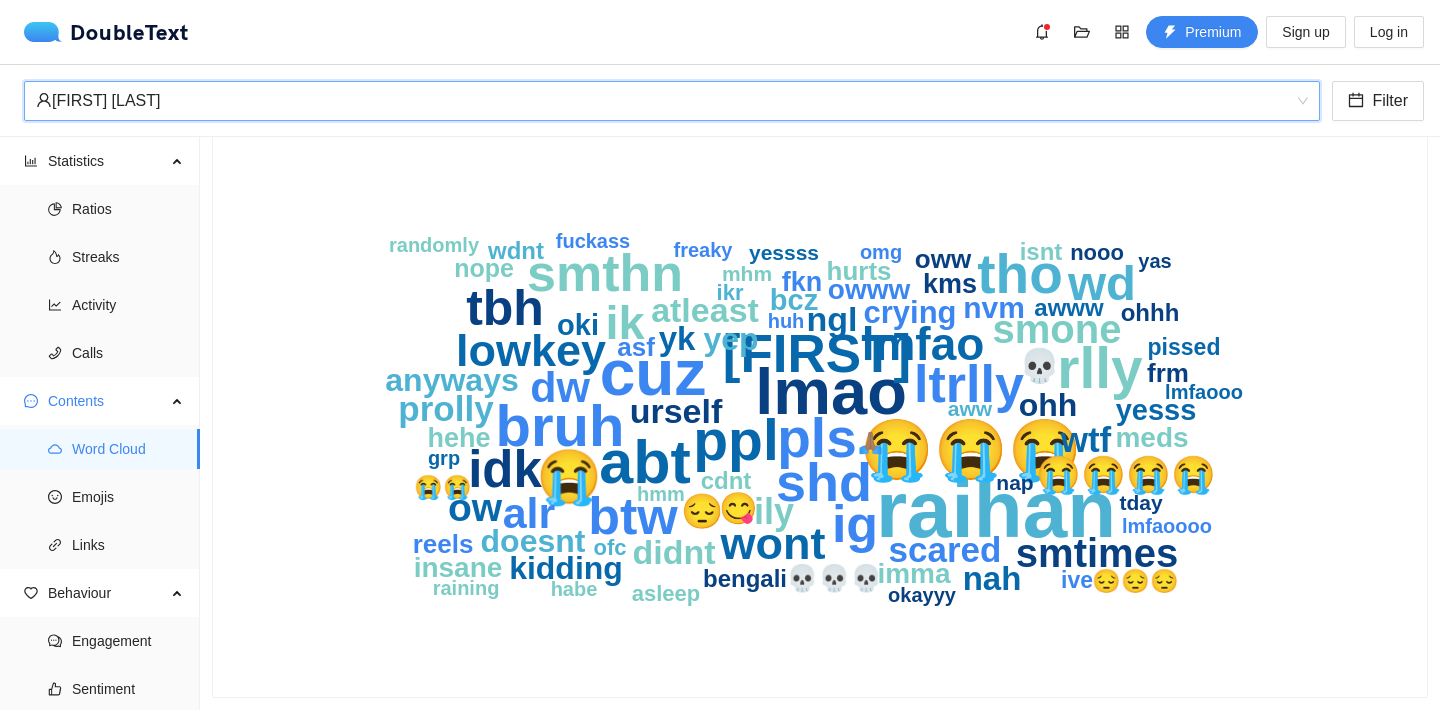 click on "Raihan Khayer" at bounding box center (663, 101) 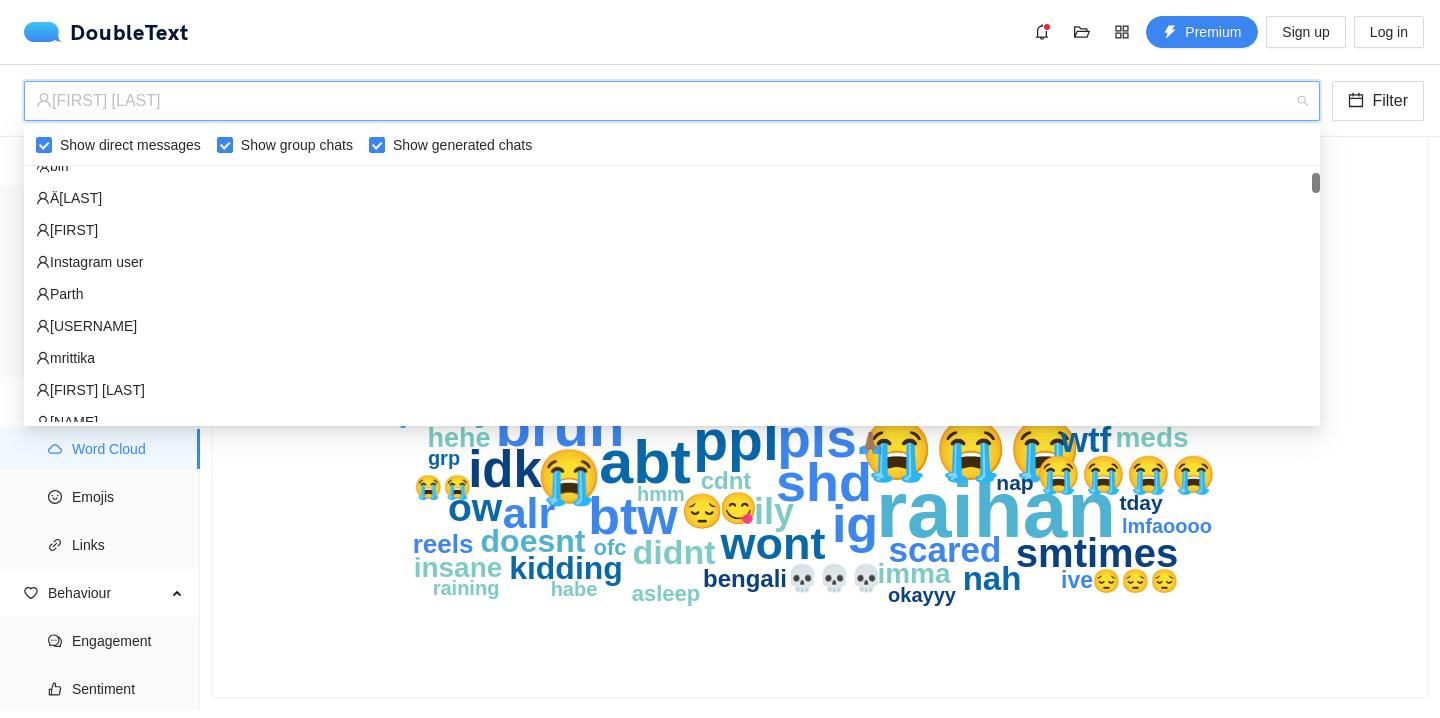 scroll, scrollTop: 113, scrollLeft: 0, axis: vertical 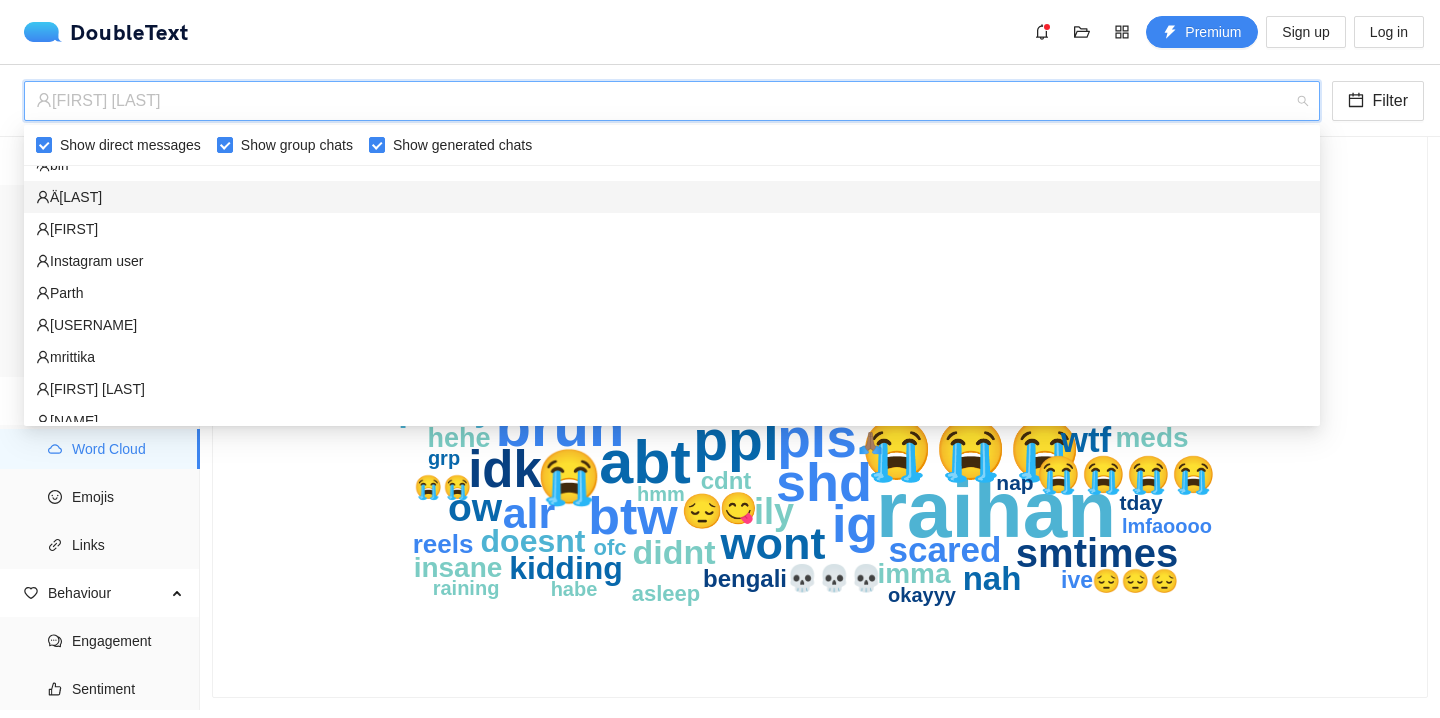 click on "Äadith" at bounding box center (672, 197) 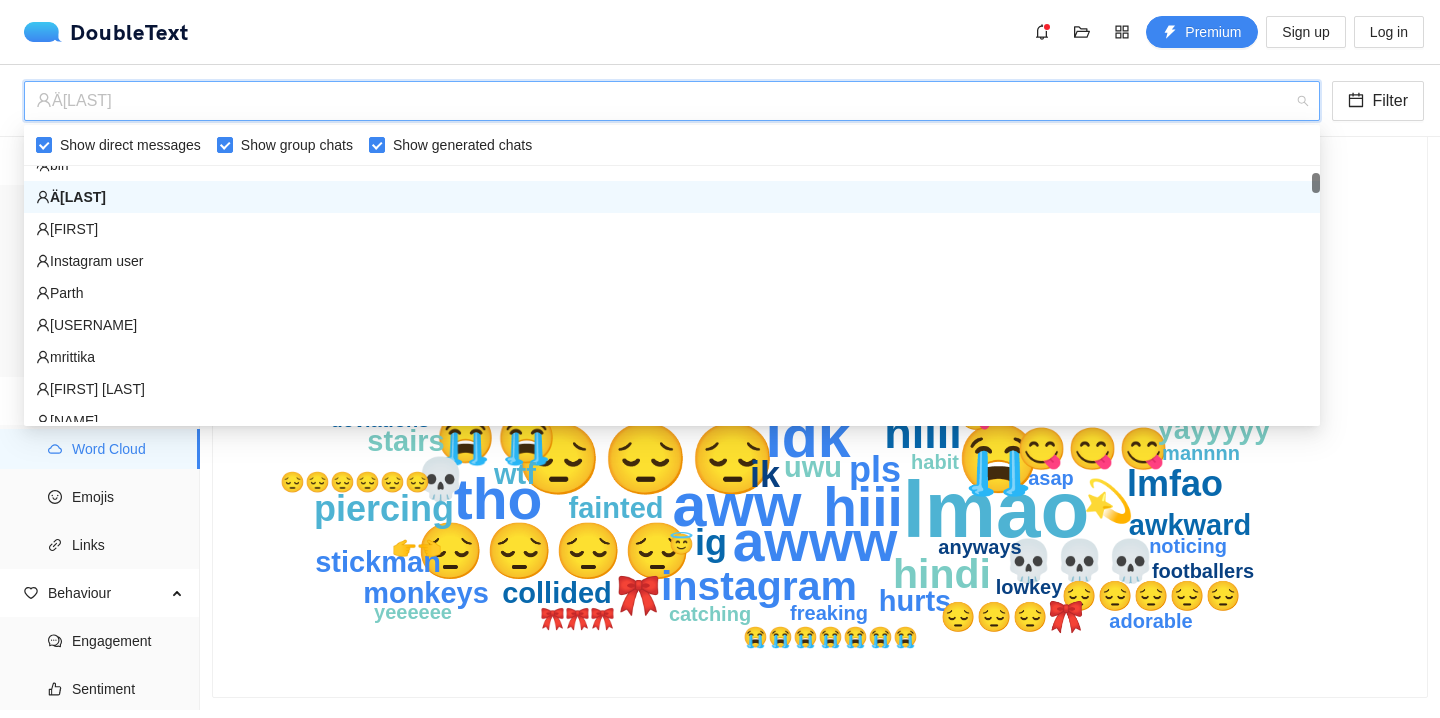 click on "Äadith" at bounding box center (663, 101) 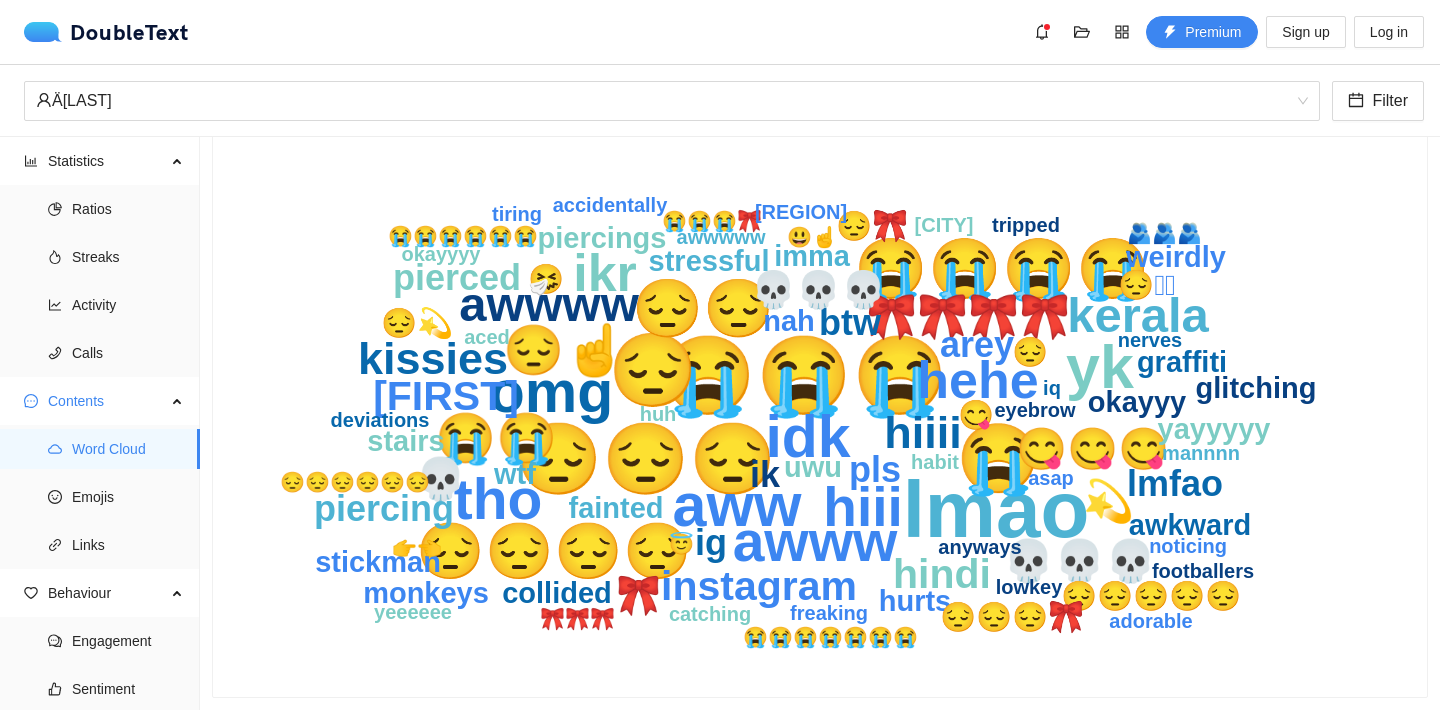 click on "lmao 😭😭😭 😔 😔😔😔 😭 aww yk omg 😭😭😭😭 idk awww 😔😔 tho hiii 😔😔😔😔 ikr hehe 😭😭 awwww kerala 😔☝️ hiiii kissies 😋😋😋 bro instagram
💀💀💀 🎀🎀🎀🎀 💀 hindi 💫 lmfao pls piercing ig ik 🎀 btw pierced 💀💀💀 arey 😔😔😔😔😔 stressful okayyy fainted wtf collided weirdly hurts
😔 awkward imma graffiti 😔😔😔🎀 yayyyyy nah uwu stairs 😋 😔🫶🏼 glitching 😔💫 monkeys 😔🎀 piercings stickman 🤧 😃☝️ 👉👈 okayyyy kolkata eyebrow 😭😭😭😭😭😭 freaking iq noticing deviations catching awwwww tripped 😇 huh anyways mannnn footballers 😭😭😭🎀 lowkey bengal
🎀🎀🎀 yeeeeee habit tiring 😔😔😔😔😔😔 asap nerves 😭😭😭😭😭😭😭 aced adorable accidentally 🫂🫂🫂" at bounding box center (820, 413) 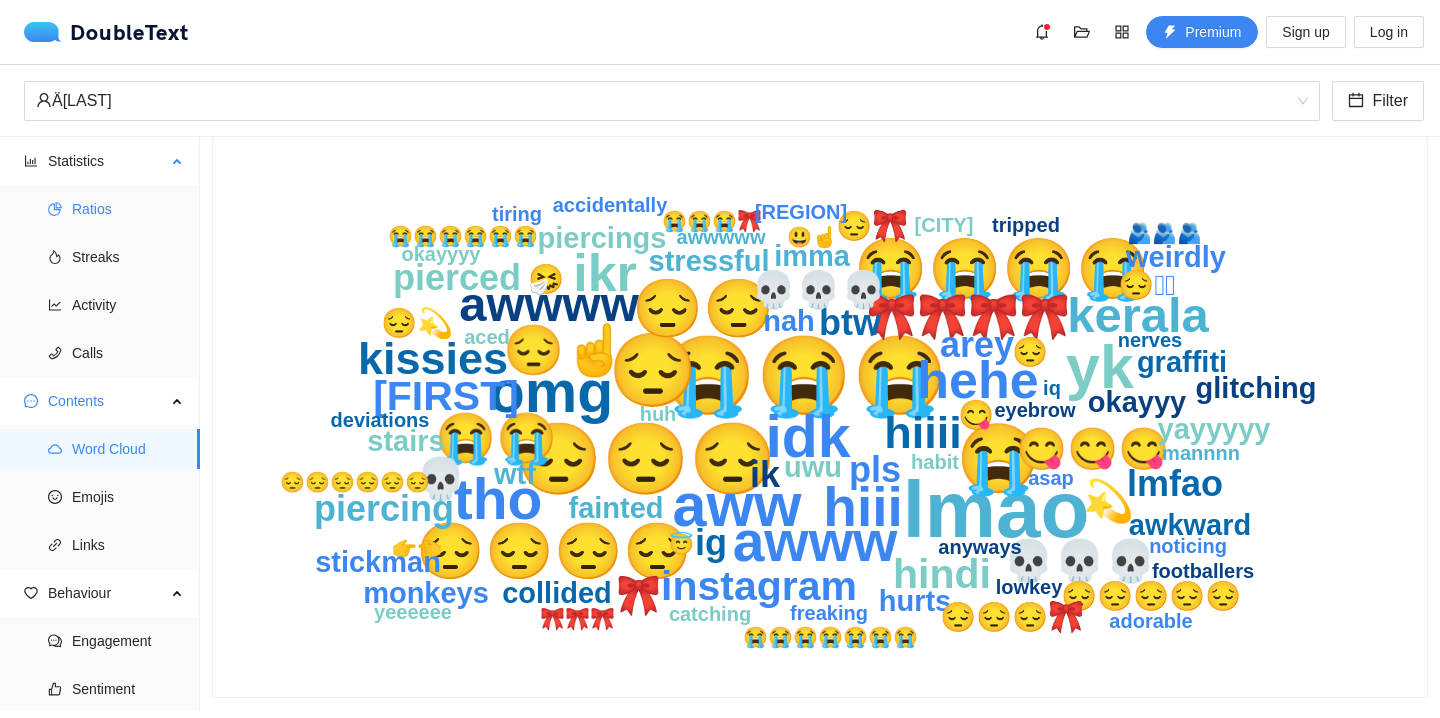 click on "Ratios" at bounding box center (128, 209) 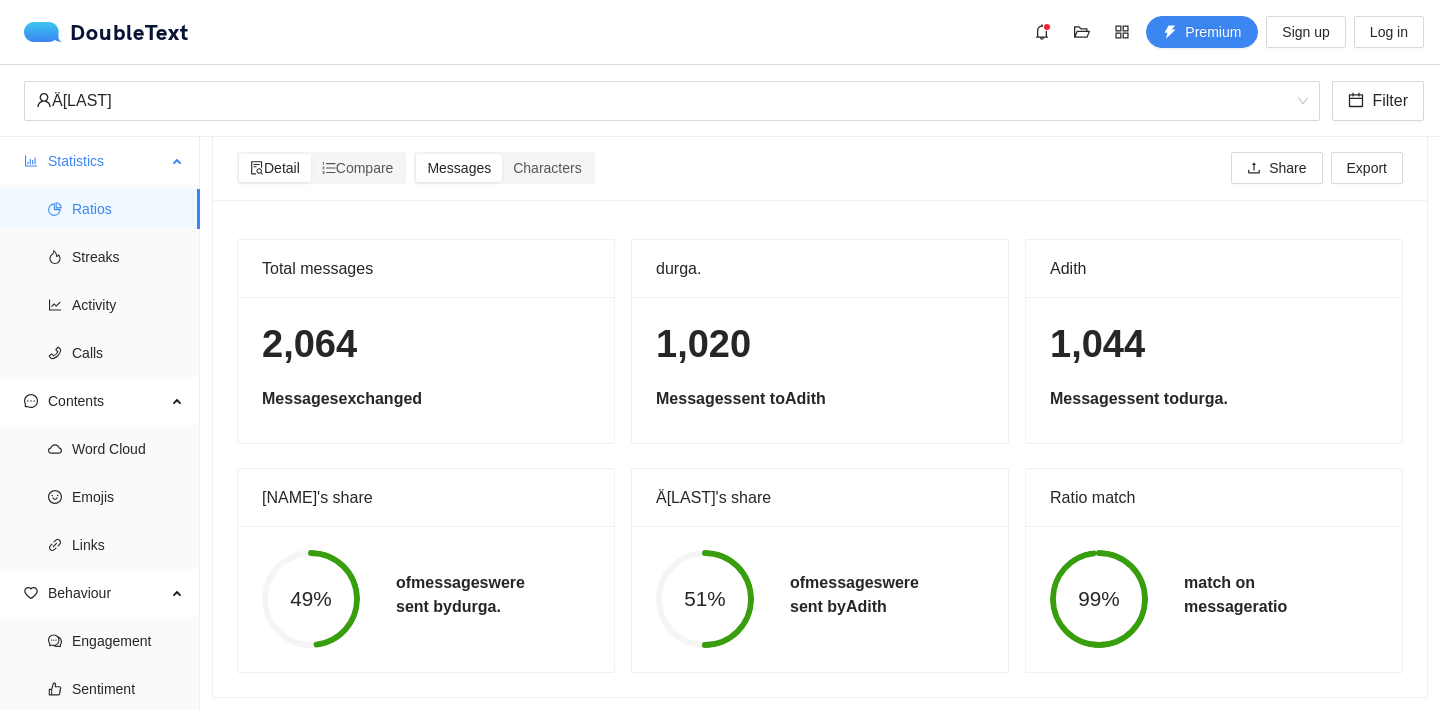 scroll, scrollTop: 30, scrollLeft: 0, axis: vertical 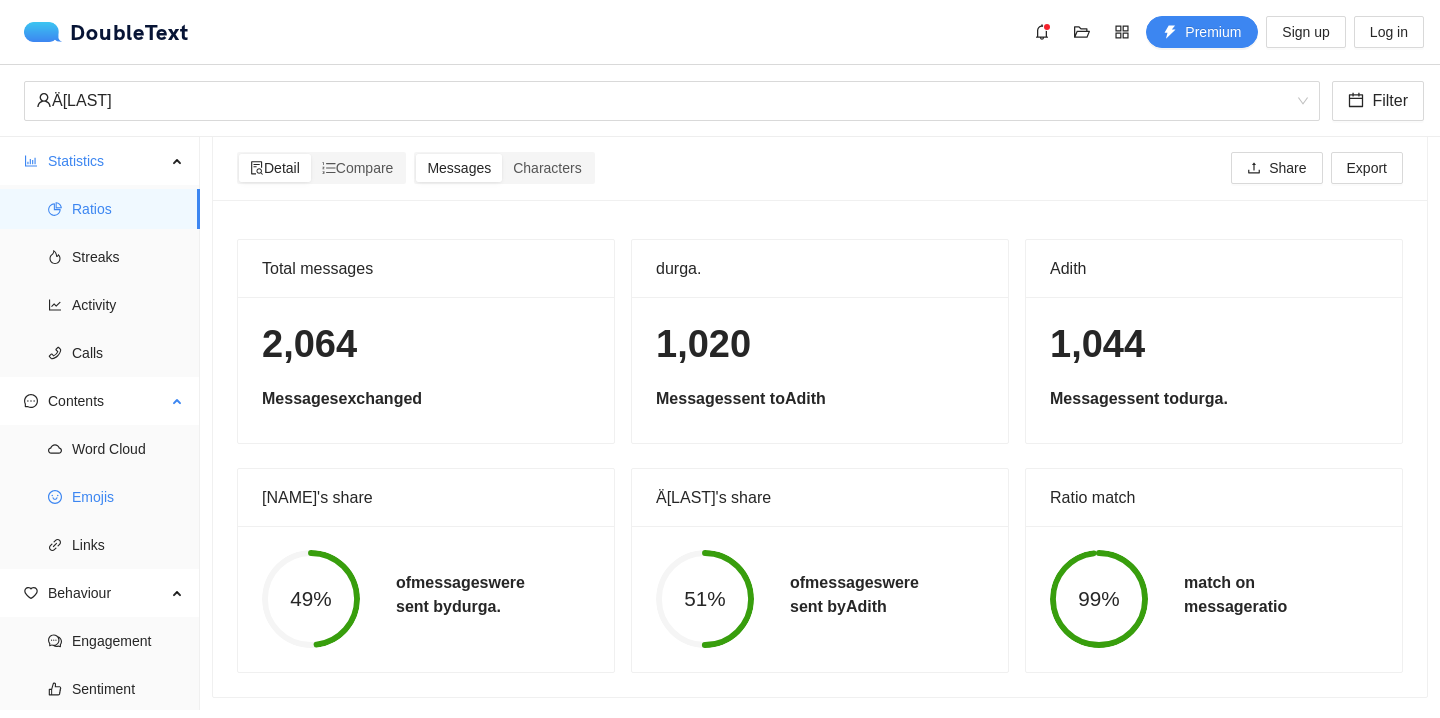 click on "Emojis" at bounding box center (128, 497) 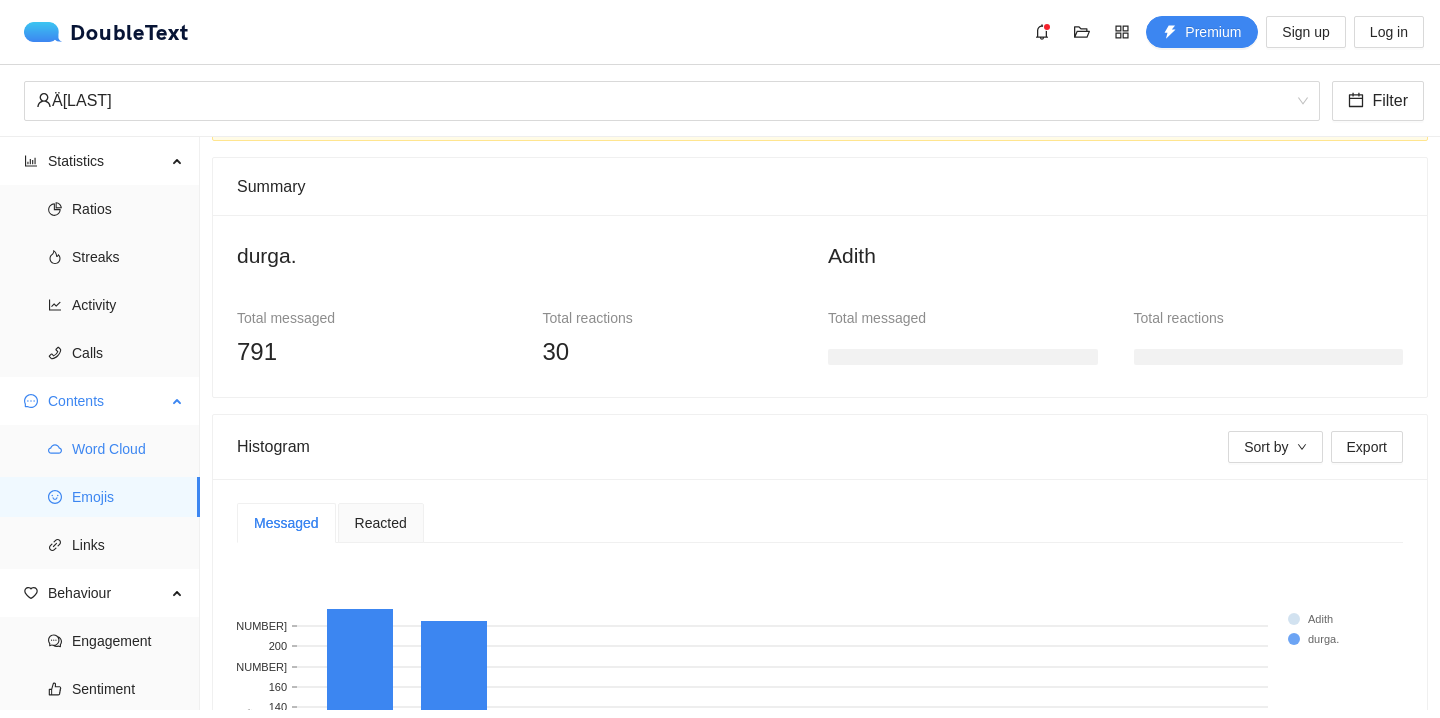 click on "Word Cloud" at bounding box center (128, 449) 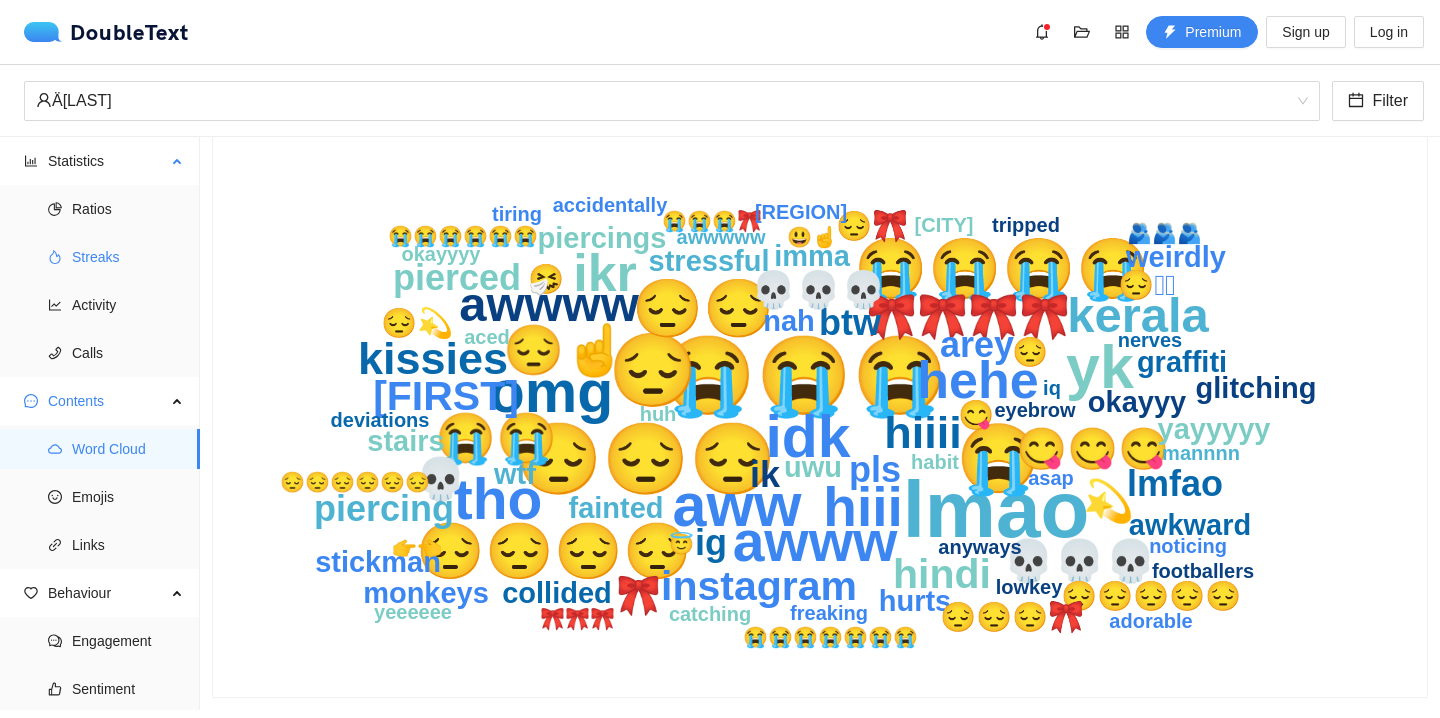 click on "Streaks" at bounding box center [128, 257] 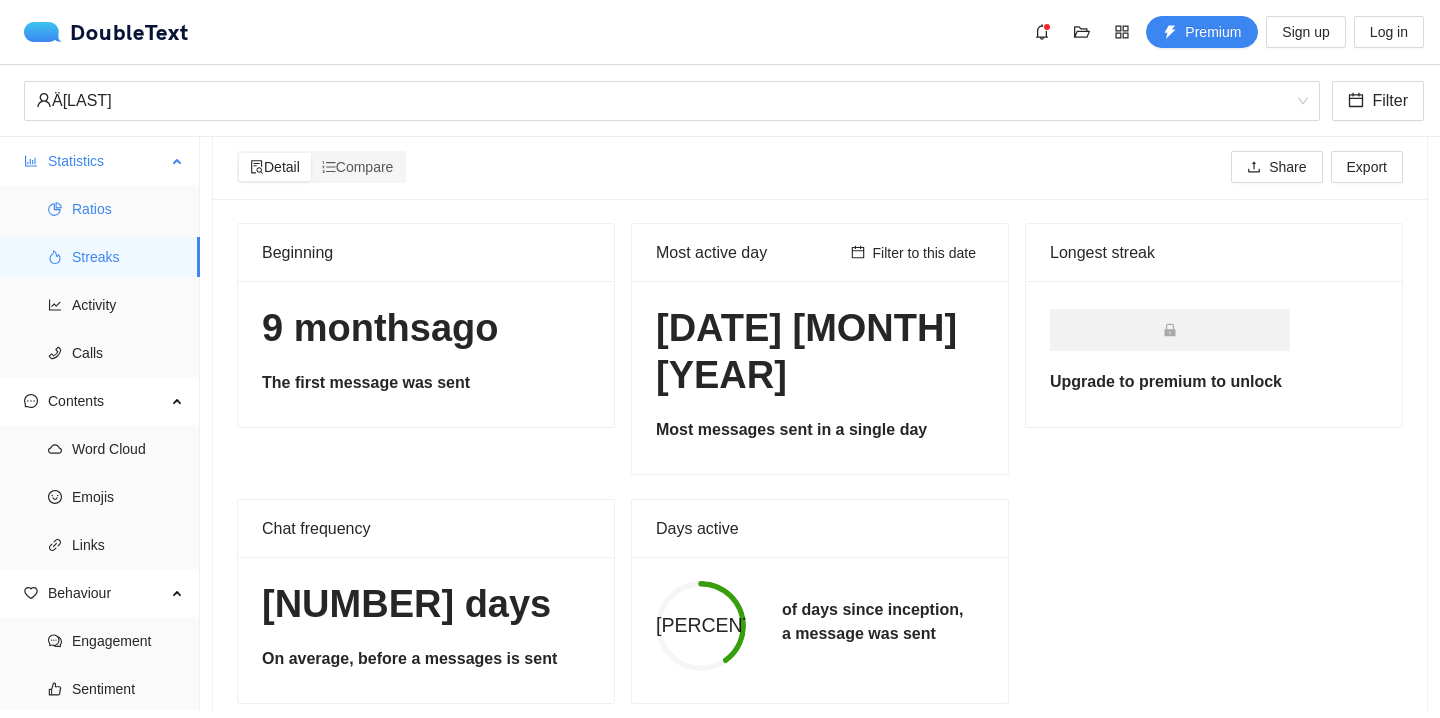 click on "Ratios" at bounding box center (128, 209) 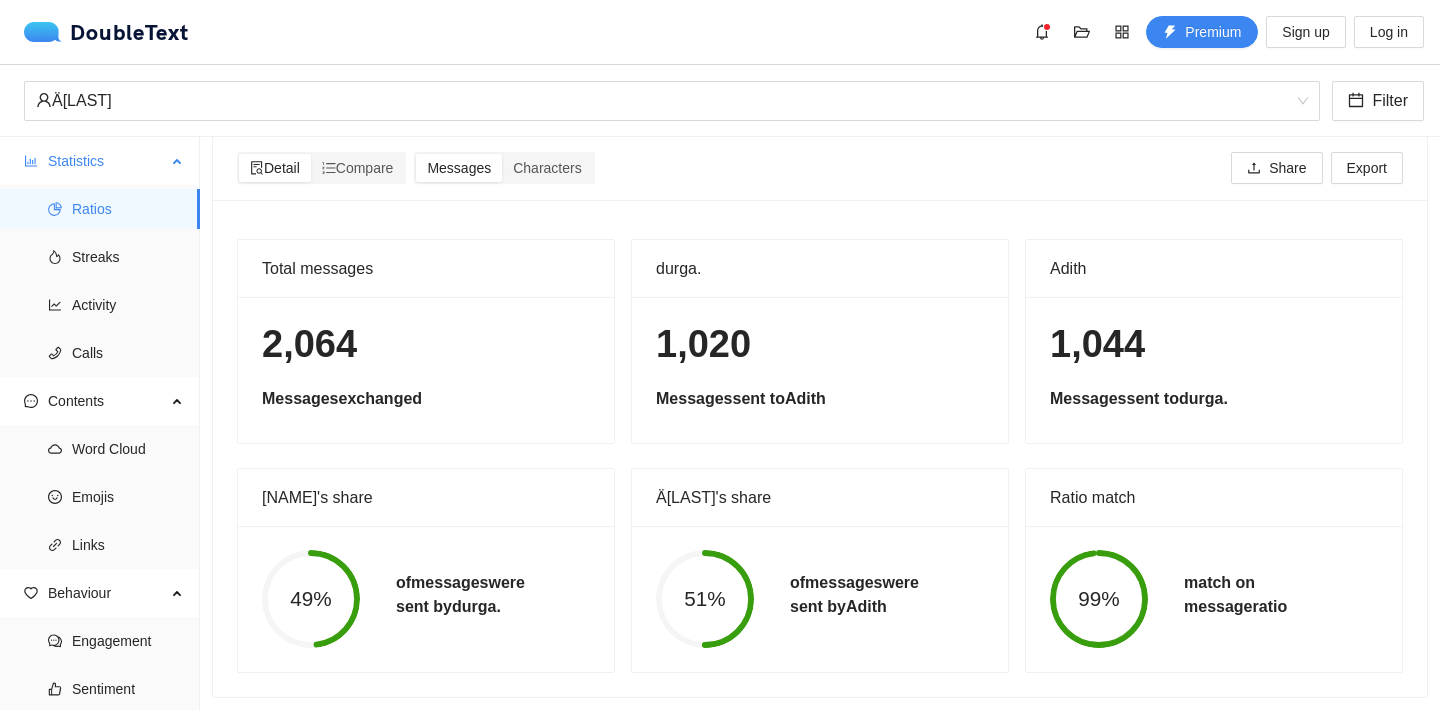 scroll, scrollTop: 30, scrollLeft: 0, axis: vertical 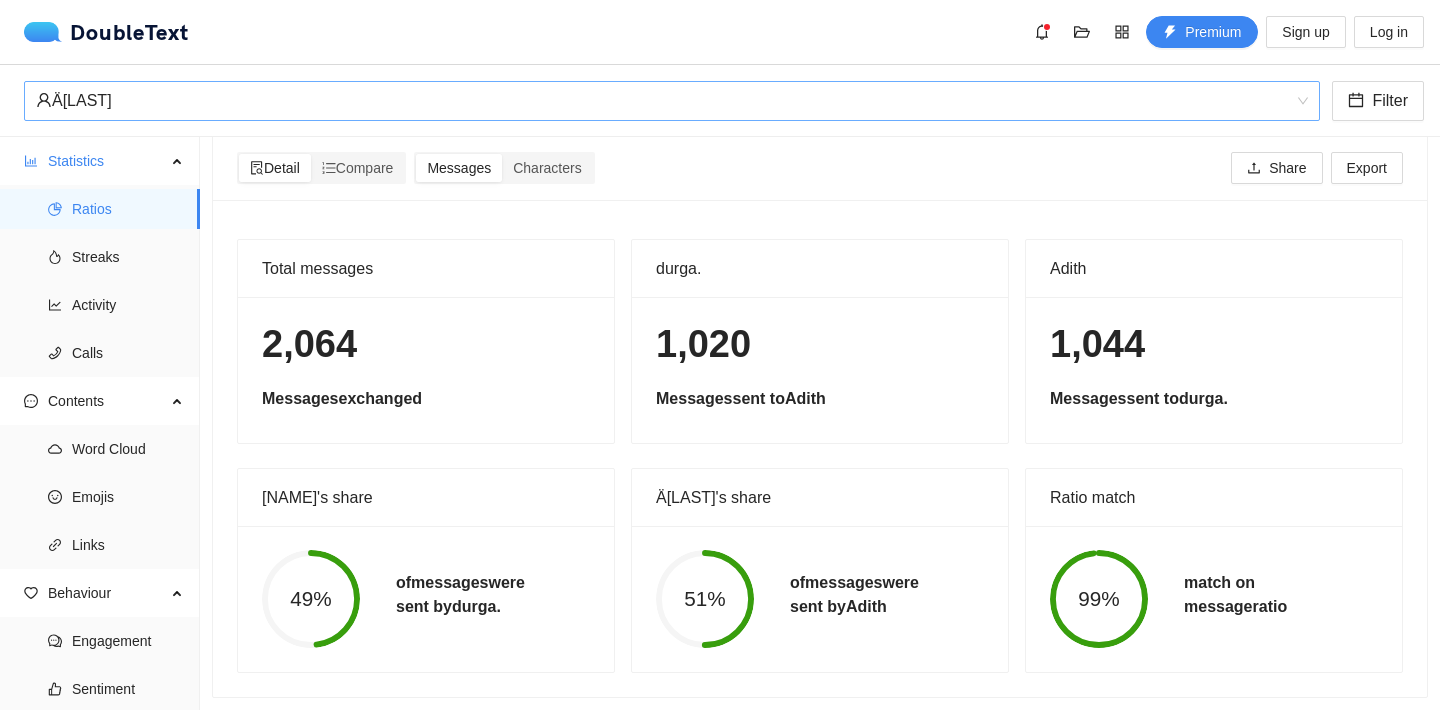 click on "Äadith" at bounding box center [663, 101] 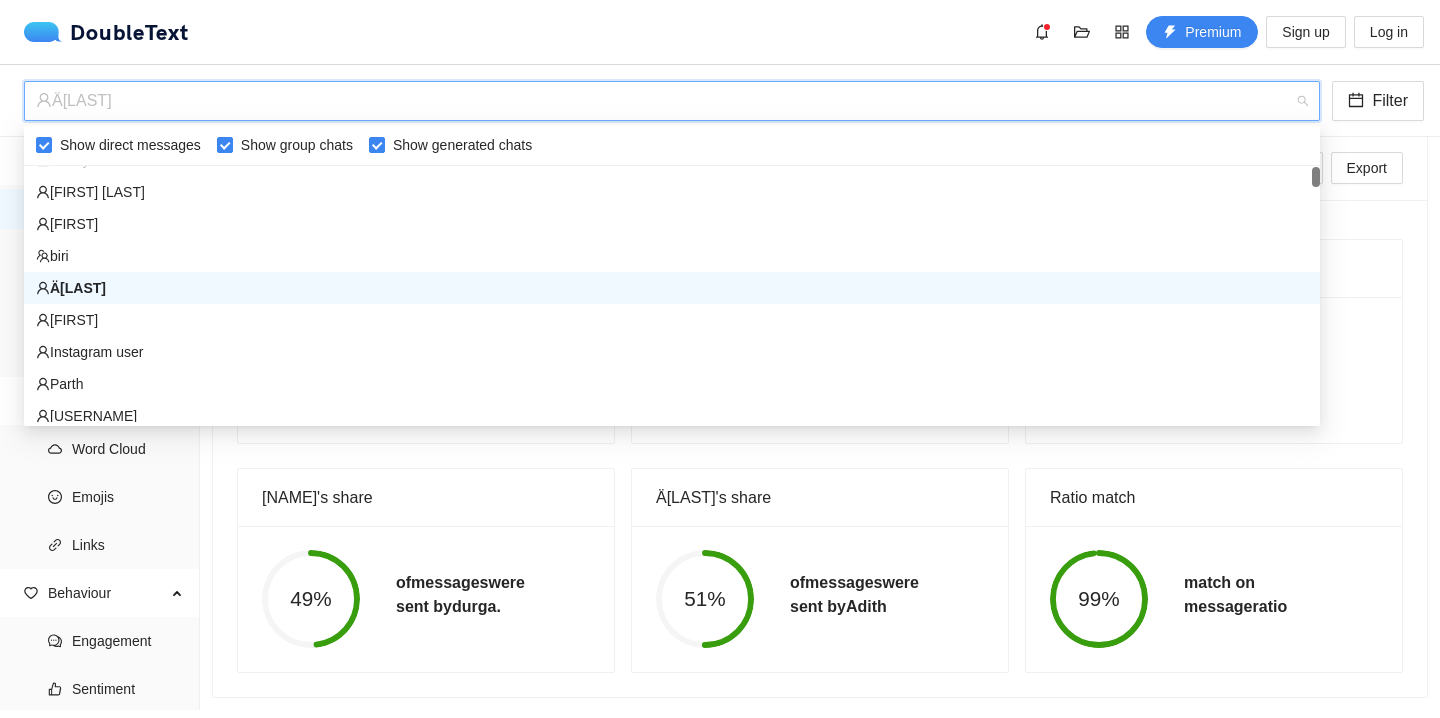 scroll, scrollTop: 0, scrollLeft: 0, axis: both 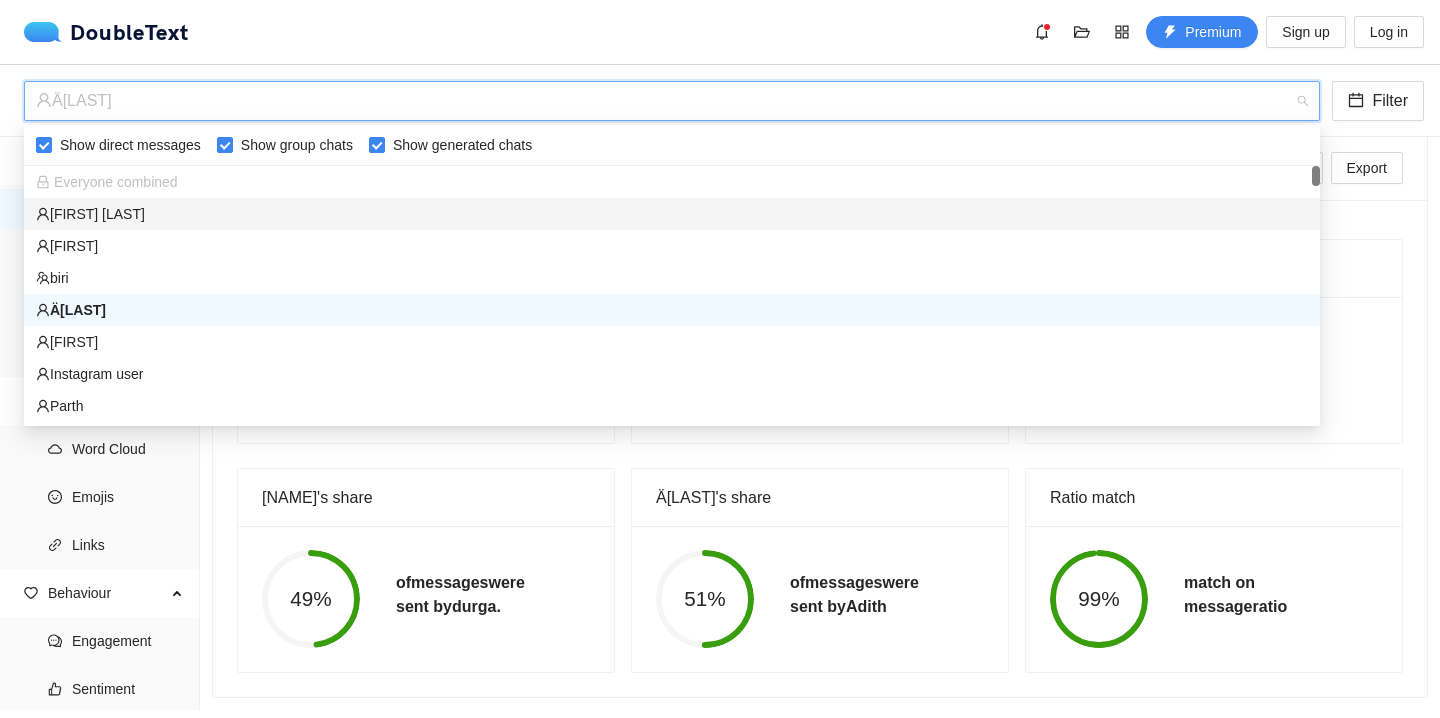 click on "Raihan Khayer" at bounding box center [672, 214] 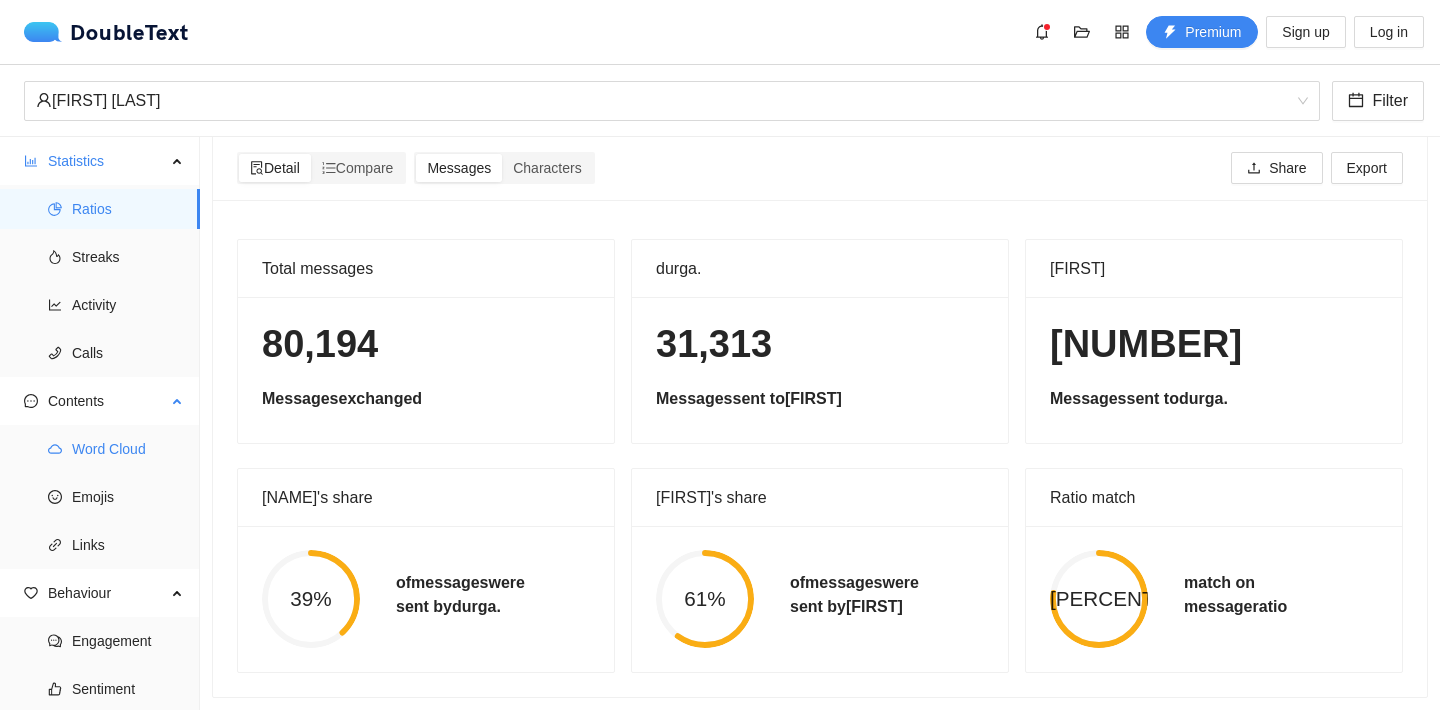 click on "Word Cloud" at bounding box center (128, 449) 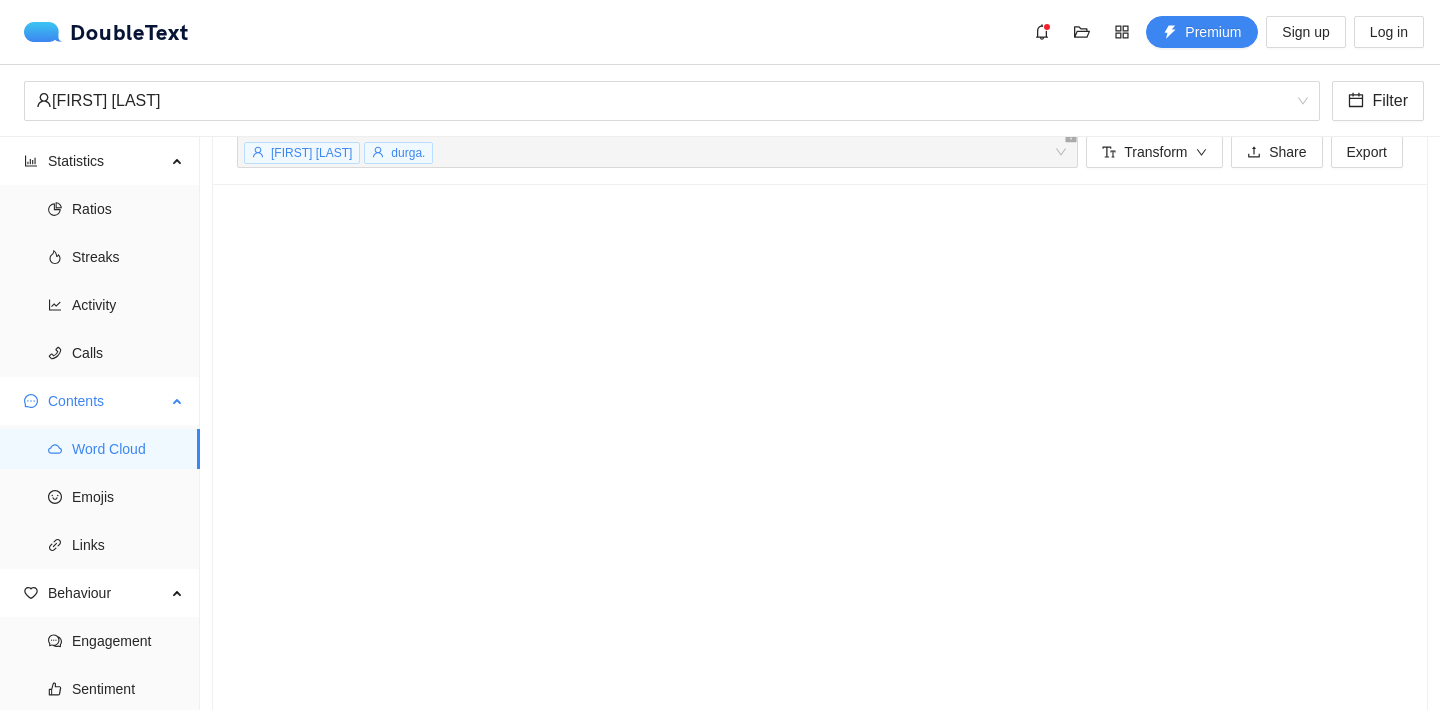 scroll, scrollTop: 101, scrollLeft: 0, axis: vertical 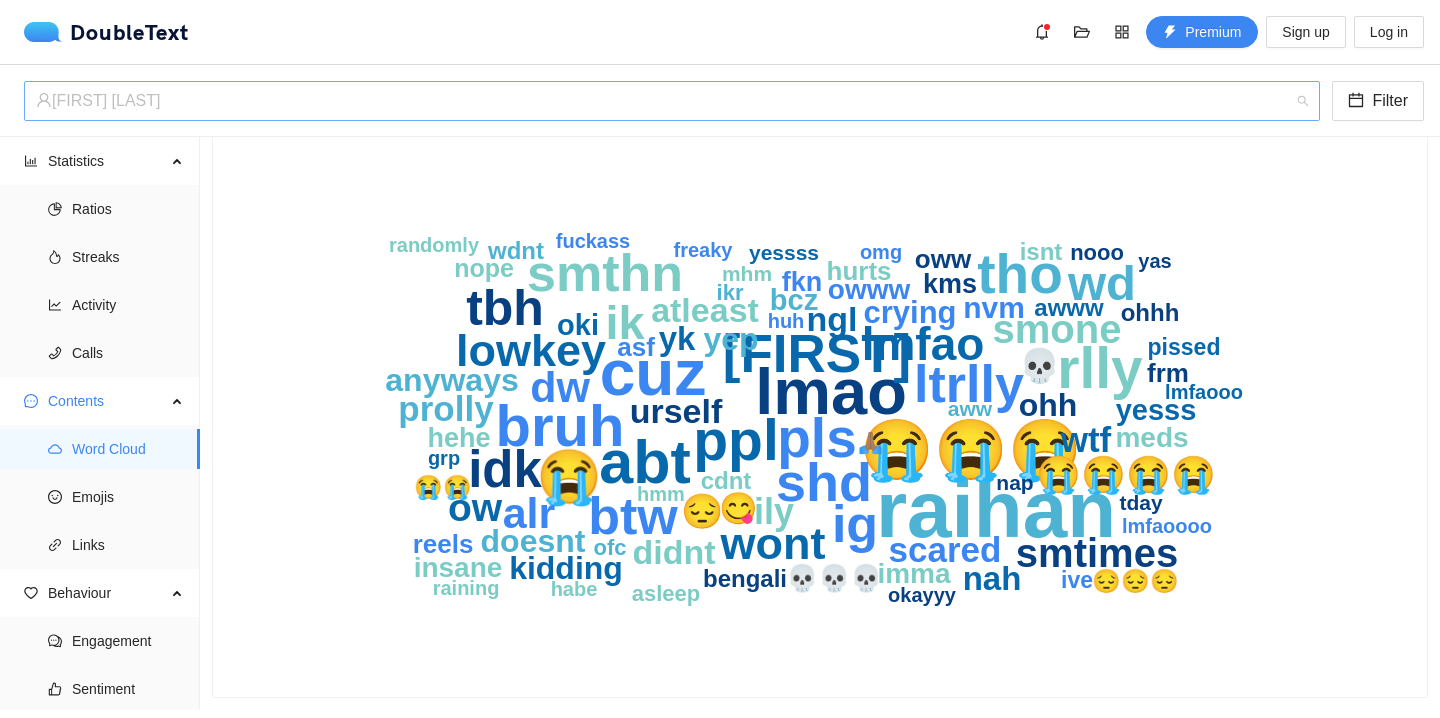 click on "Raihan Khayer" at bounding box center (672, 101) 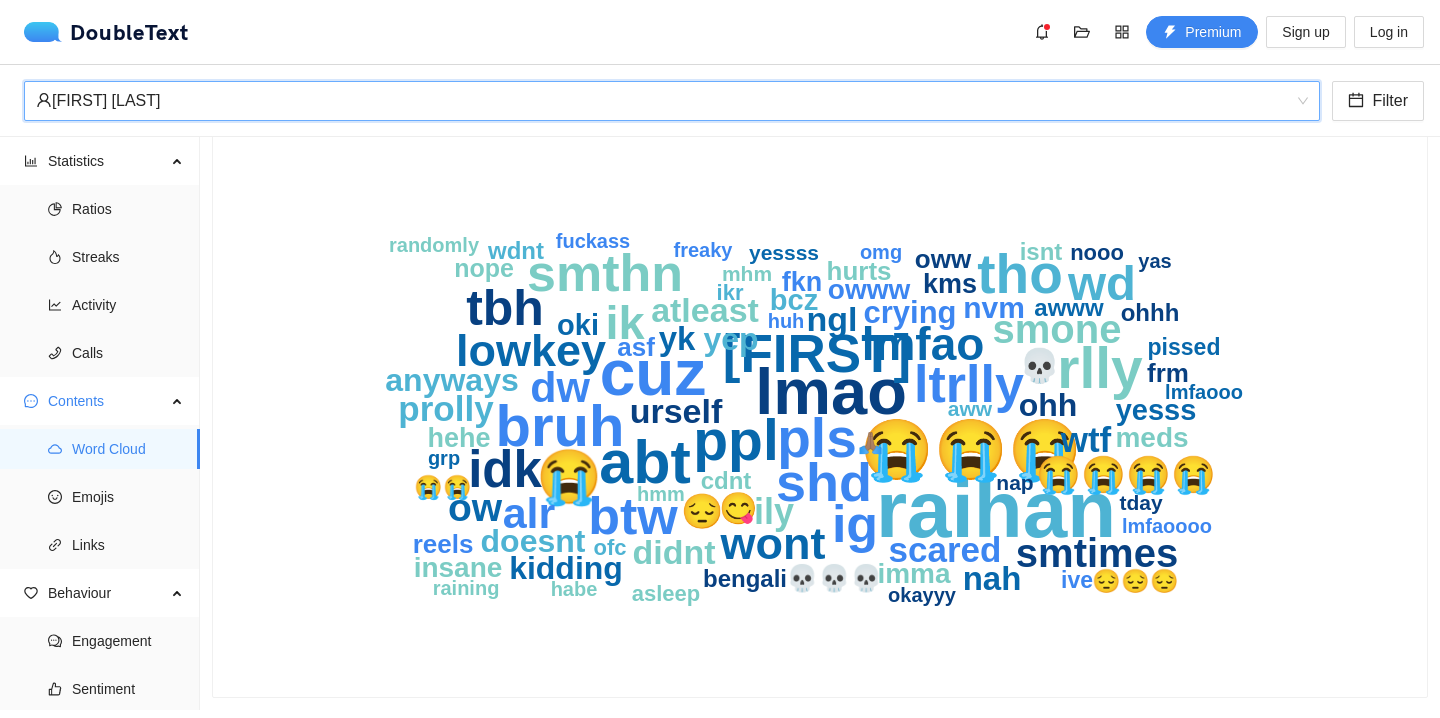 click on "Raihan Khayer" at bounding box center [672, 101] 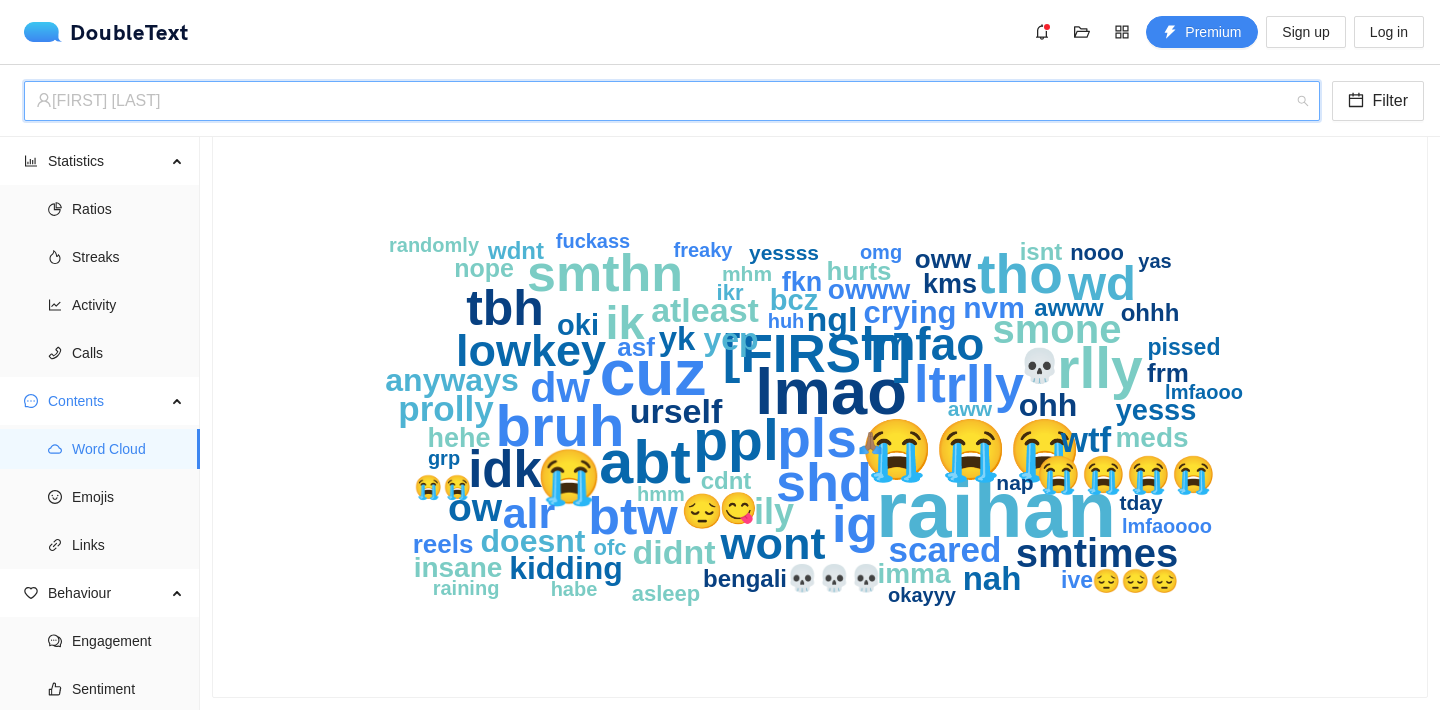click on "Raihan Khayer" at bounding box center [672, 101] 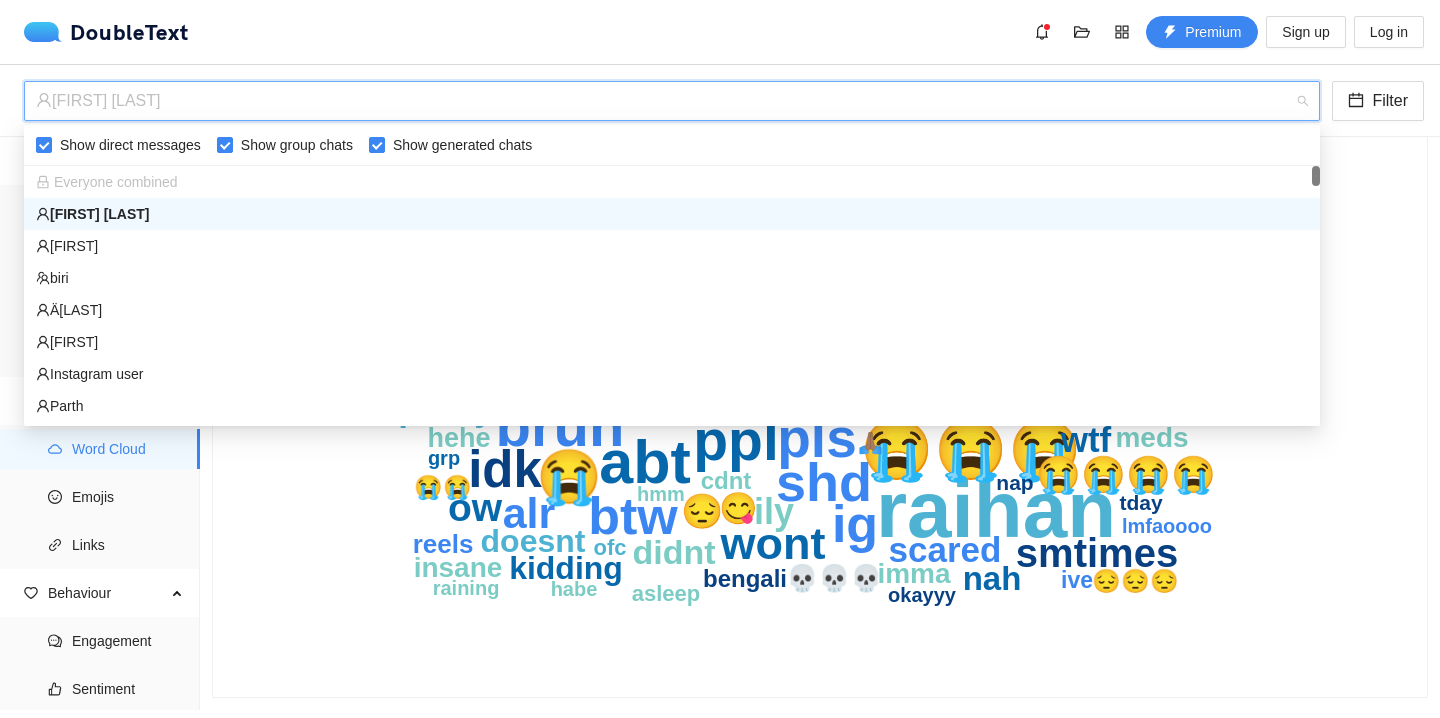 click on "Raihan Khayer" at bounding box center [672, 101] 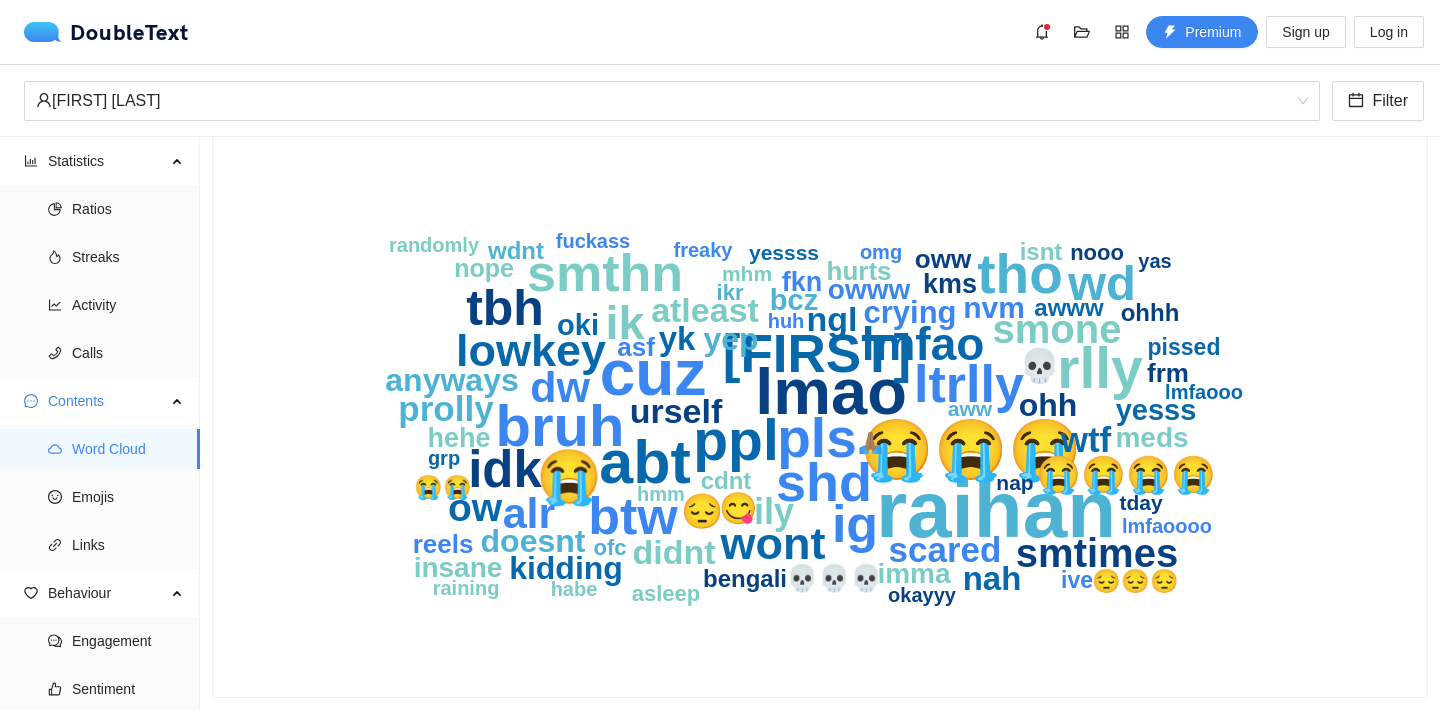 click on "raihan lmao cuz abt 😭😭😭 bruh rlly ppl tho pls shd bro 😭 ig btw smthn ltrlly idk tbh wd ik lmfao lowkey wont dw alr smtimes smone ow ily 😭😭😭😭 wtf scared prolly 😔 urself didnt ngl atleast yk 💀 nah anyways ohh yep doesnt kidding crying 😋 nvm oki bcz yesss imma meds owww insane hehe kms fkn frm reels 💀💀💀 oww hurts asf nope awww bengali cdnt isnt ohhh wdnt ive pissed 😔😔😔 😭😭 asleep ikr nooo ofc mhm nap aww tday yessss okayyy omg 🙏🏽 raining hmm freaky grp lmfaoooo lmfaooo habe randomly huh fuckass yas" 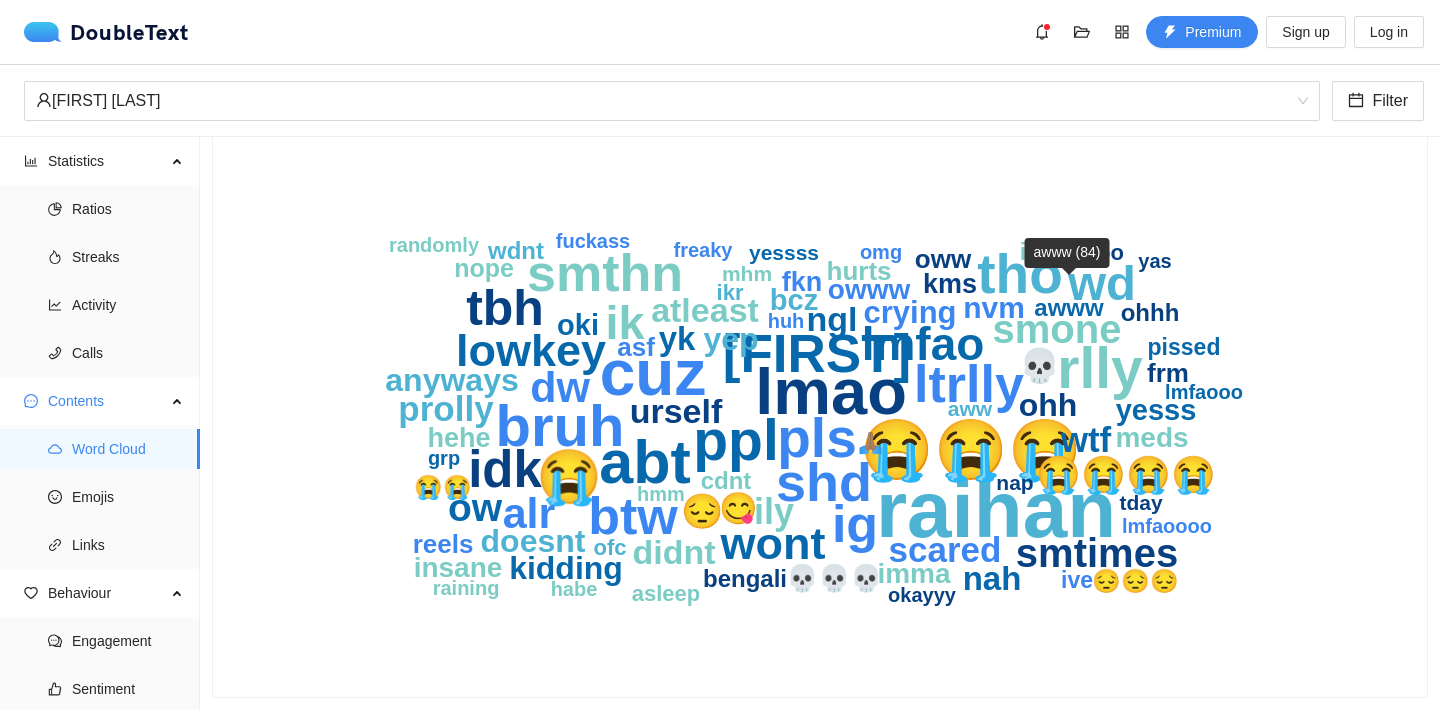 click on "nvm" 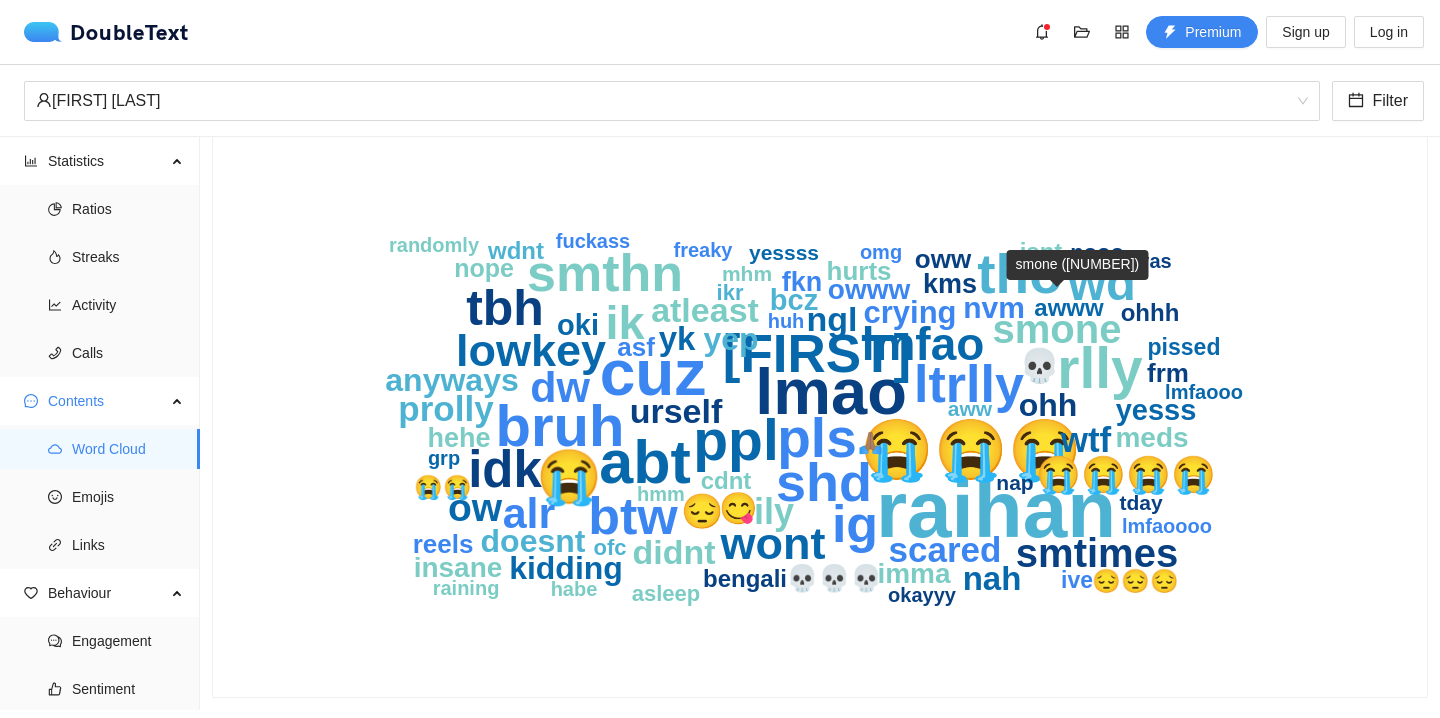 click on "smone" 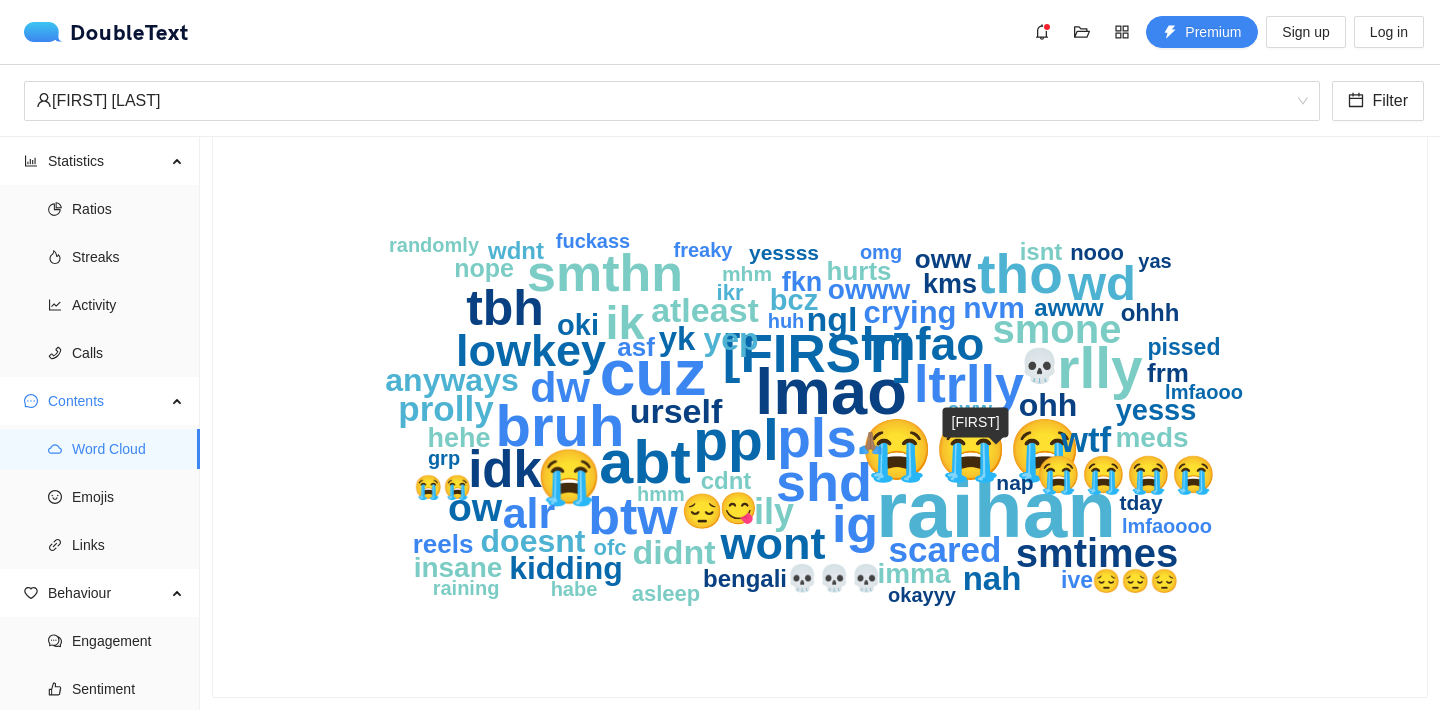 click on "raihan" 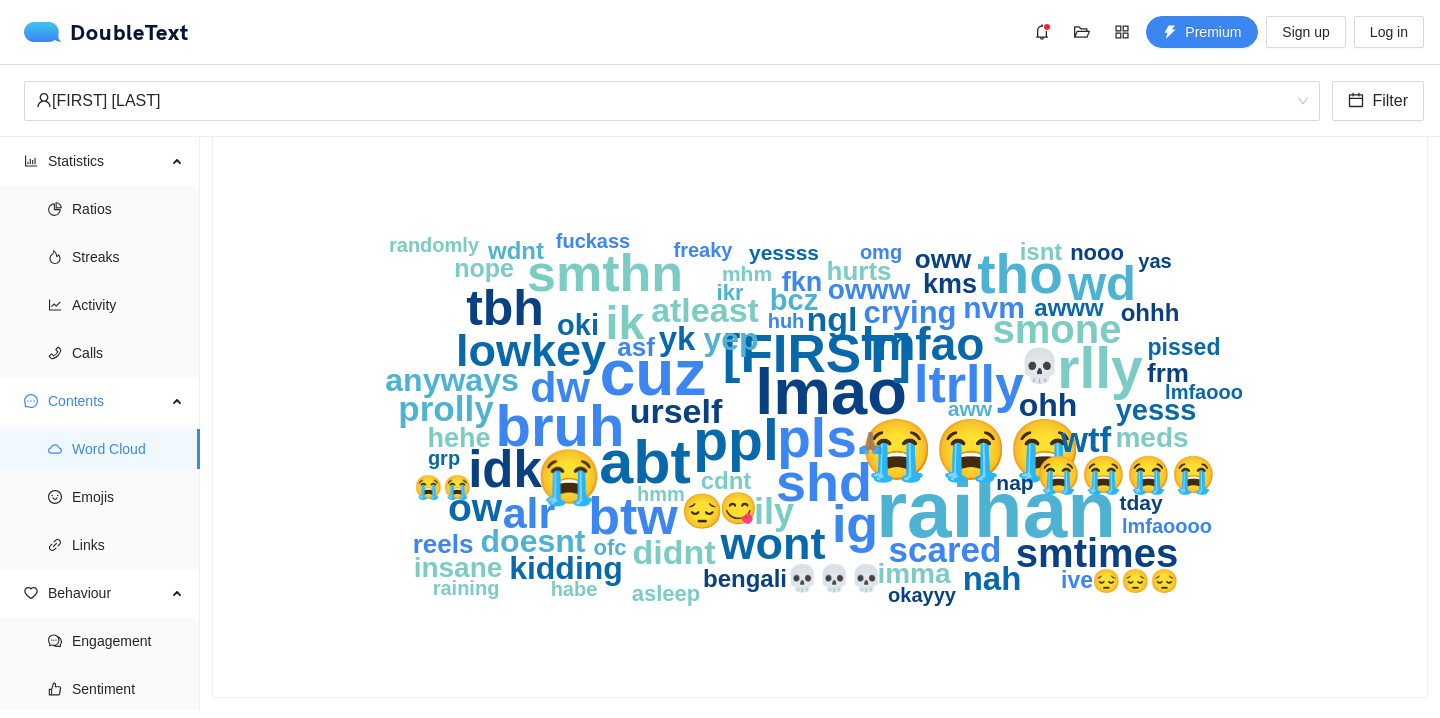 scroll, scrollTop: 101, scrollLeft: 0, axis: vertical 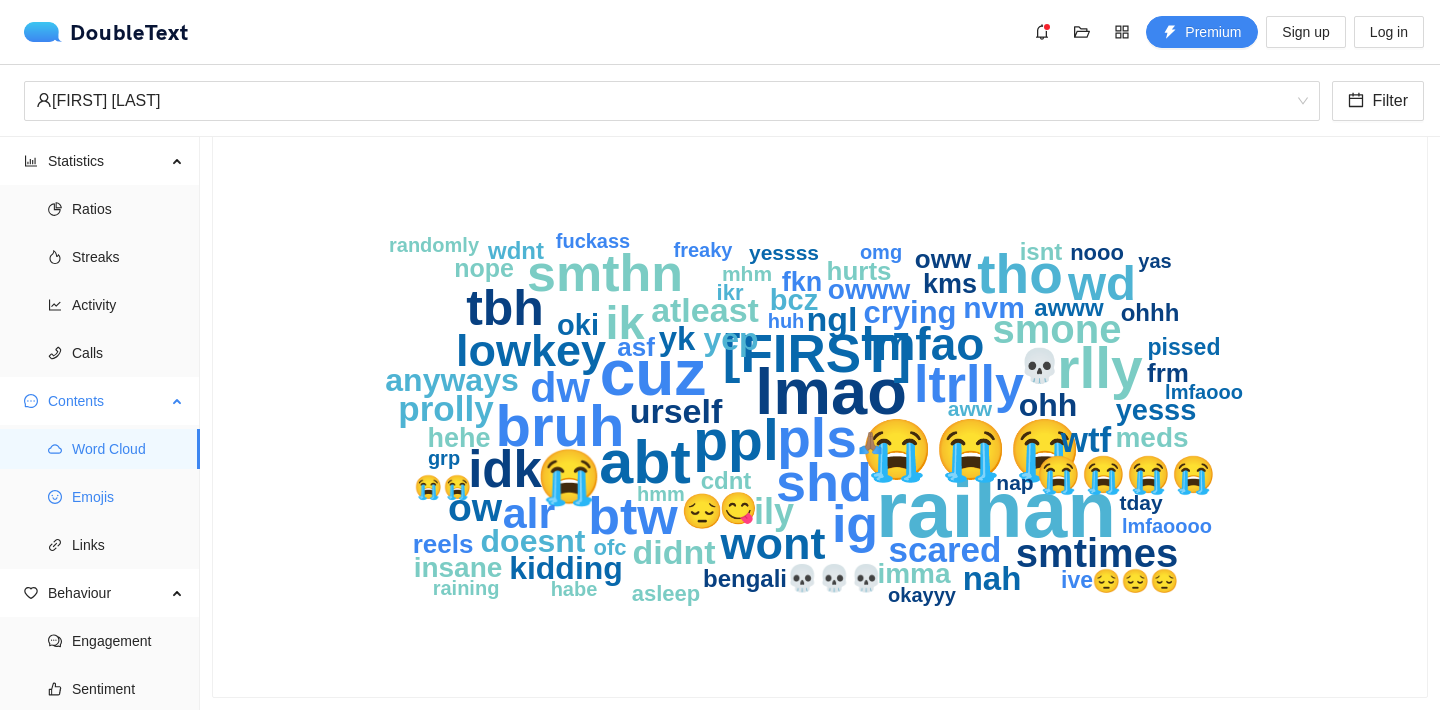 click on "Emojis" at bounding box center [128, 497] 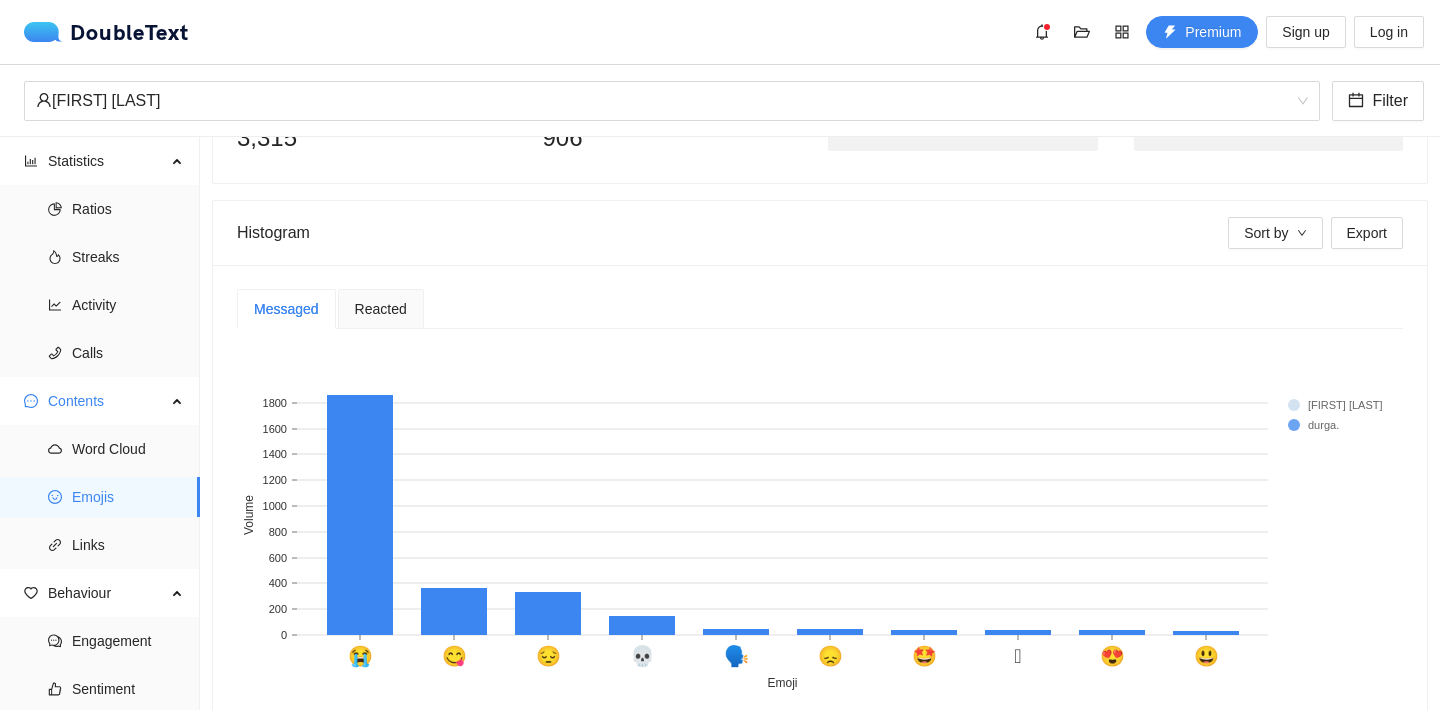 scroll, scrollTop: 409, scrollLeft: 0, axis: vertical 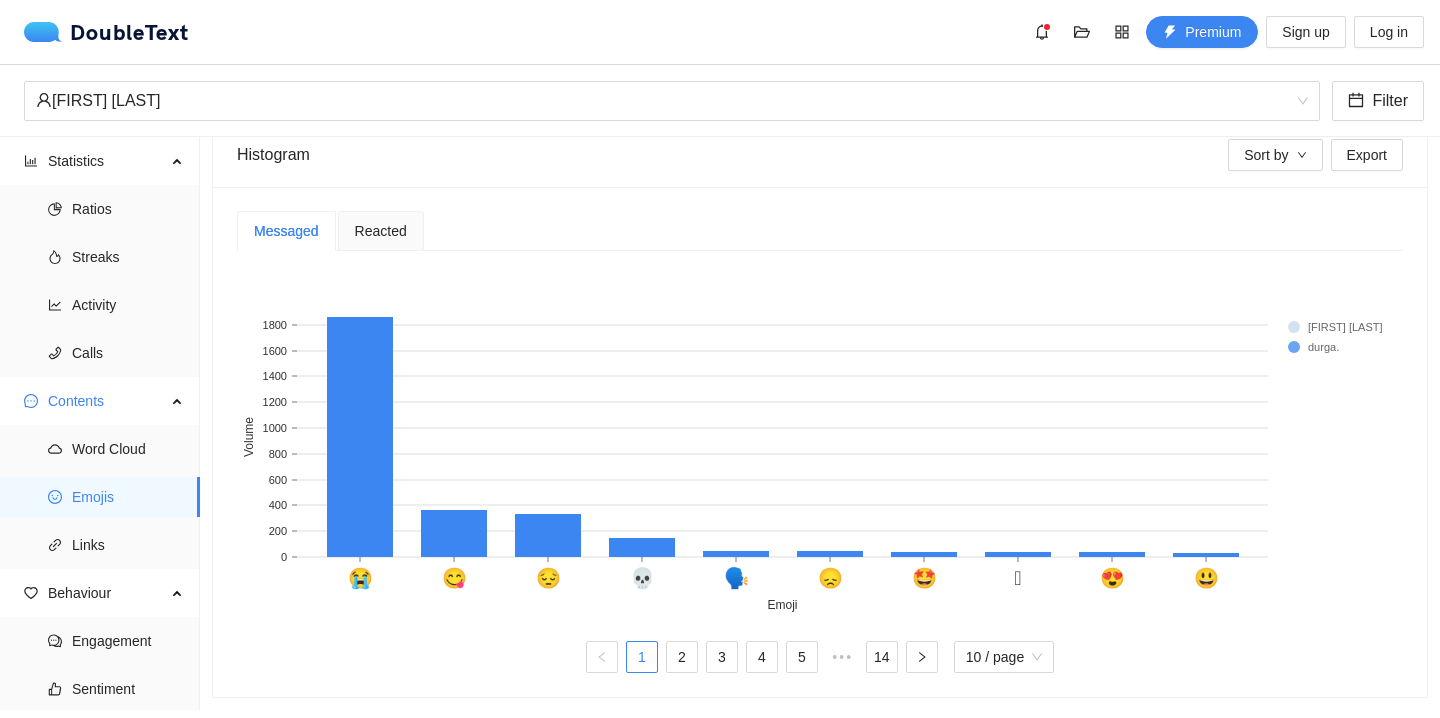 click on "Reacted" at bounding box center [381, 231] 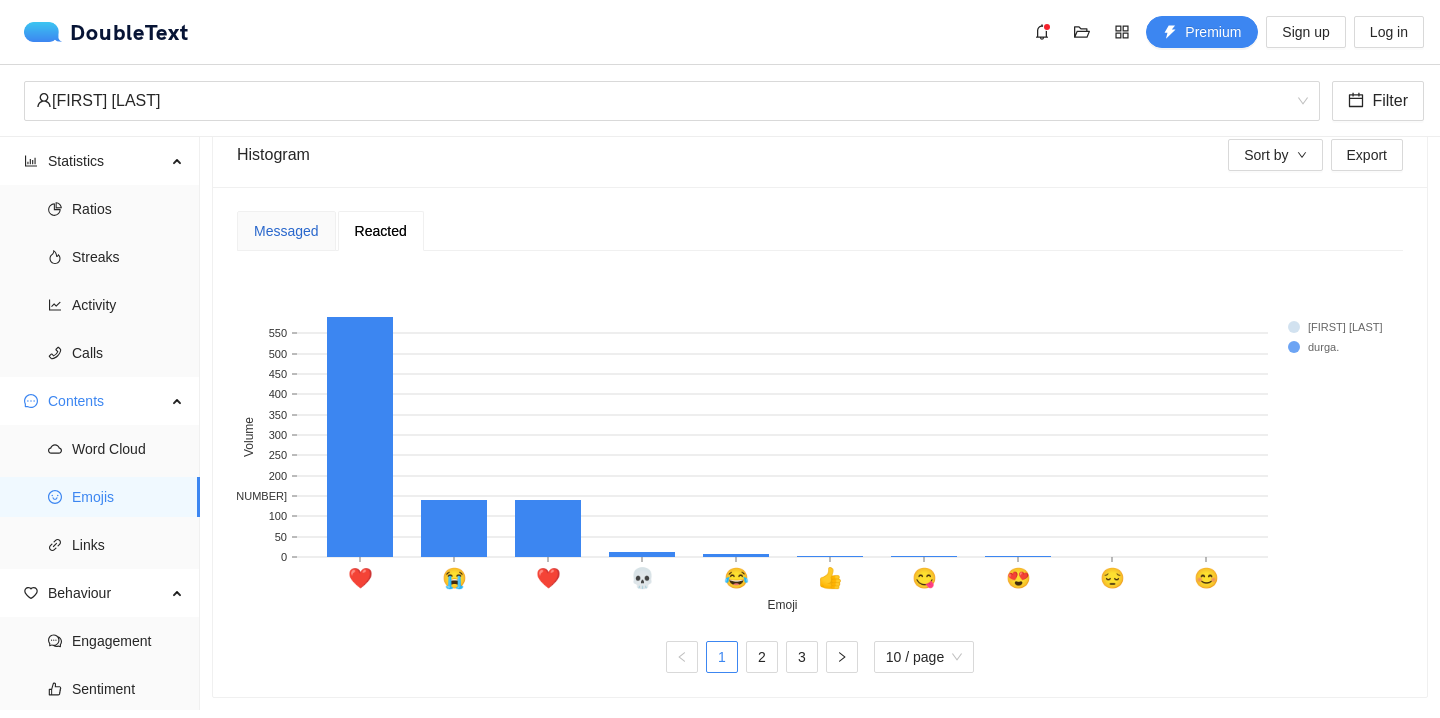 click on "Messaged" at bounding box center (286, 231) 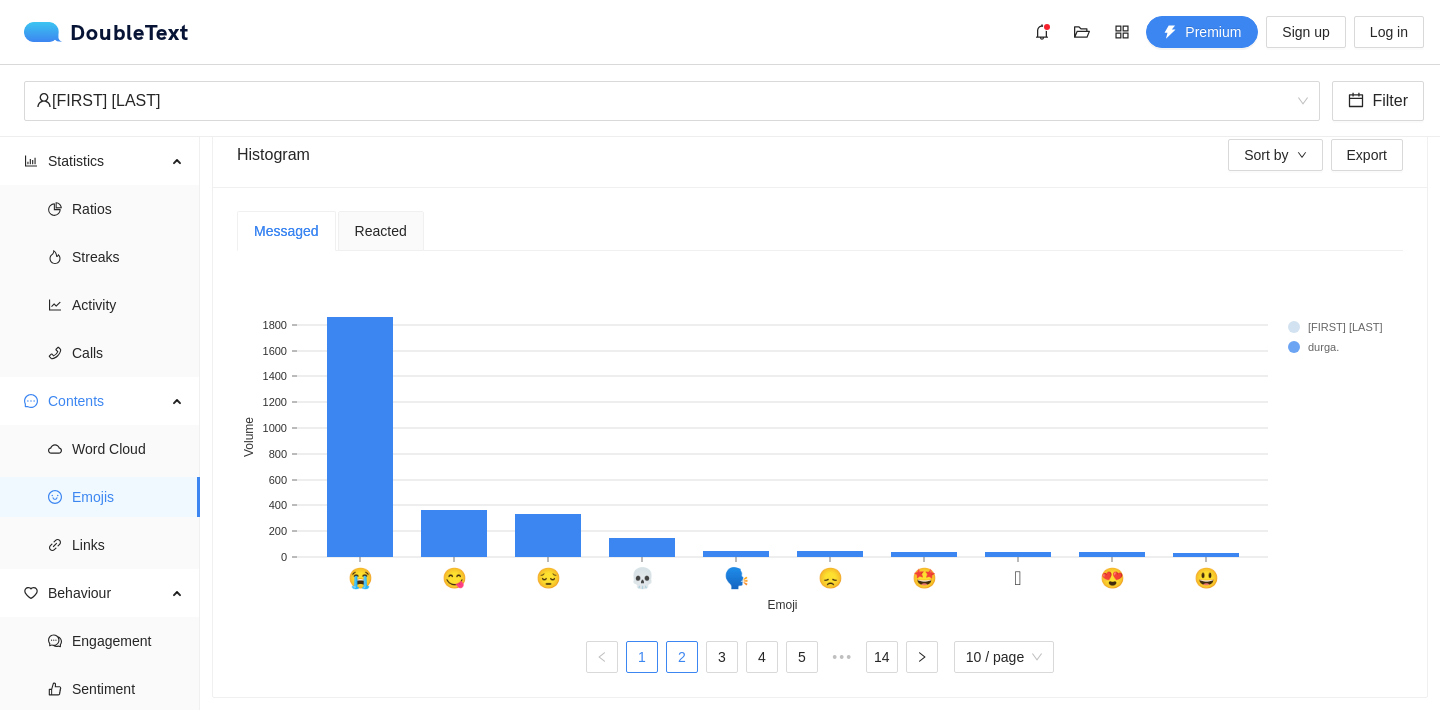 click on "2" at bounding box center [682, 657] 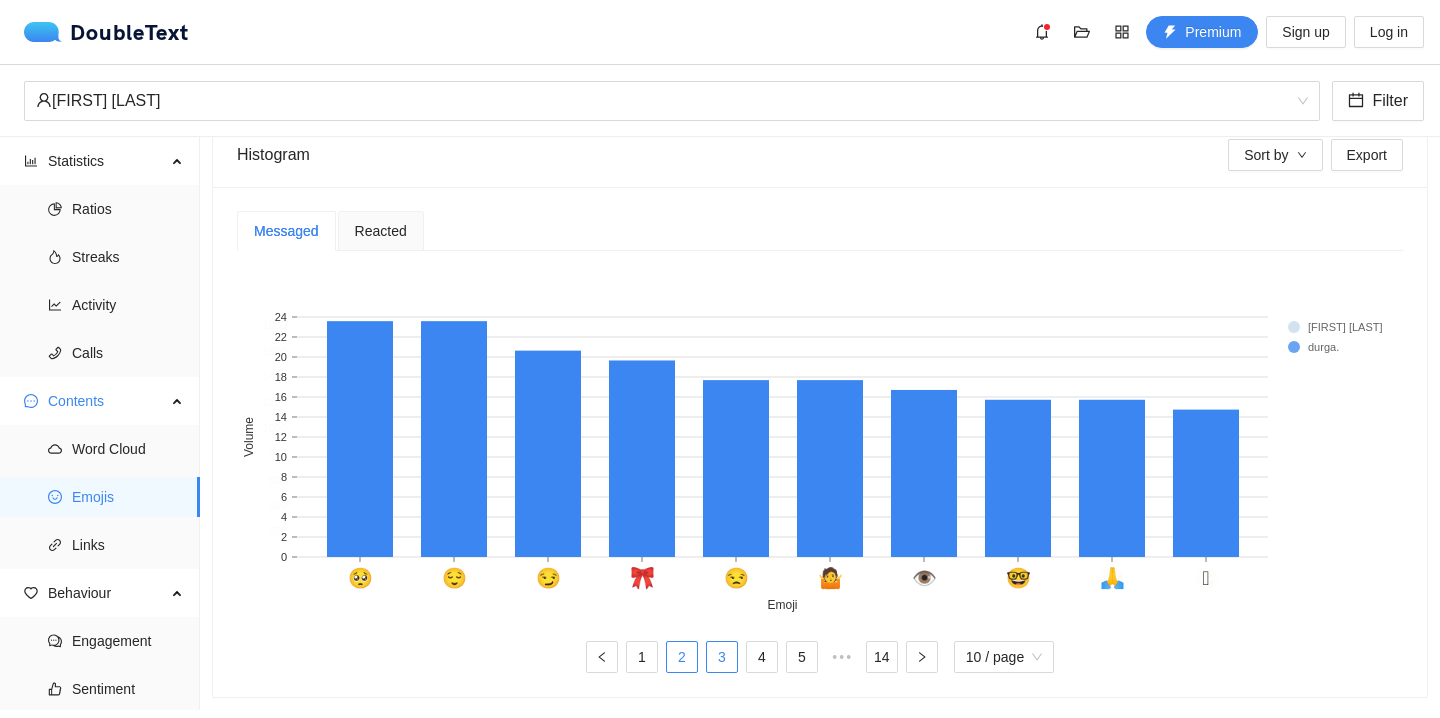 click on "3" at bounding box center [722, 657] 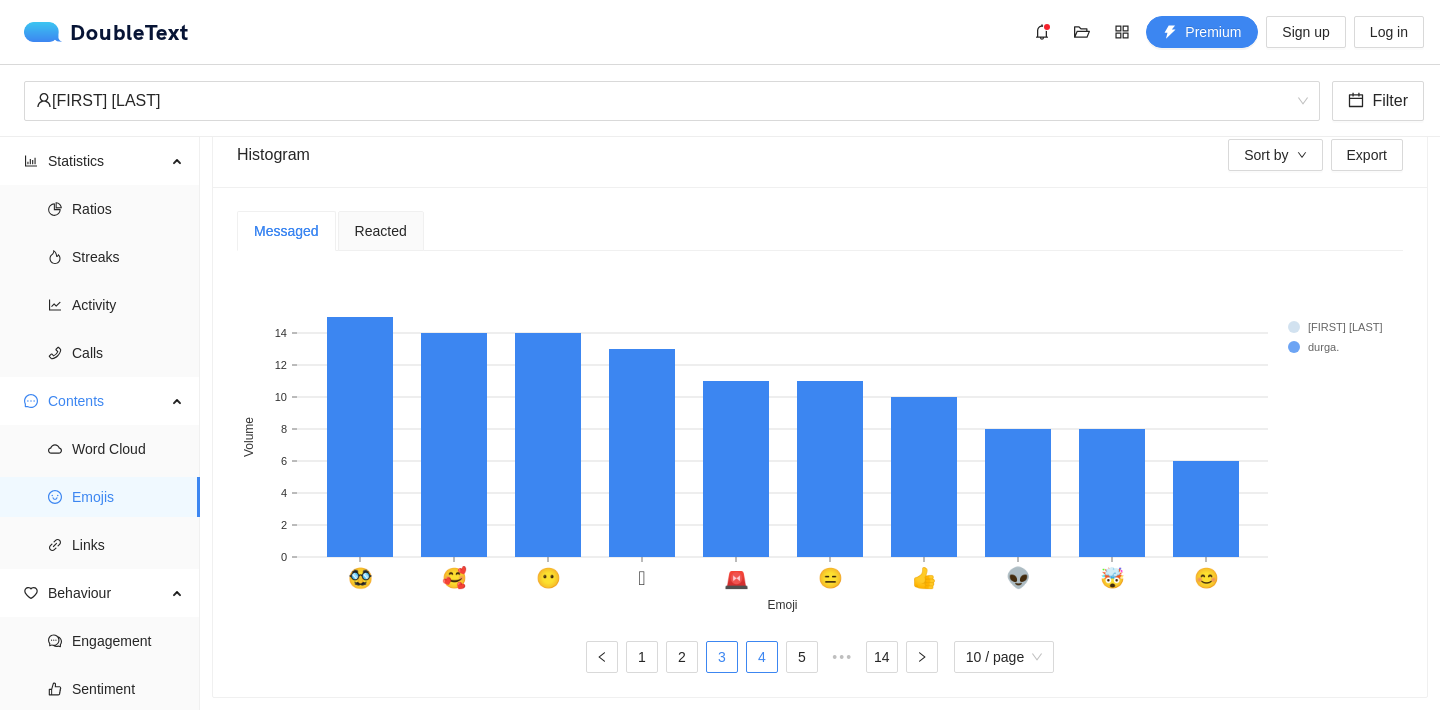 click on "4" at bounding box center [762, 657] 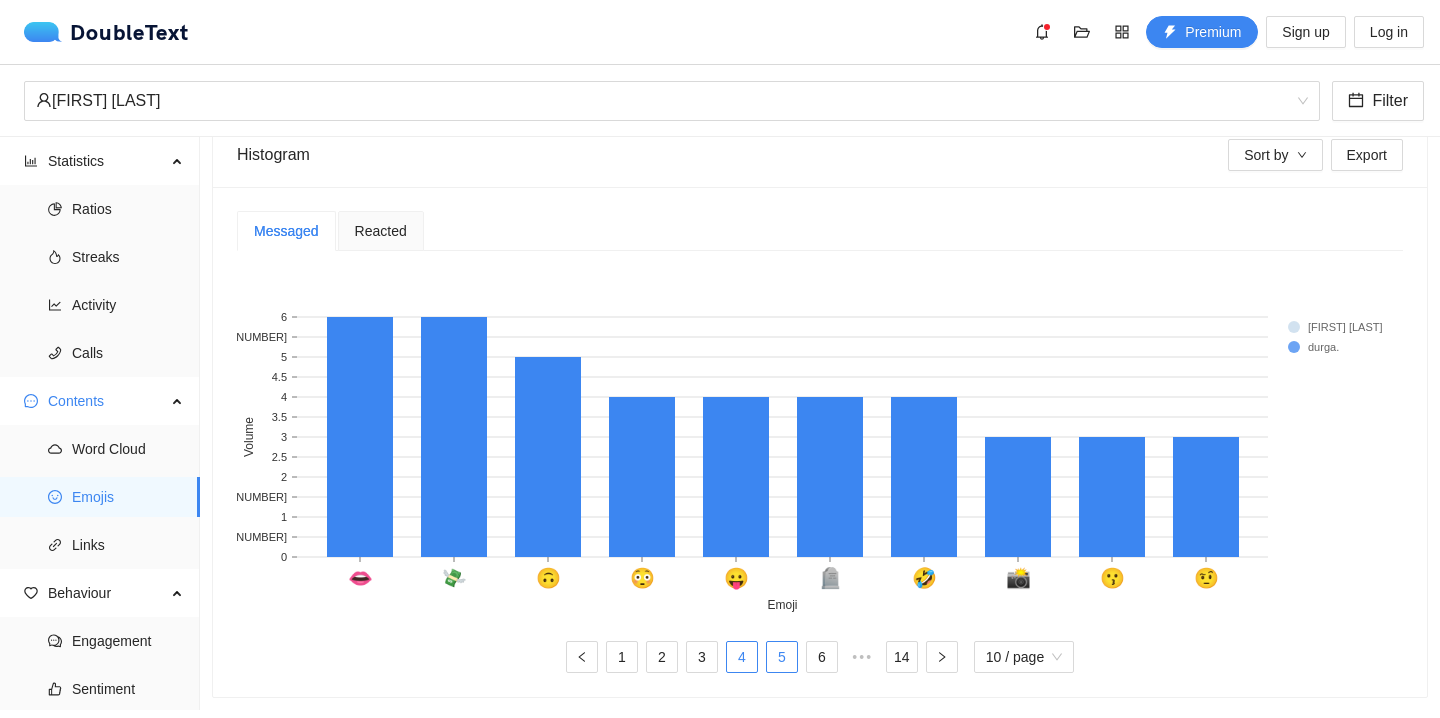 click on "5" at bounding box center (782, 657) 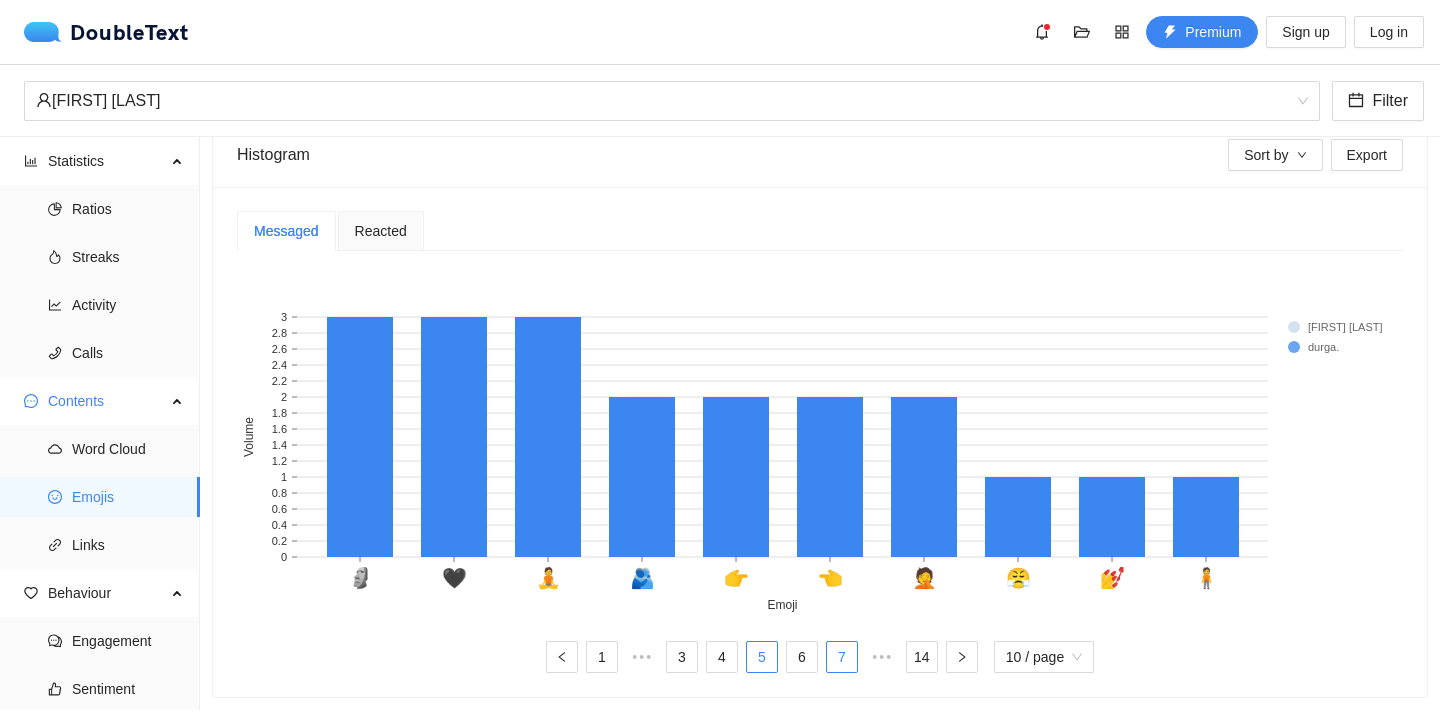 click on "7" at bounding box center [842, 657] 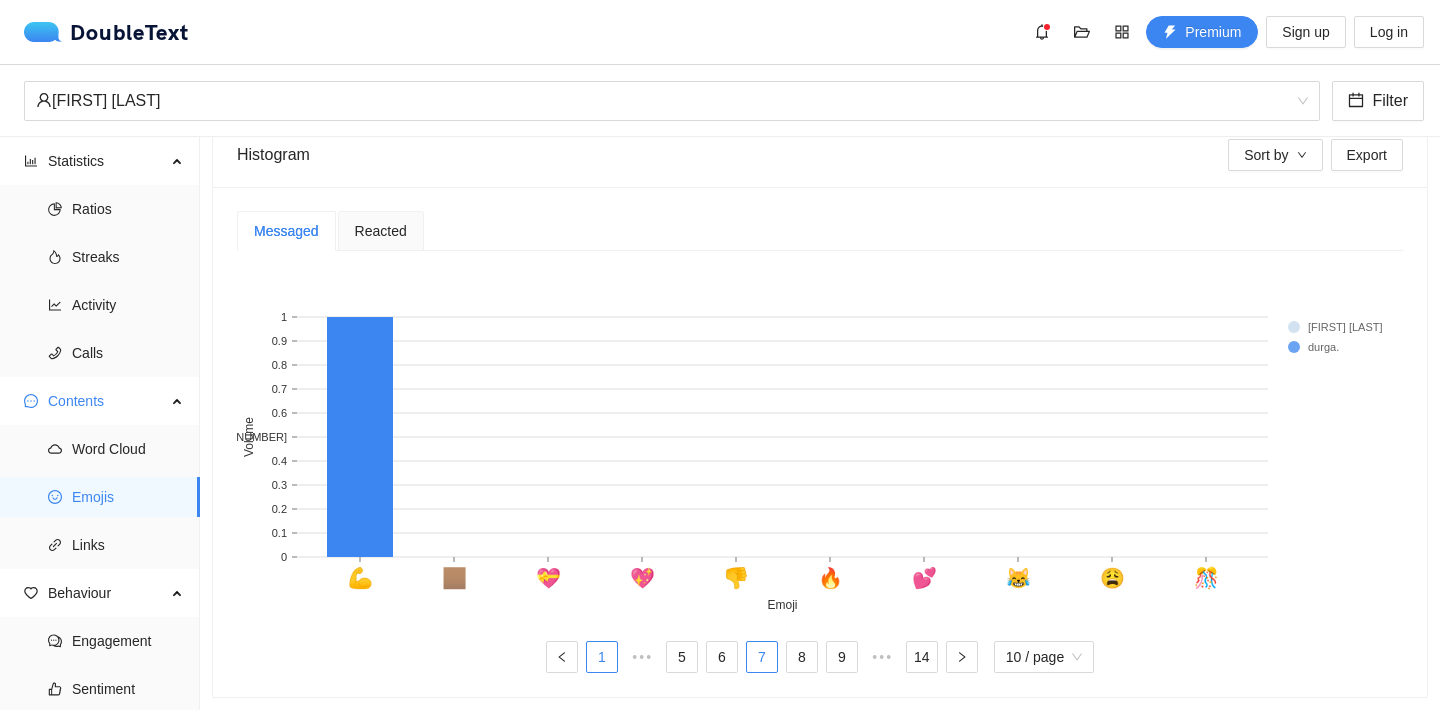 click on "1" at bounding box center [602, 657] 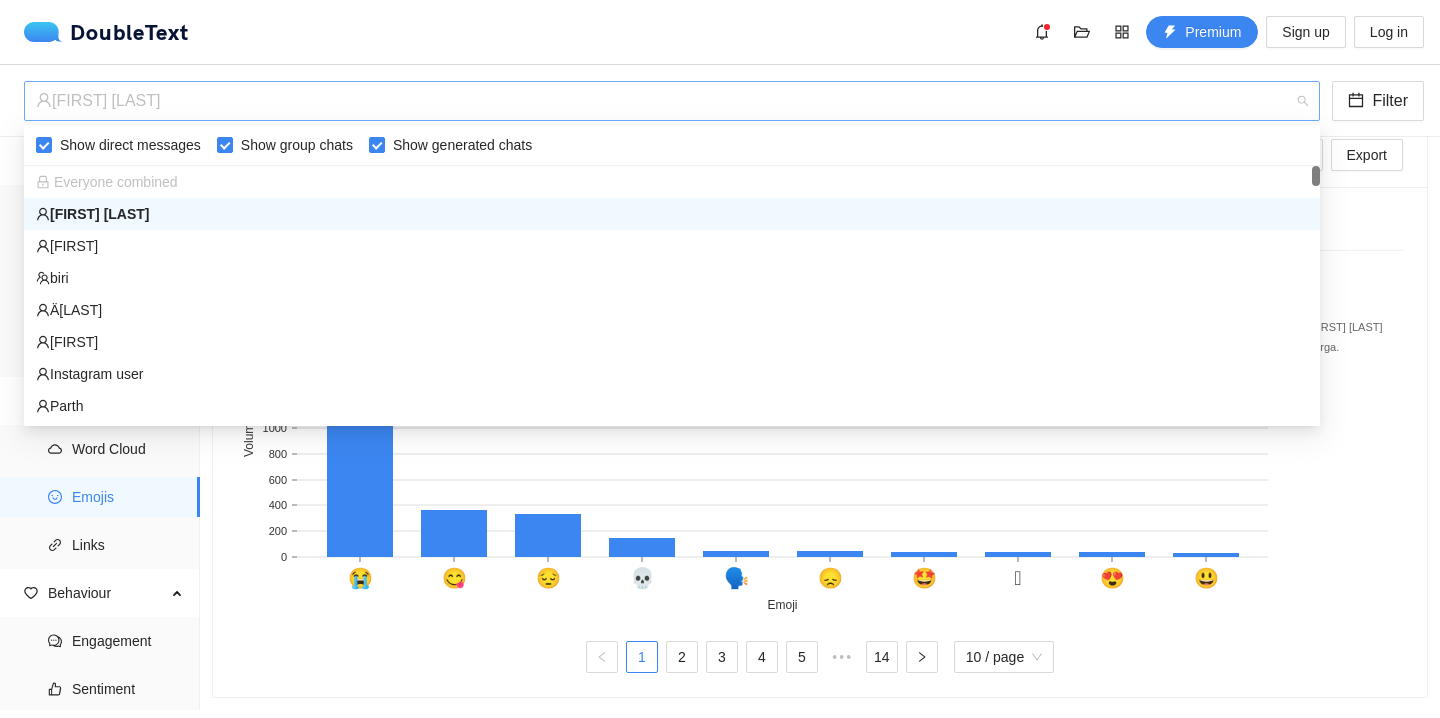 click on "Raihan Khayer" at bounding box center (663, 101) 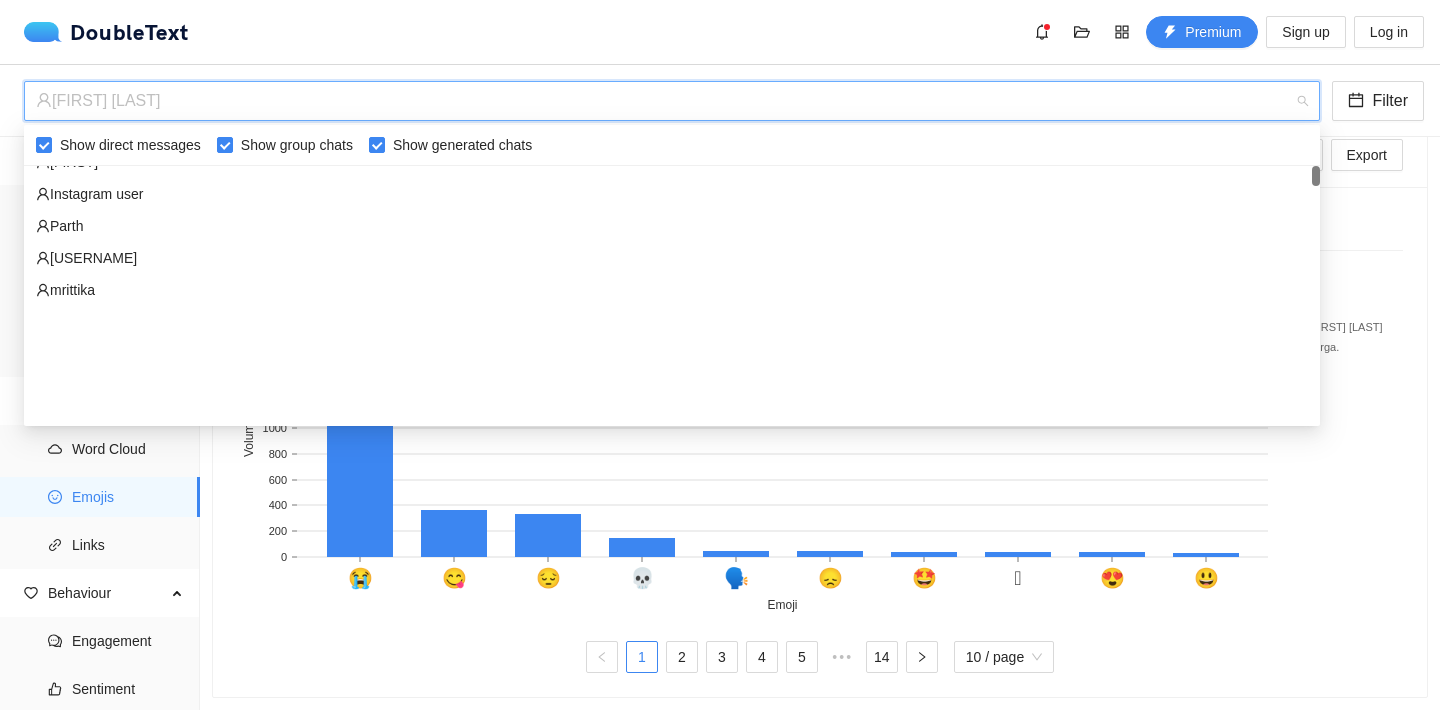 scroll, scrollTop: 0, scrollLeft: 0, axis: both 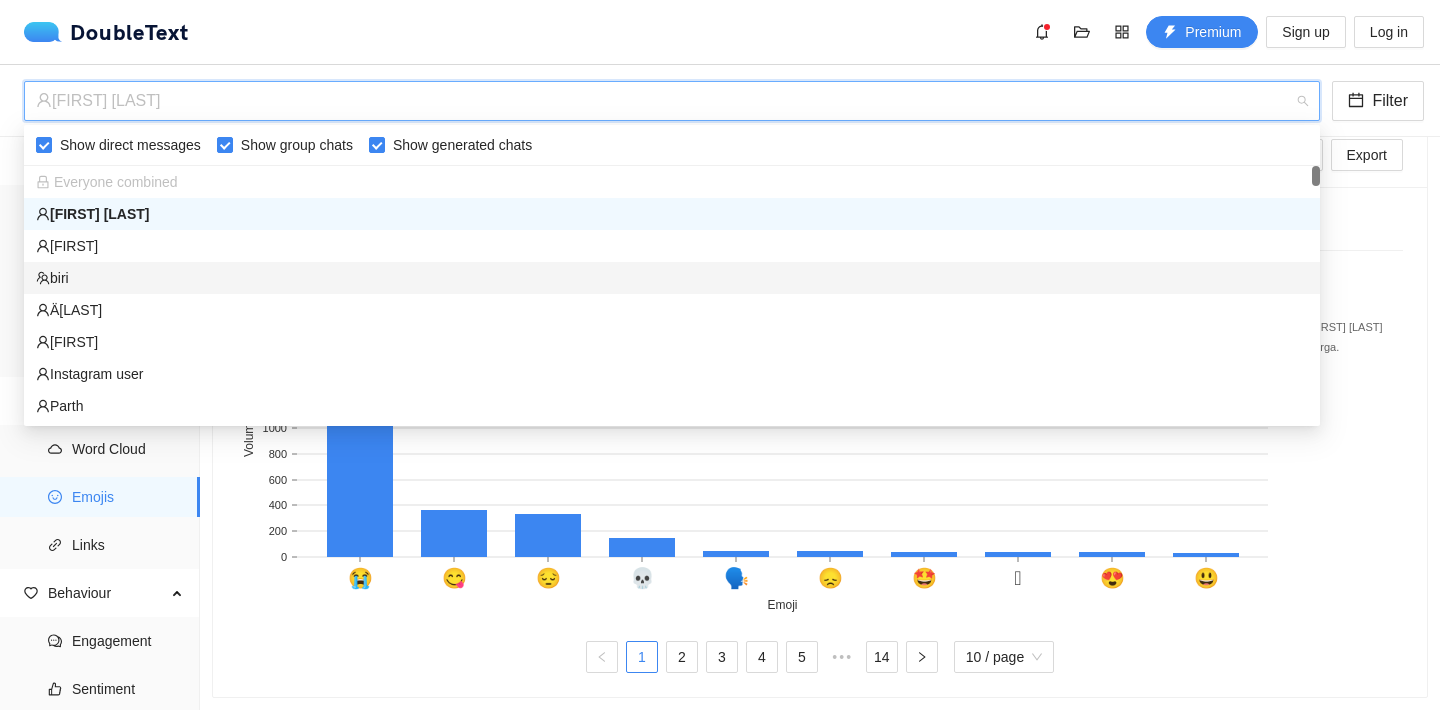 click on "biri" at bounding box center [672, 278] 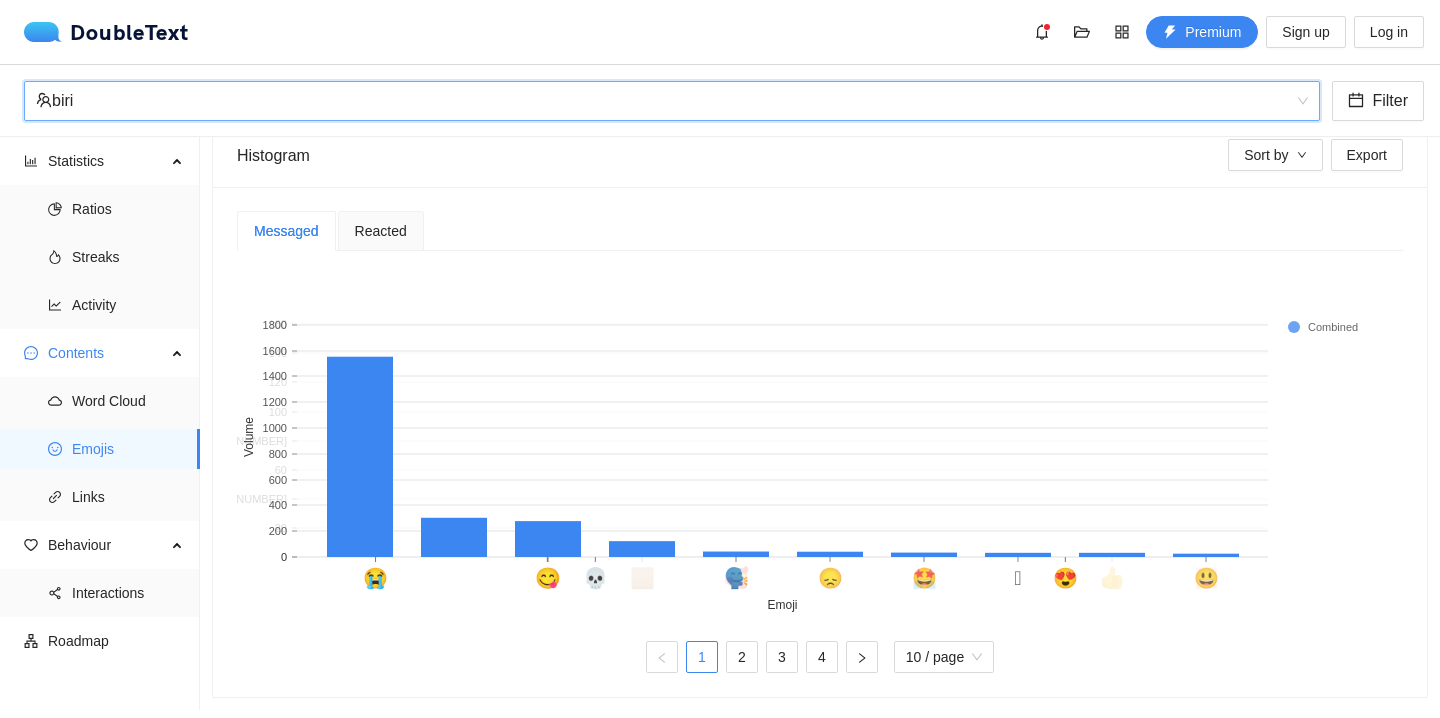 scroll, scrollTop: 386, scrollLeft: 0, axis: vertical 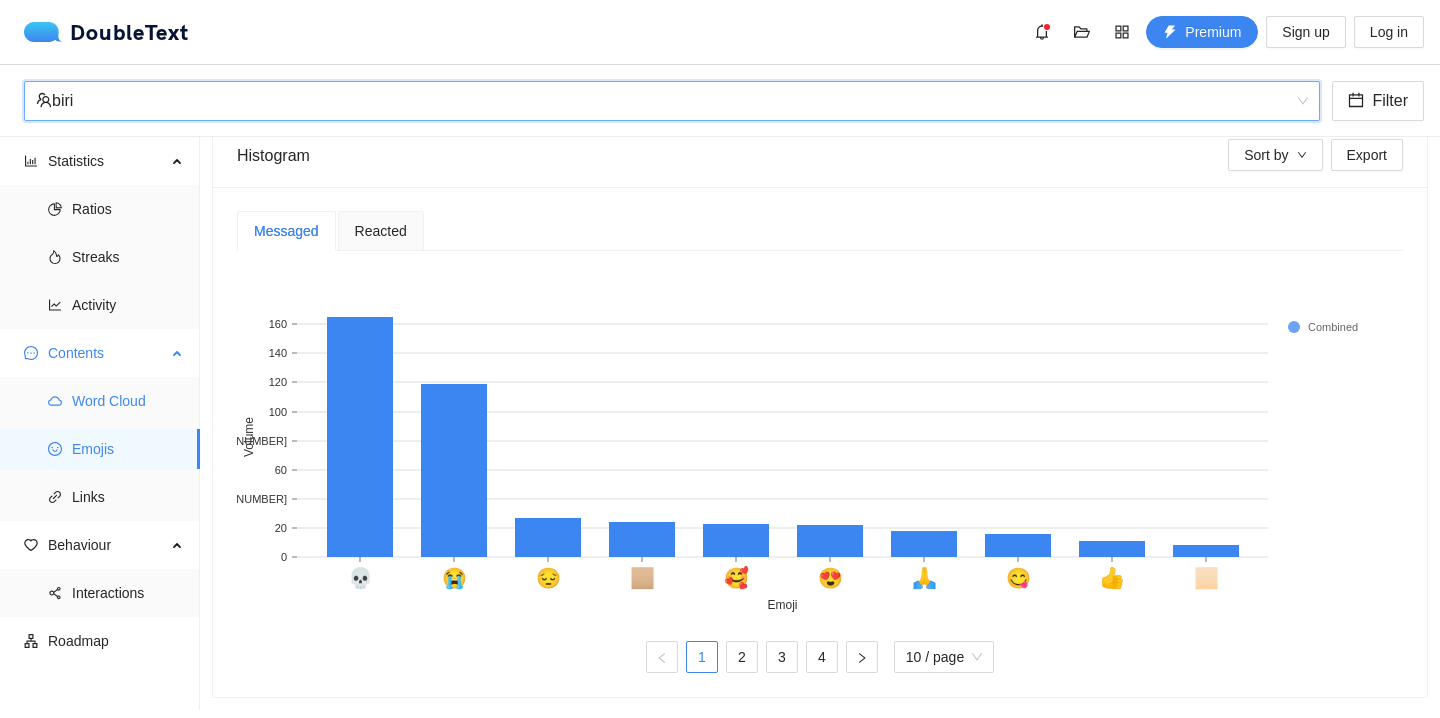 click on "Word Cloud" at bounding box center (128, 401) 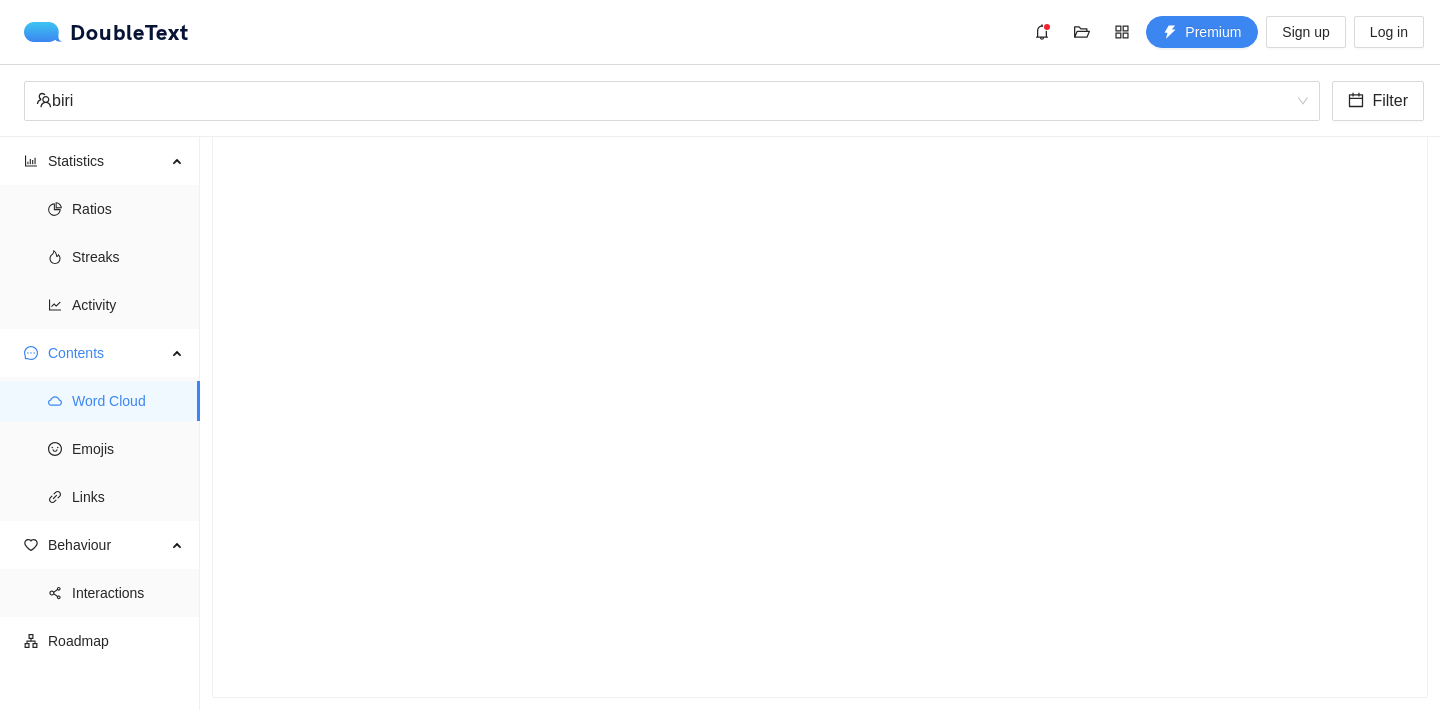 scroll, scrollTop: 101, scrollLeft: 0, axis: vertical 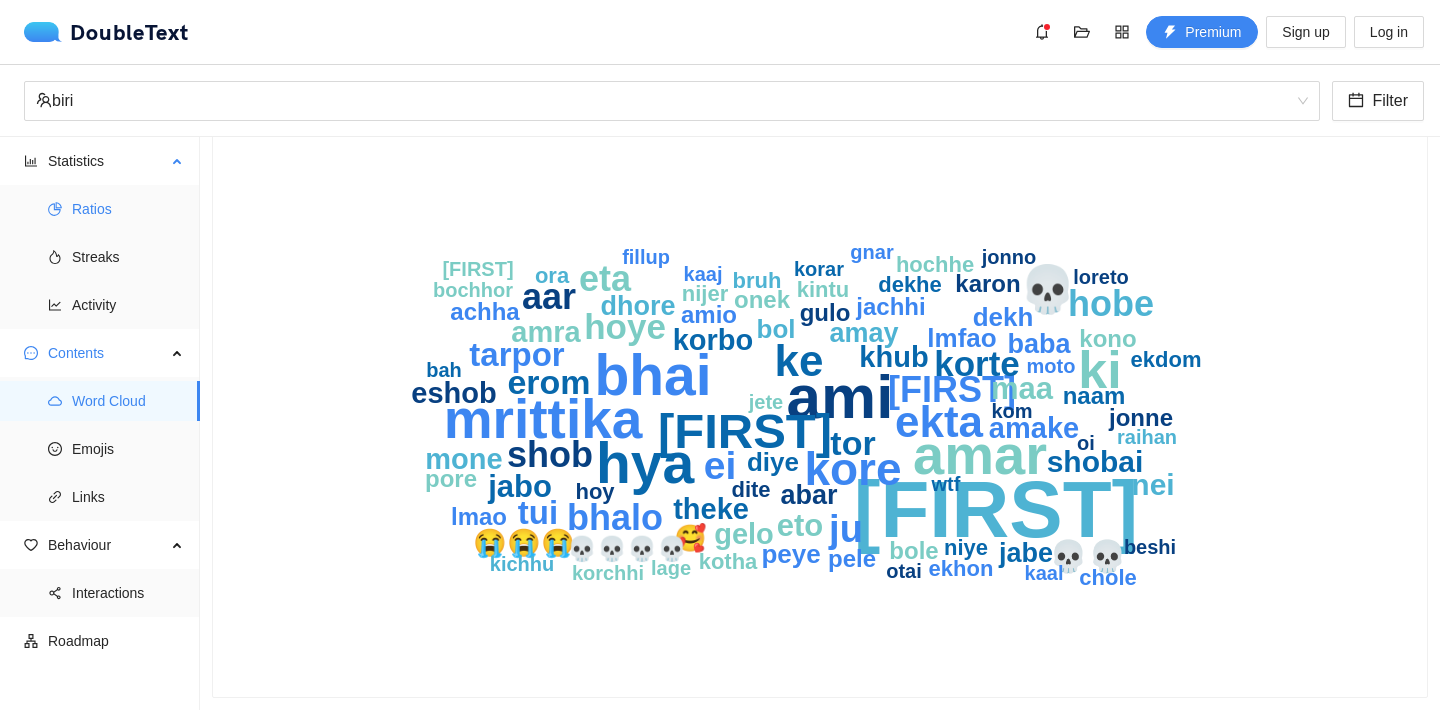 click on "Ratios" at bounding box center (128, 209) 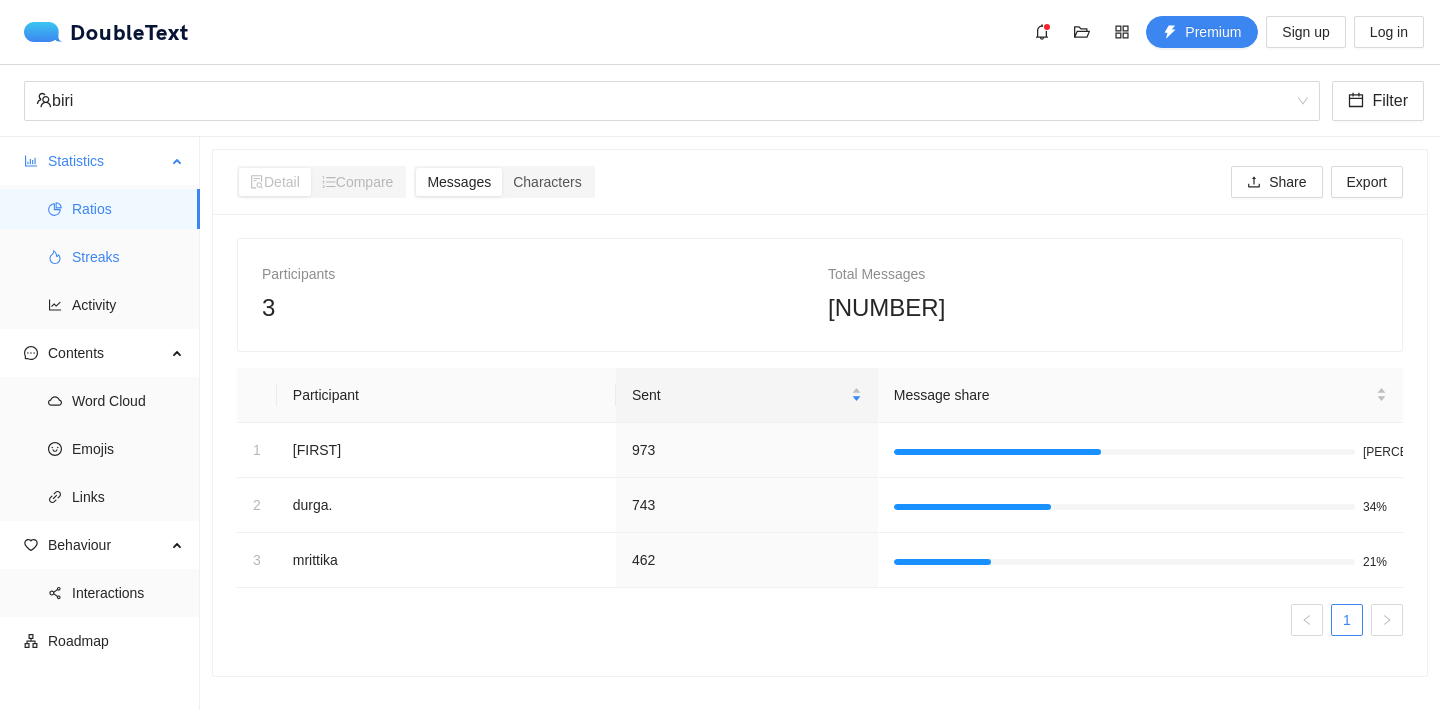 click on "Streaks" at bounding box center (128, 257) 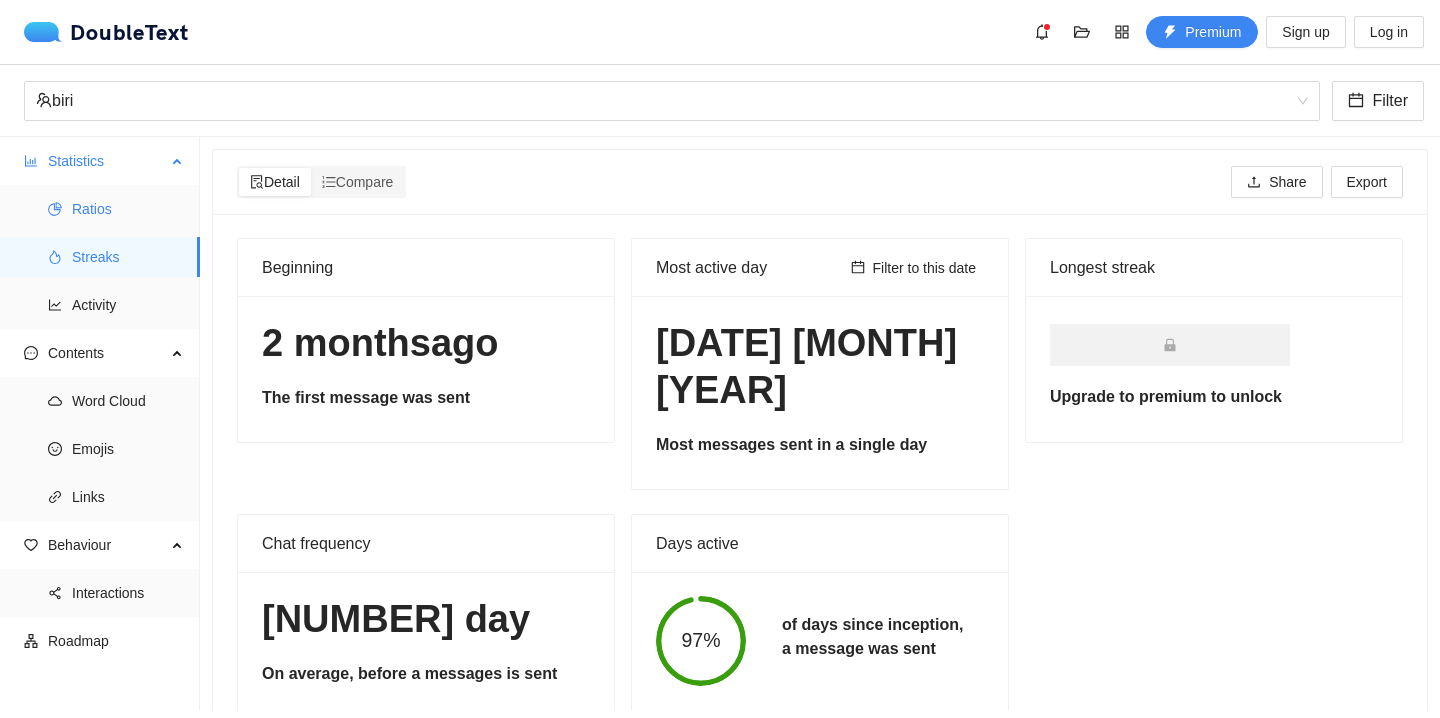 click on "Ratios" at bounding box center (128, 209) 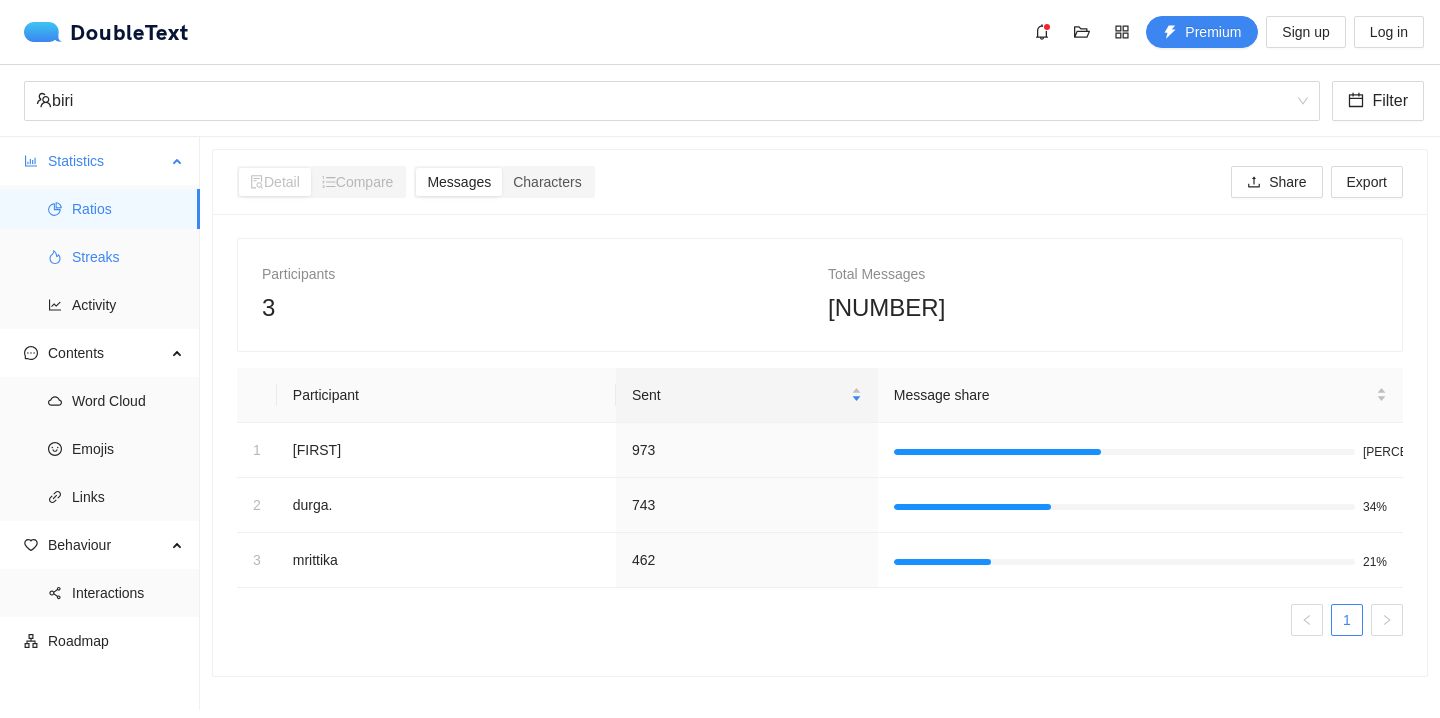 click on "Streaks" at bounding box center (128, 257) 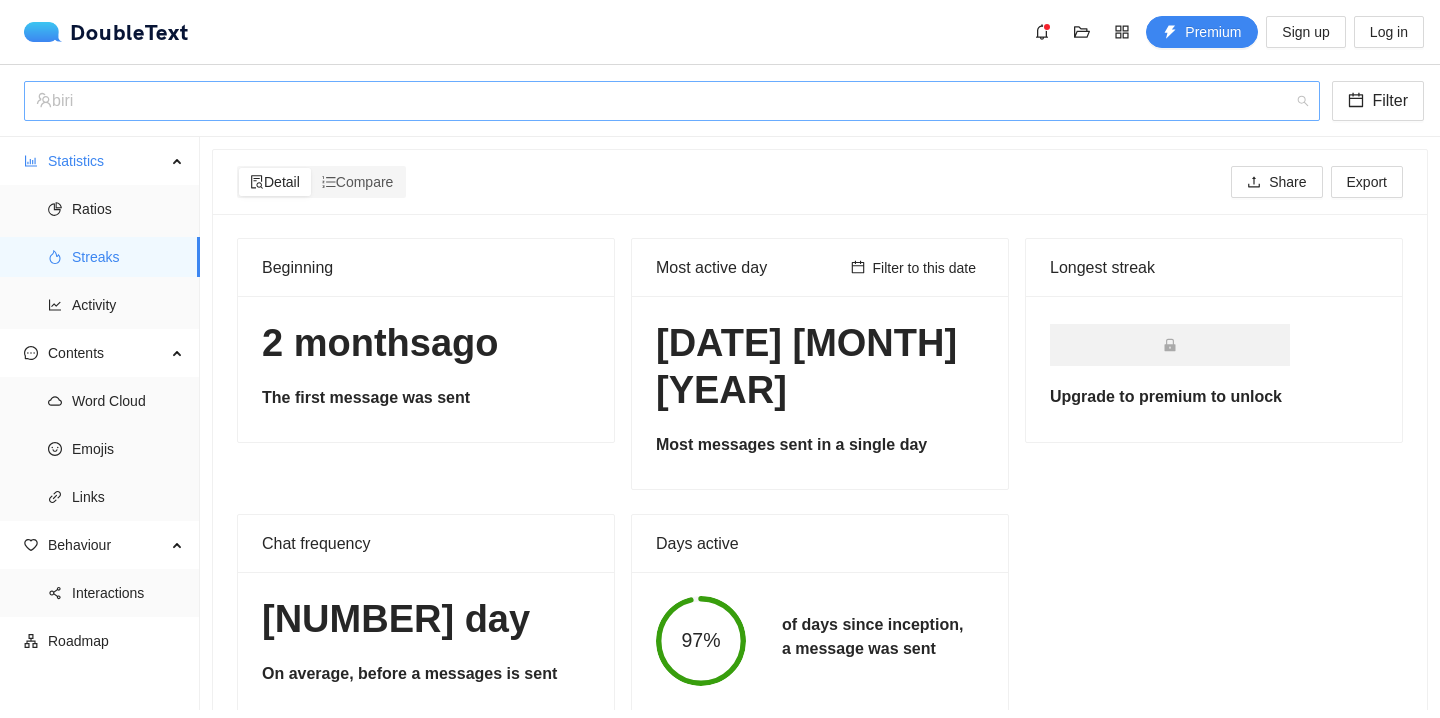 click on "biri" at bounding box center [663, 101] 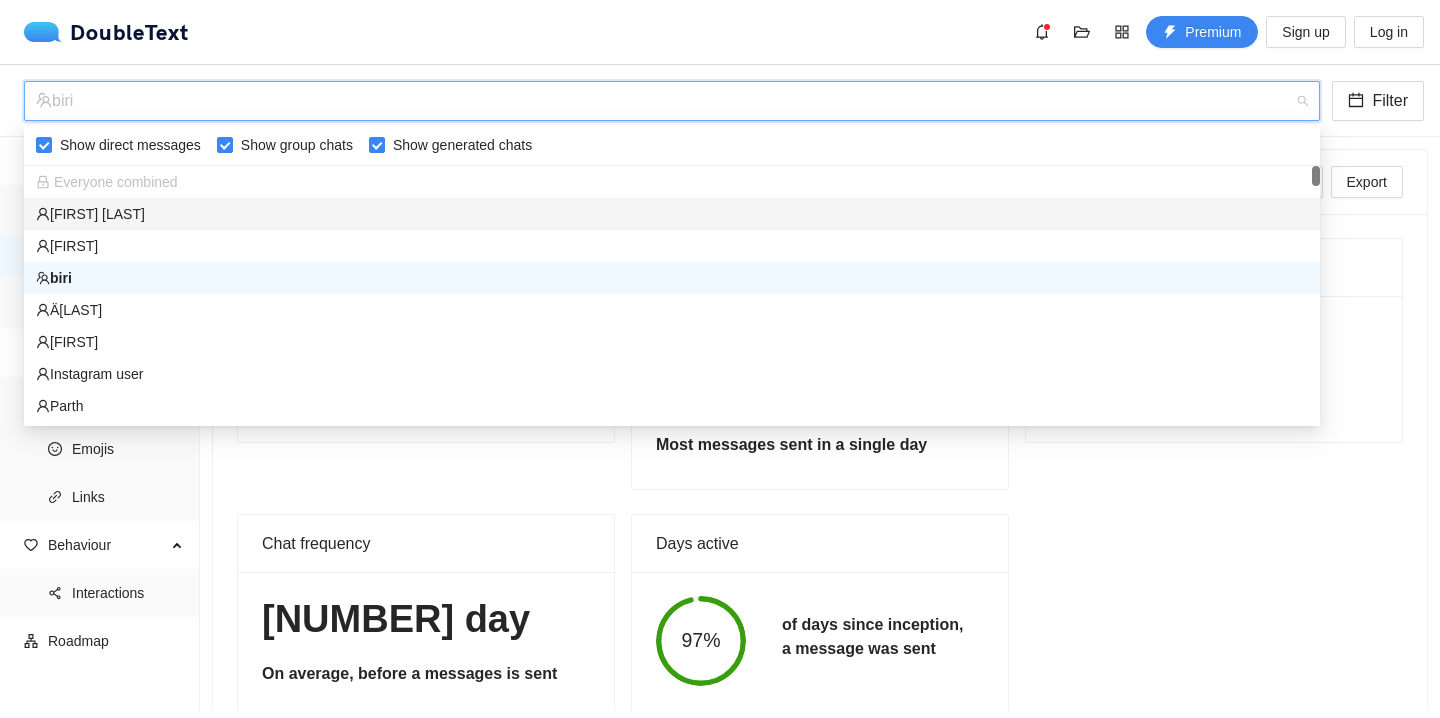 click on "Raihan Khayer" at bounding box center [672, 214] 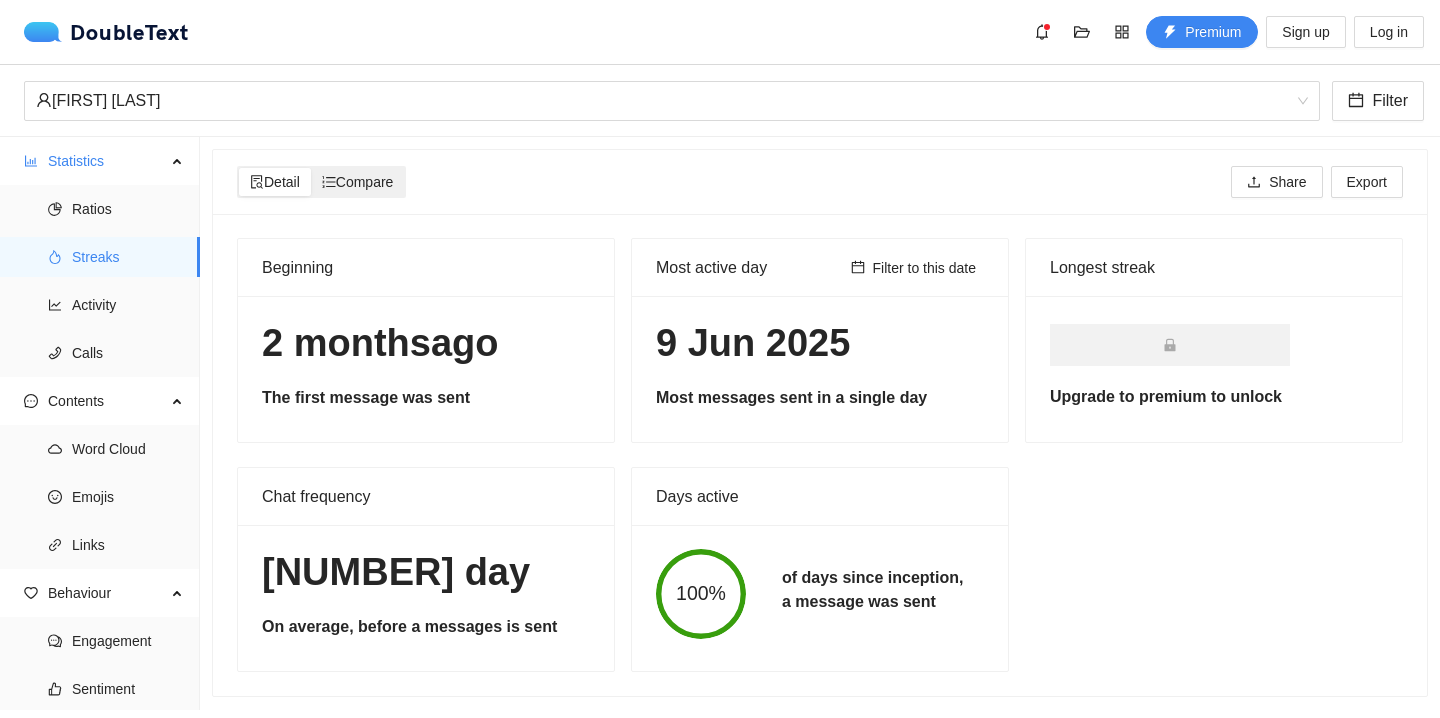 click 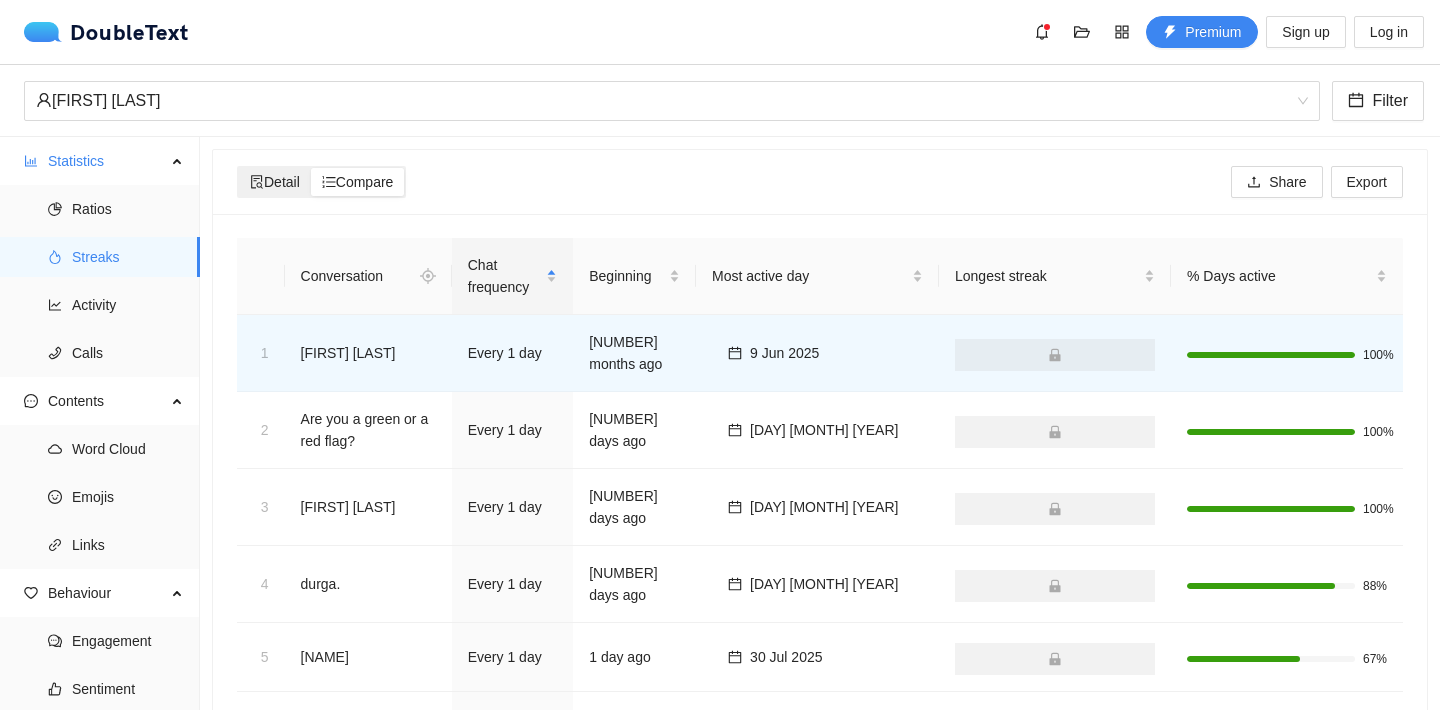 click on "Detail" at bounding box center (275, 182) 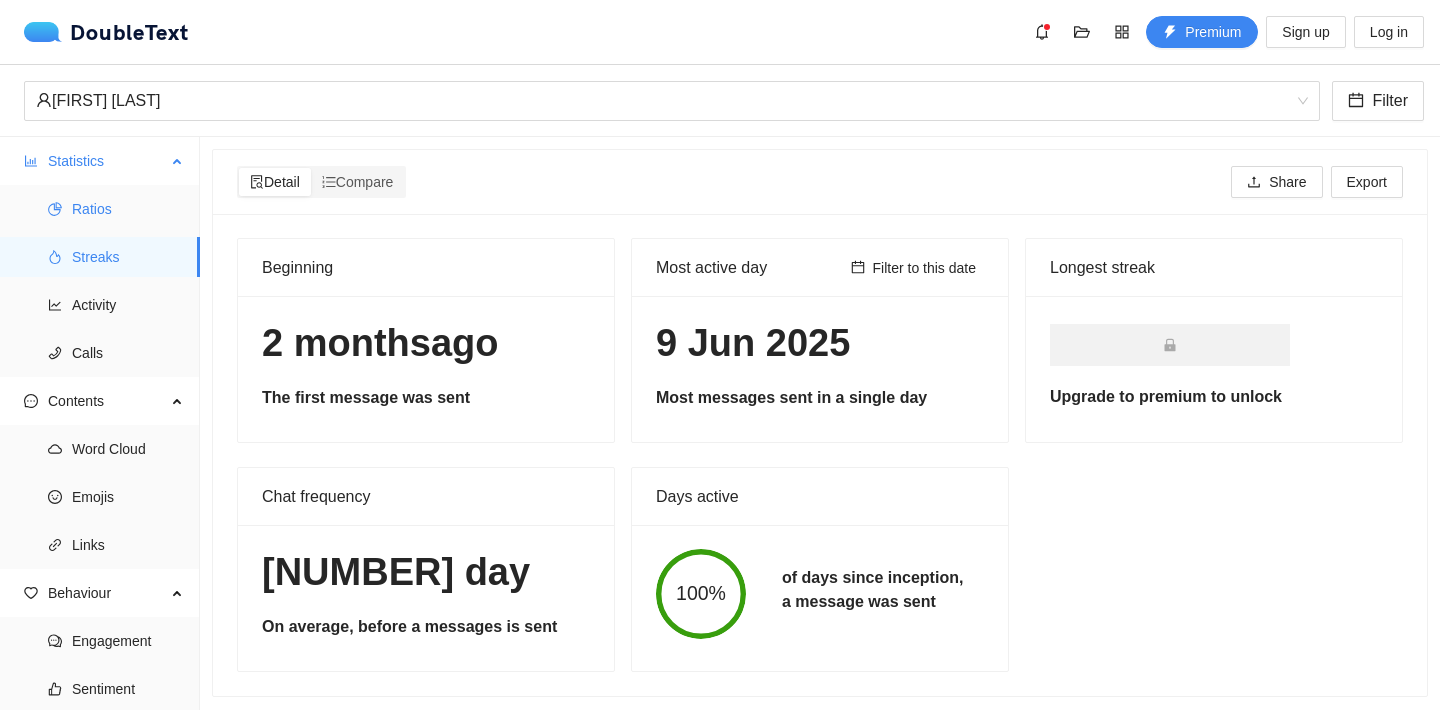 click on "Ratios" at bounding box center [128, 209] 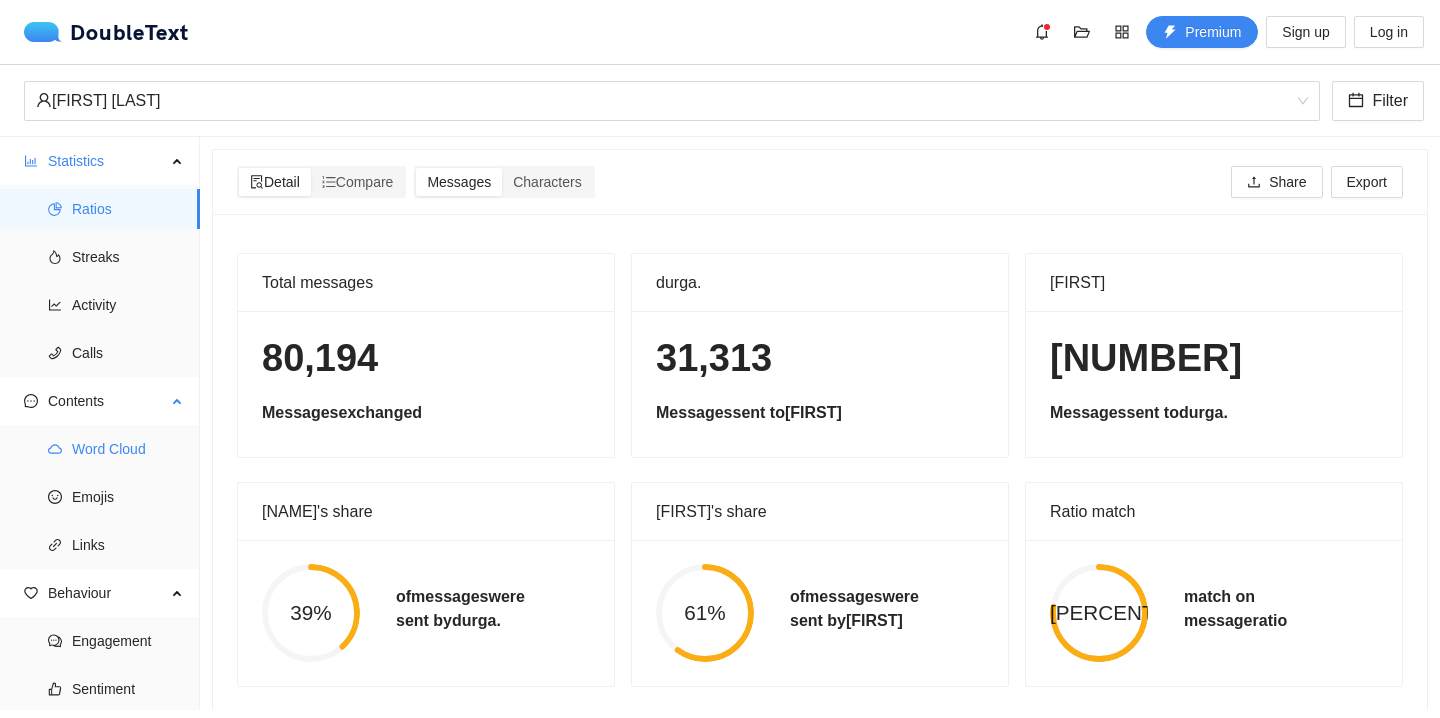 click on "Word Cloud" at bounding box center (128, 449) 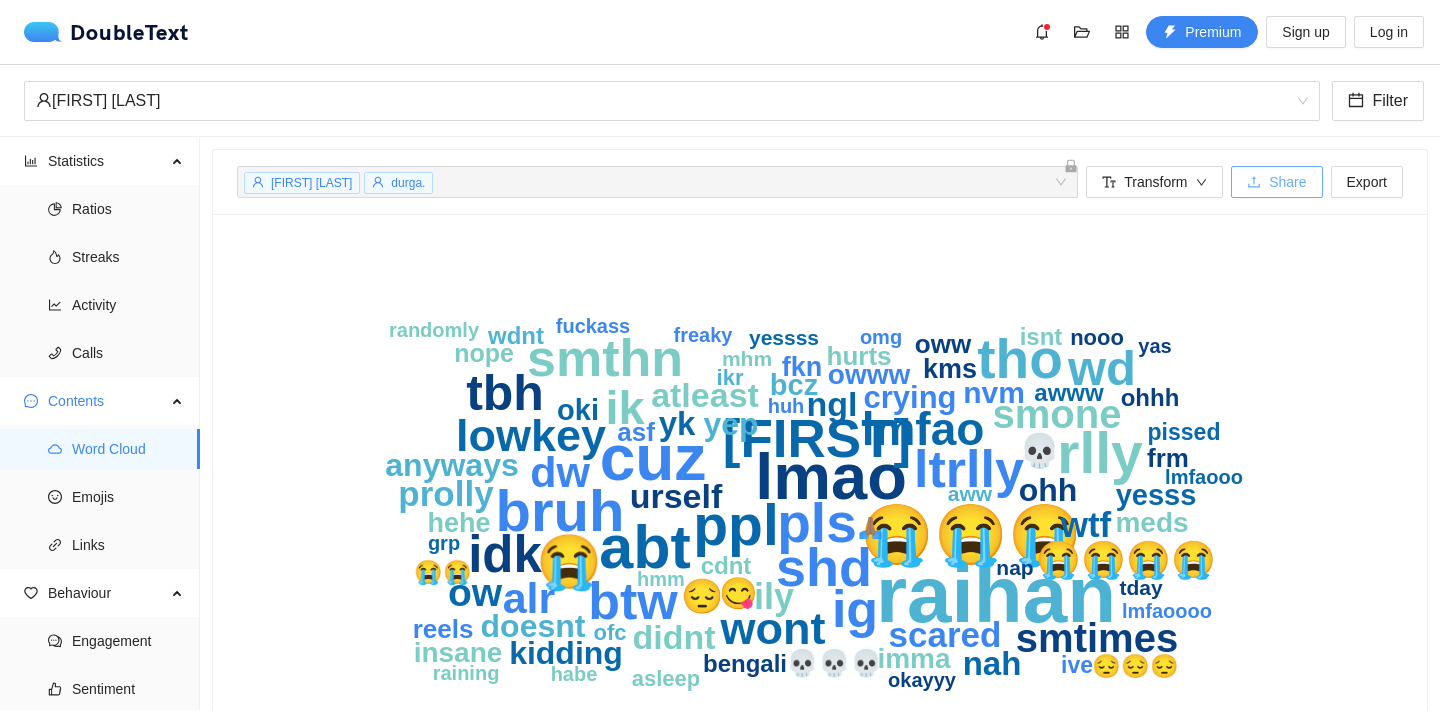 click on "Share" at bounding box center [1287, 182] 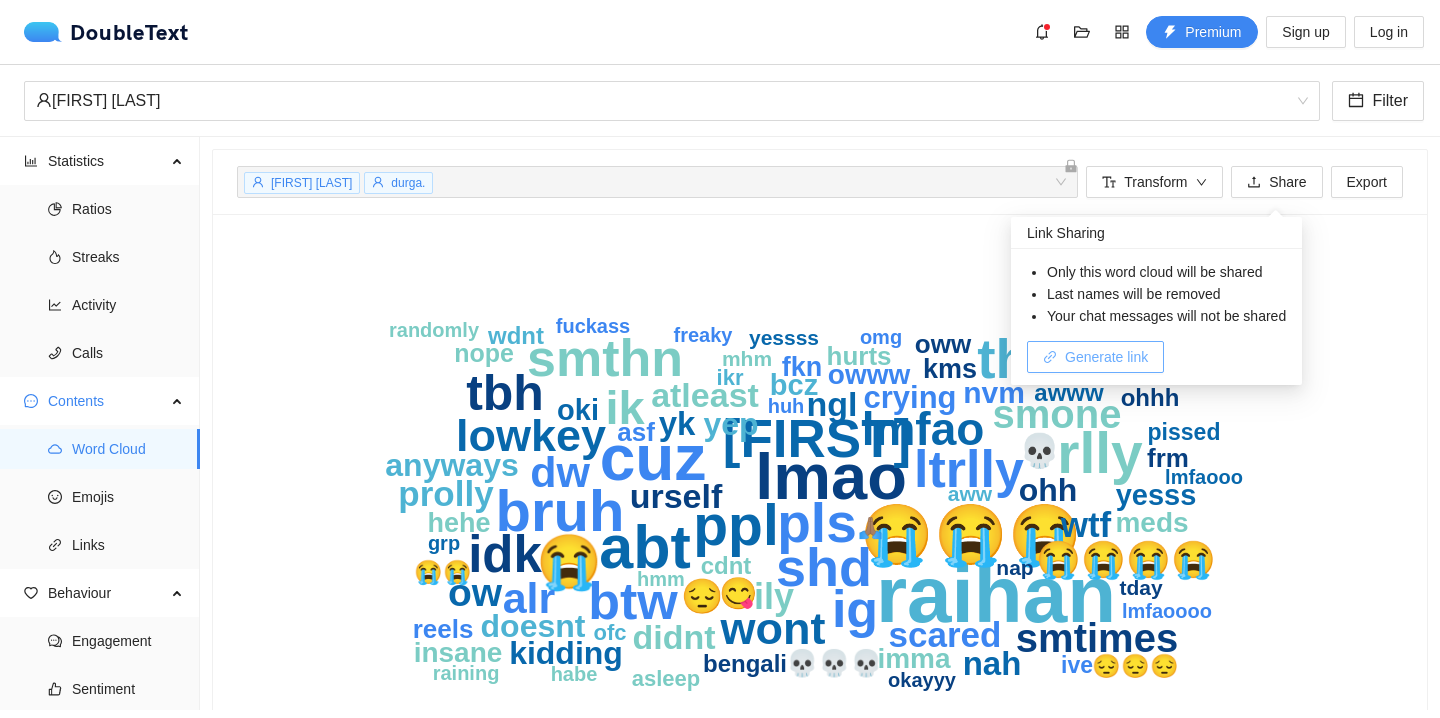 click on "Generate link" at bounding box center (1106, 357) 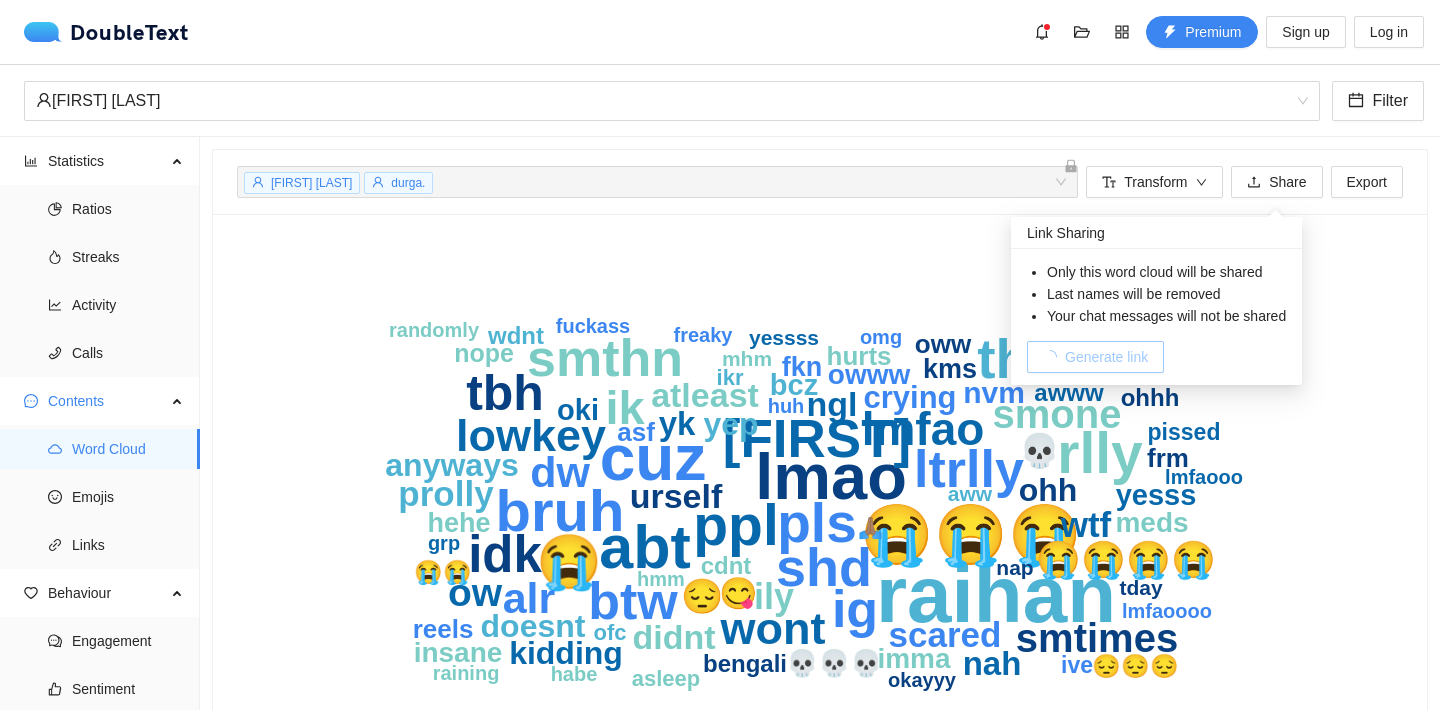 click on "Generate link" at bounding box center (1095, 357) 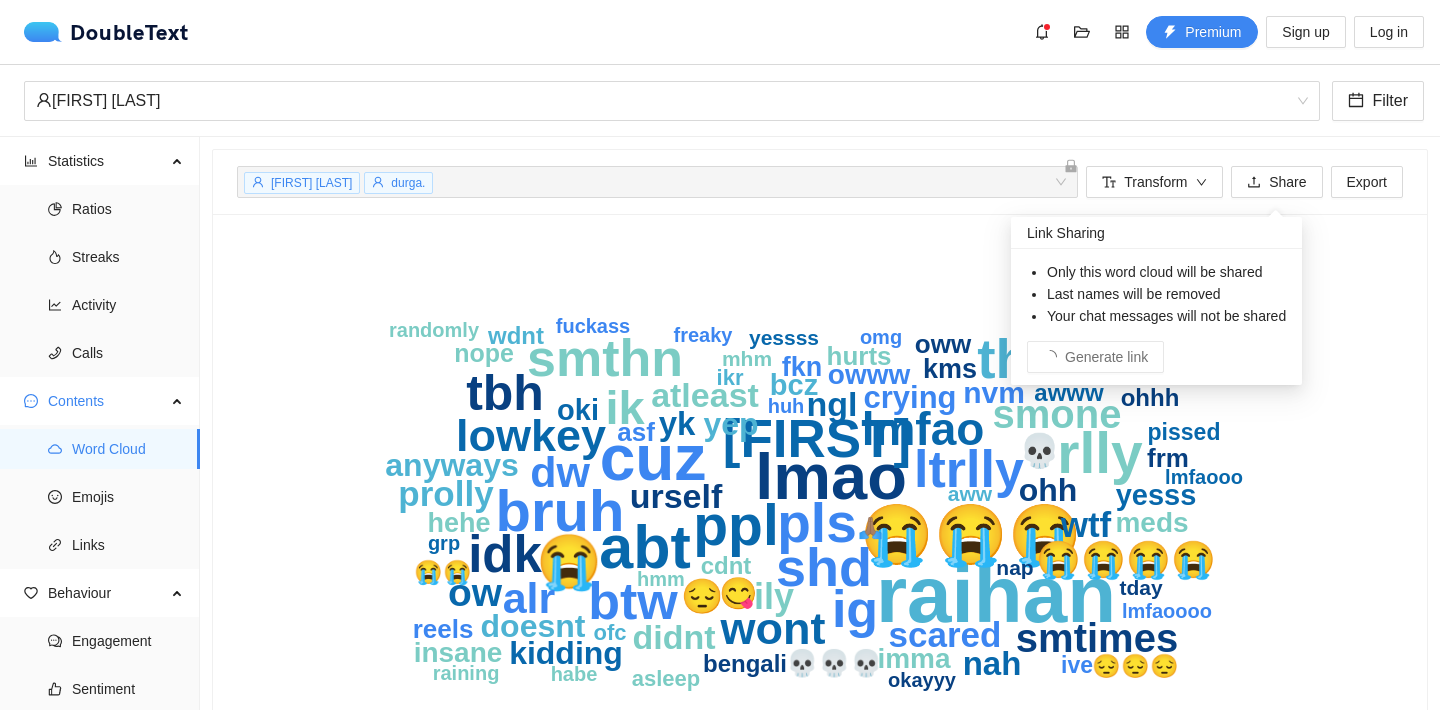 click on "DoubleText Premium Sign up Log in" at bounding box center (720, 32) 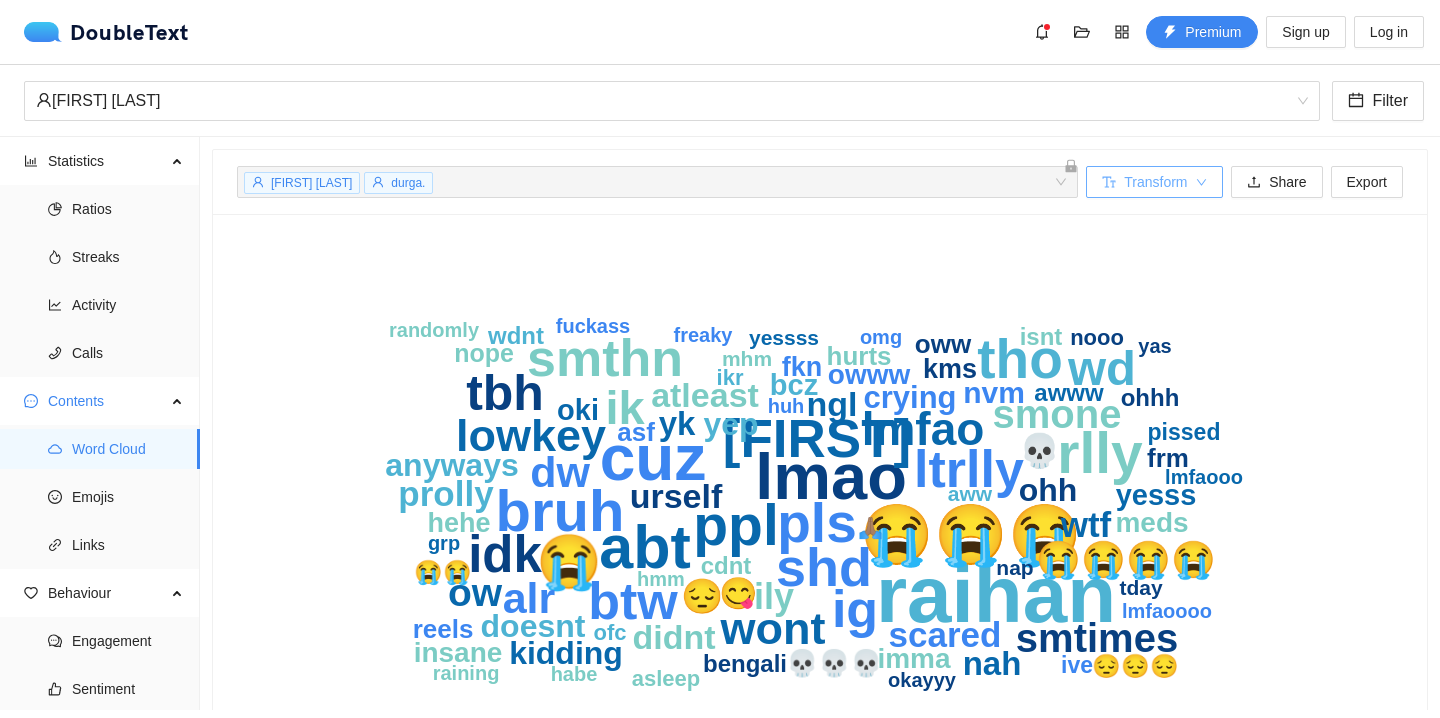 click on "Transform" at bounding box center (1155, 182) 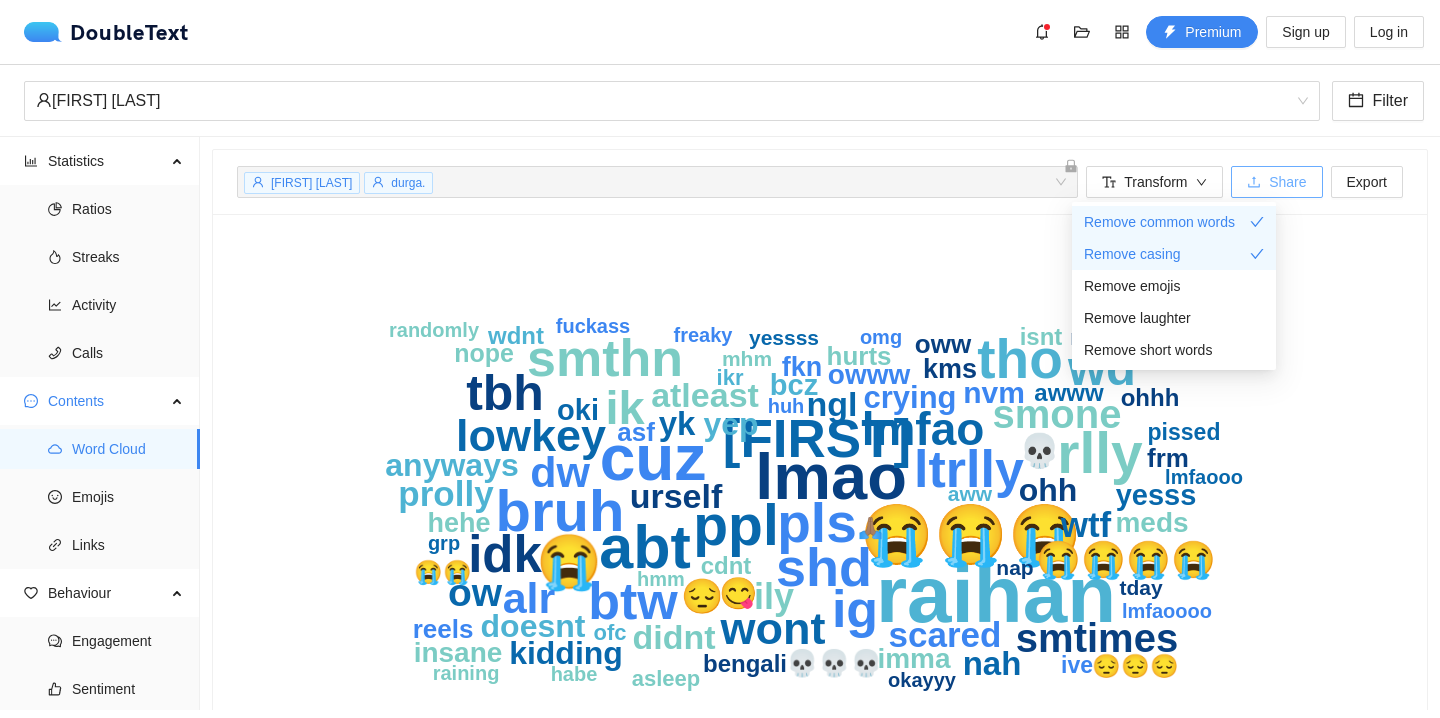 click on "Share" at bounding box center (1287, 182) 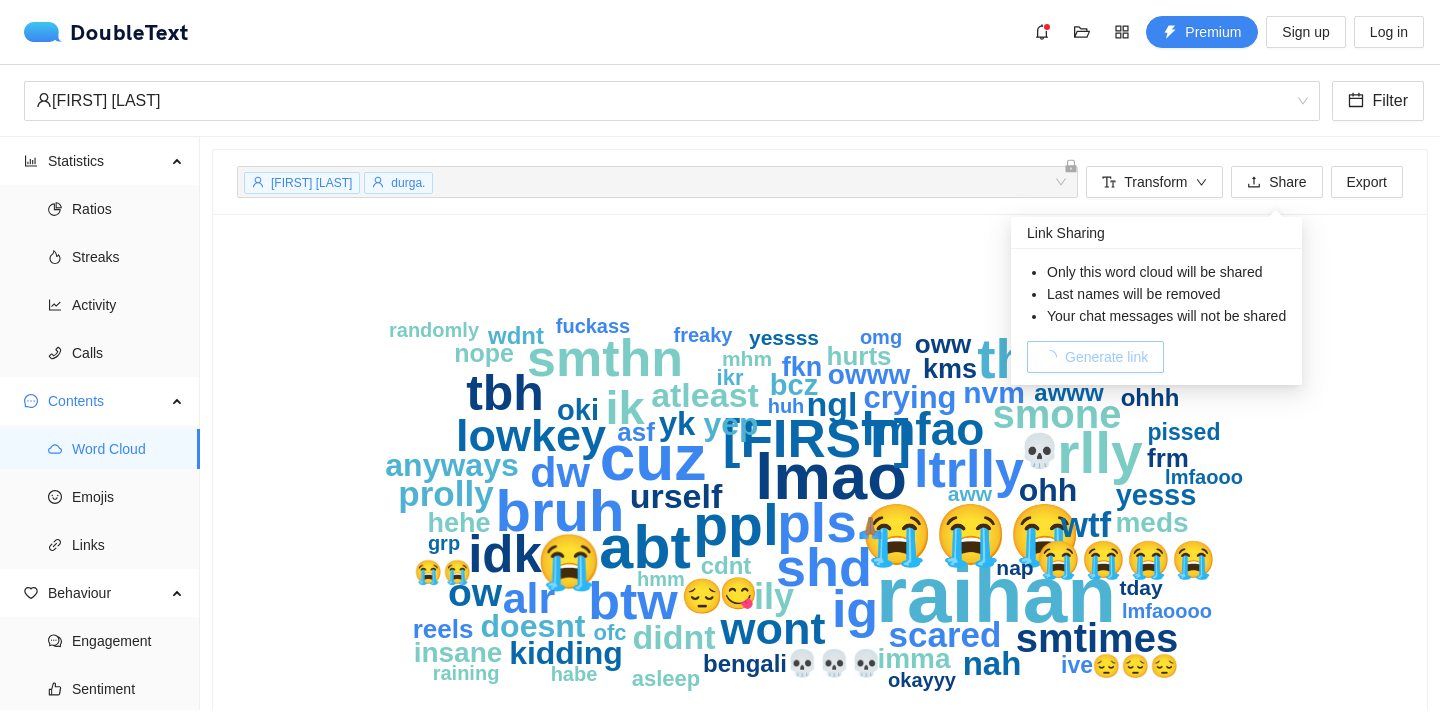 click on "Generate link" at bounding box center [1106, 357] 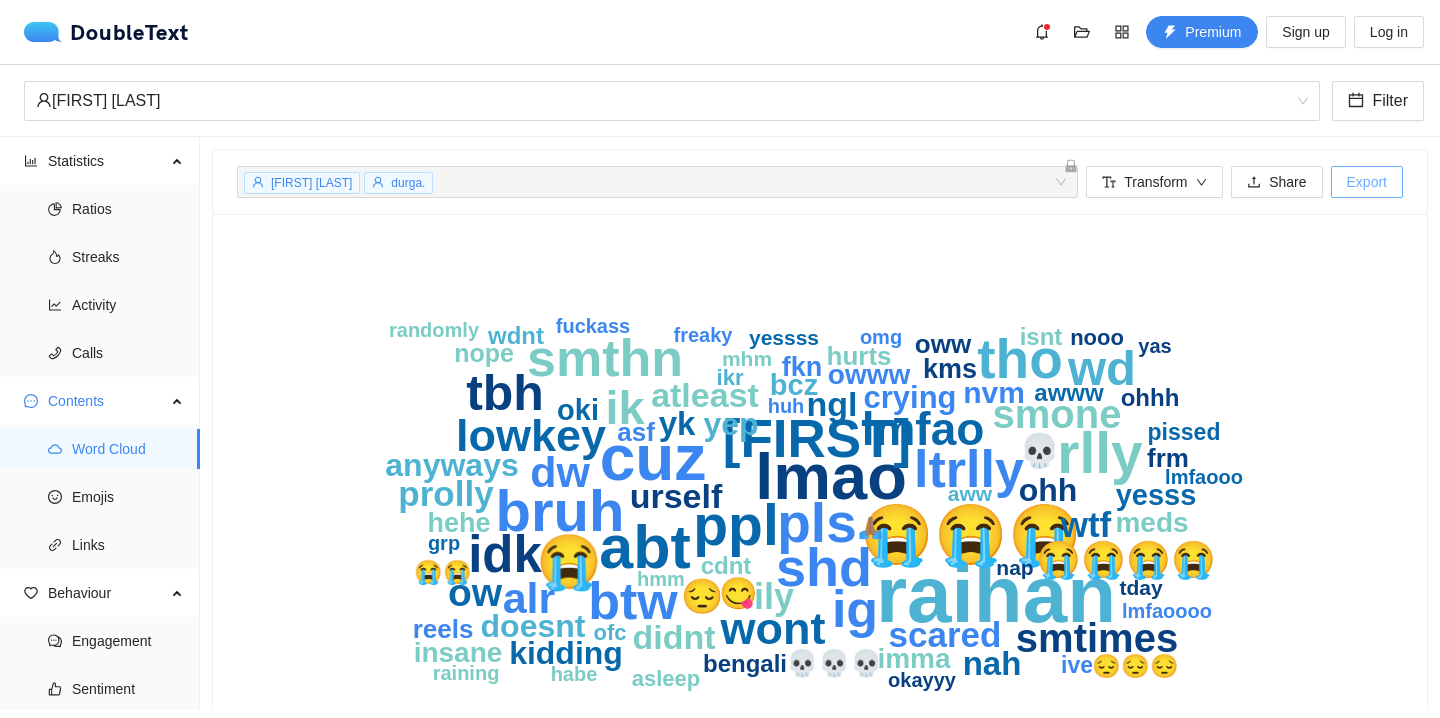 click on "Export" at bounding box center [1367, 182] 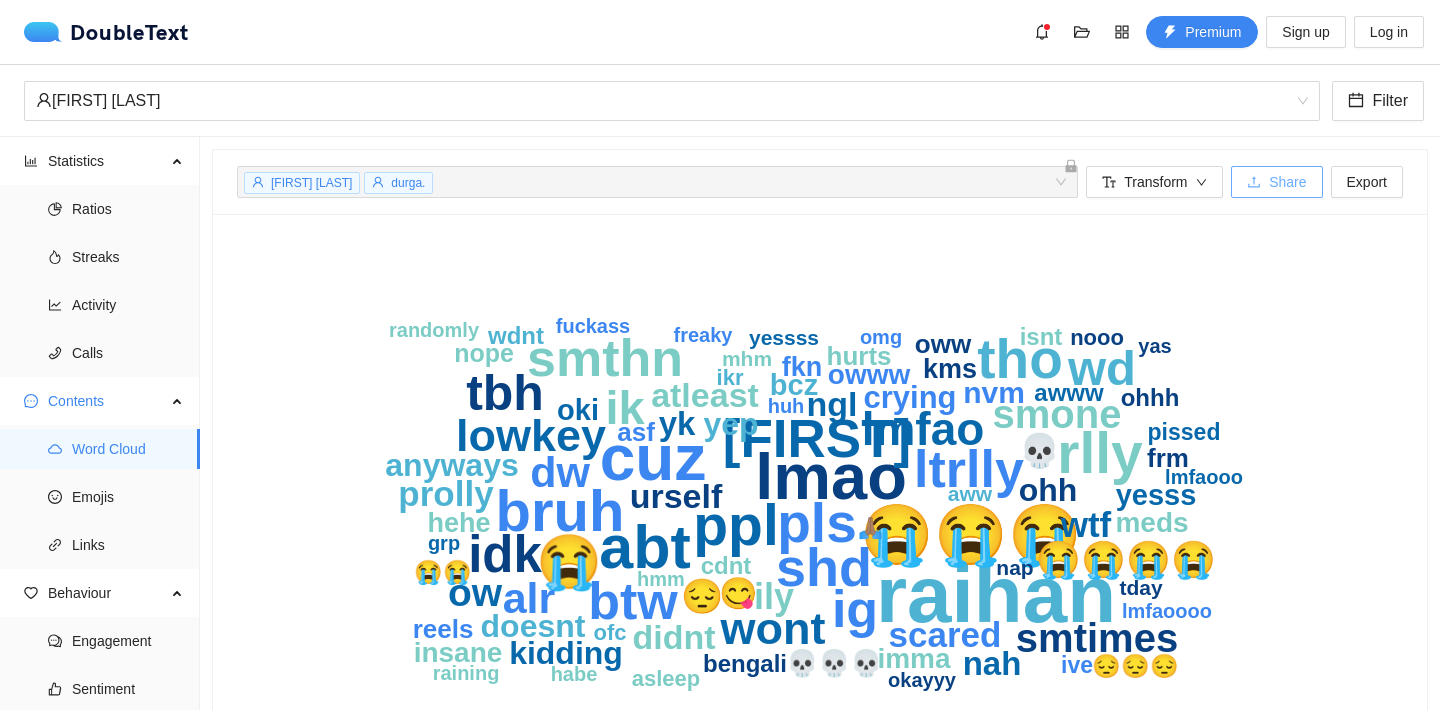 click on "Share" at bounding box center [1287, 182] 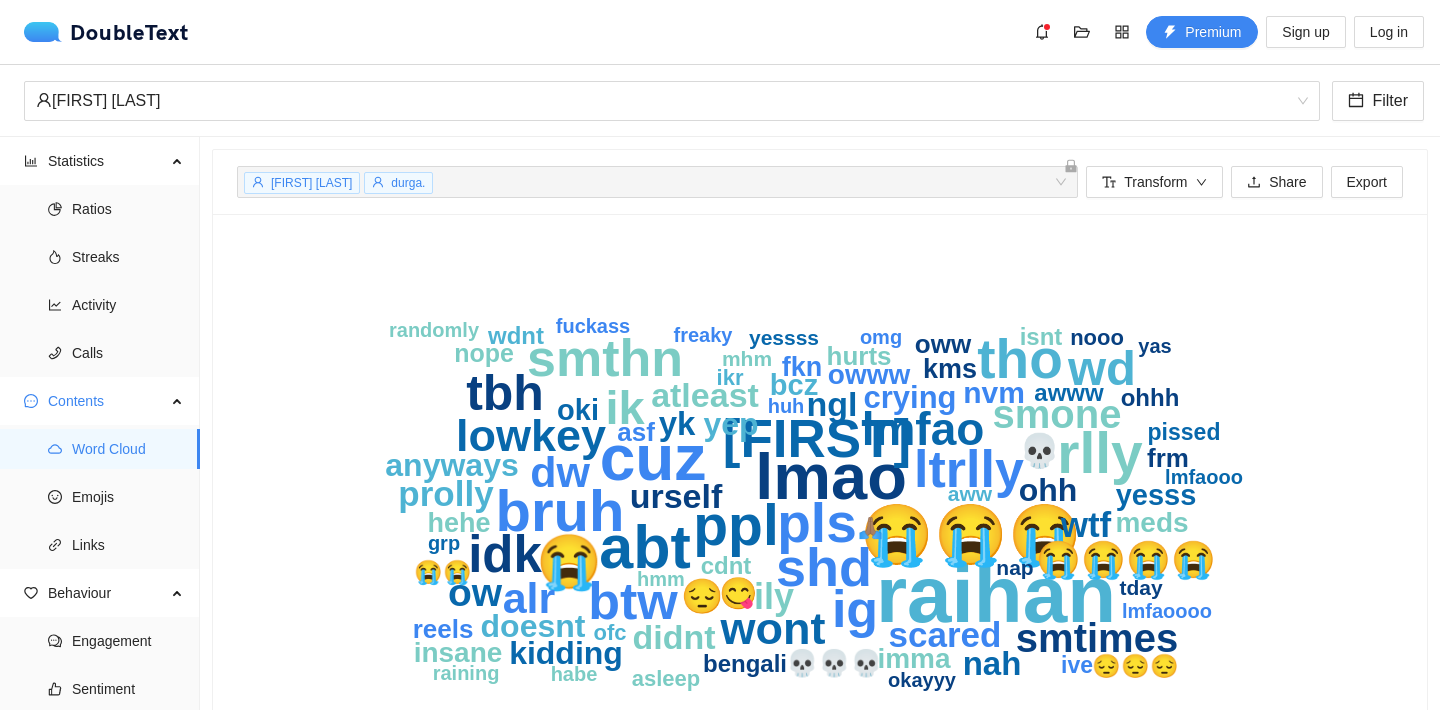 click on "DoubleText Premium Sign up Log in" at bounding box center (720, 32) 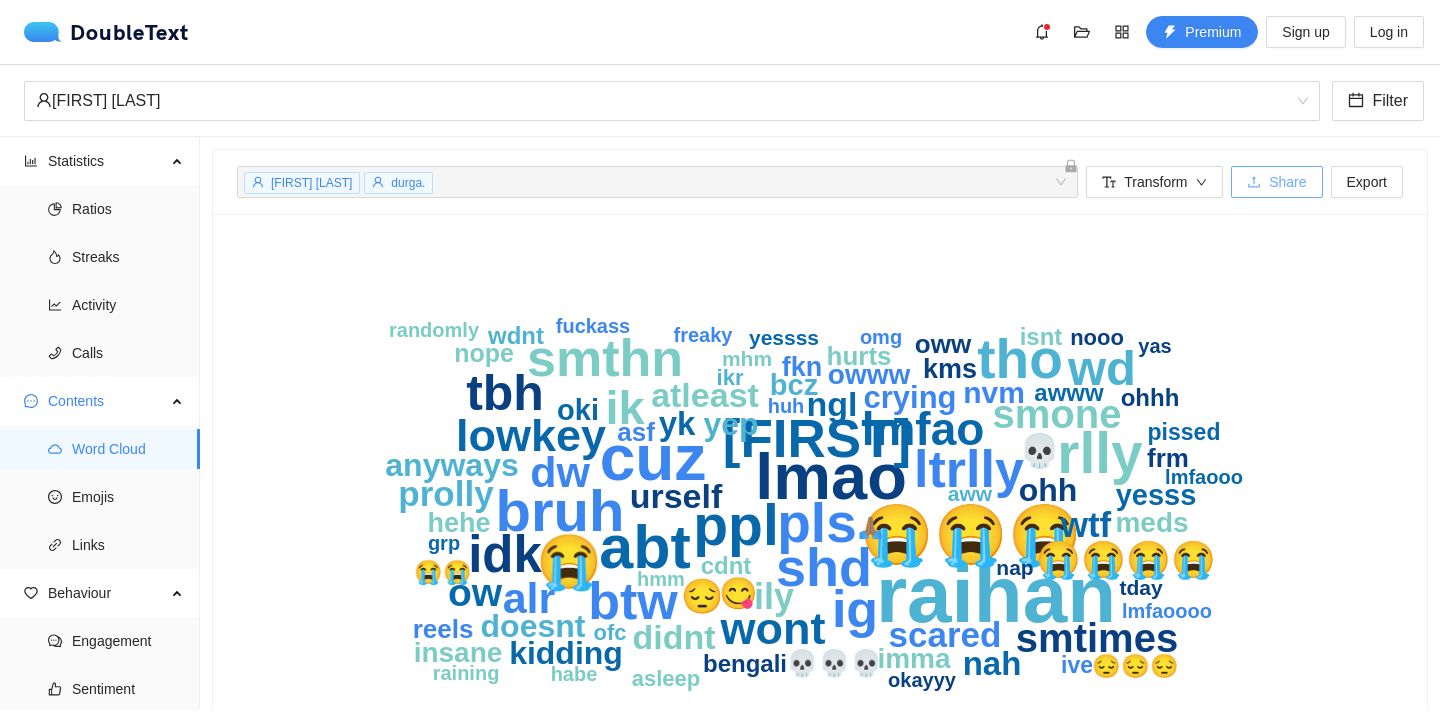 click on "Share" at bounding box center (1287, 182) 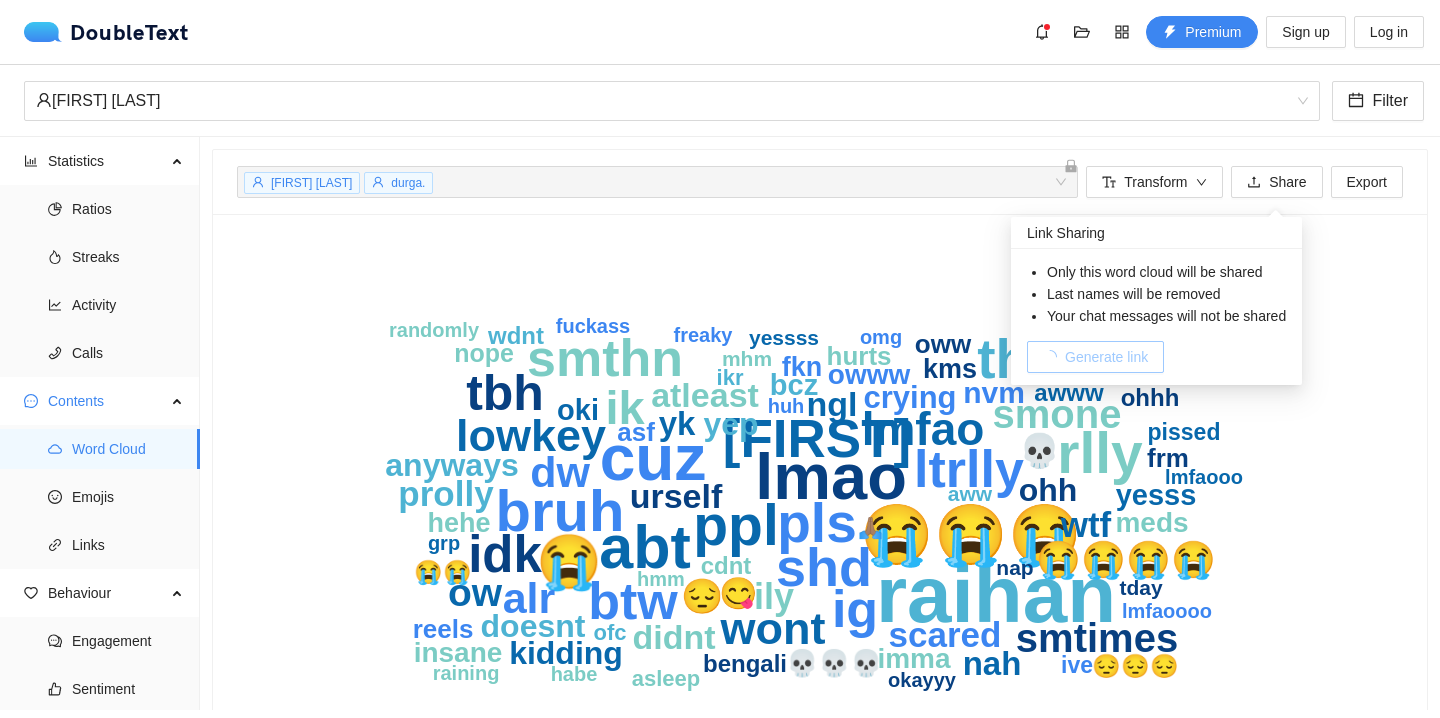 click on "Generate link" at bounding box center (1106, 357) 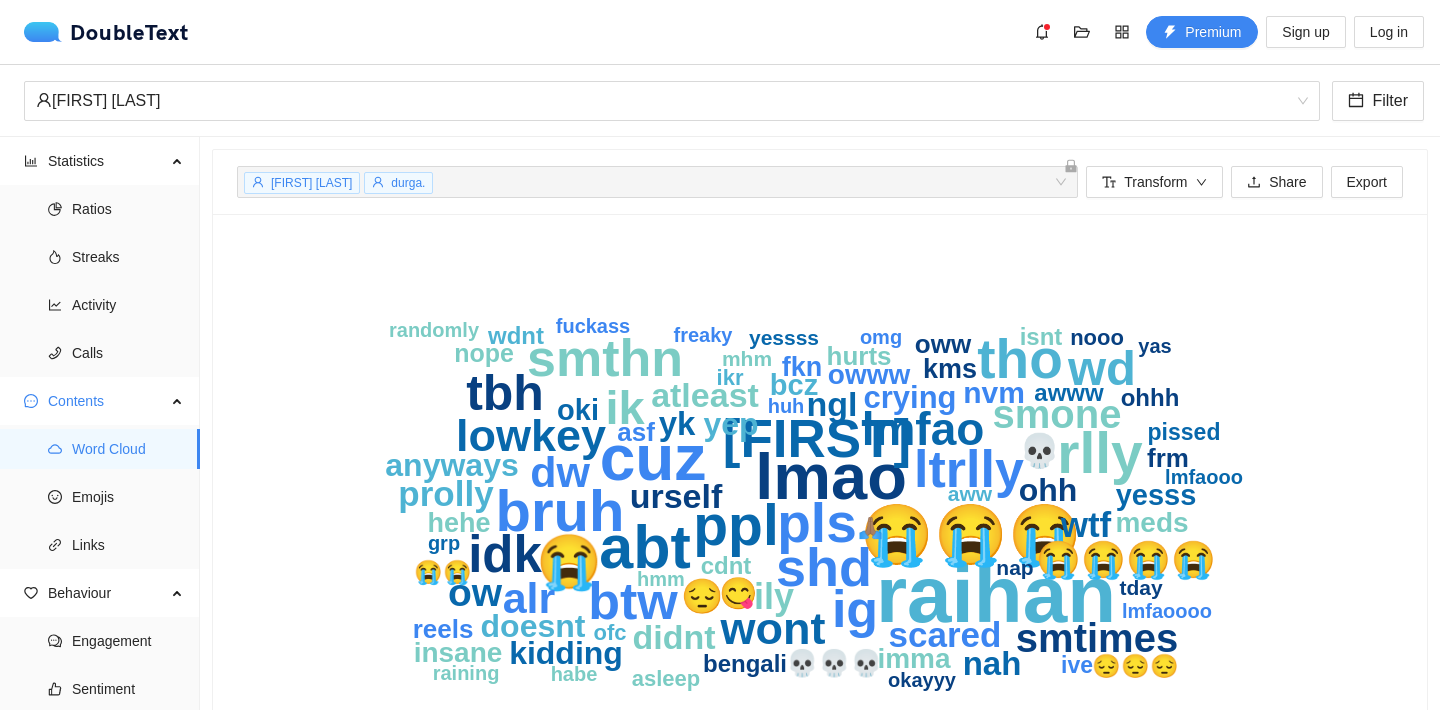click on "raihan lmao cuz abt 😭😭😭 bruh rlly ppl tho pls shd bro 😭 ig btw smthn ltrlly idk tbh wd ik lmfao lowkey wont dw alr smtimes smone ow ily 😭😭😭😭 wtf scared prolly 😔 urself didnt ngl atleast yk 💀 nah anyways ohh yep doesnt kidding crying 😋 nvm oki bcz yesss imma meds owww insane hehe kms fkn frm reels 💀💀💀 oww hurts asf nope awww bengali cdnt isnt ohhh wdnt ive pissed 😔😔😔 😭😭 asleep ikr nooo ofc mhm nap aww tday yessss okayyy omg 🙏🏽 raining hmm freaky grp lmfaoooo lmfaooo habe randomly huh fuckass yas" 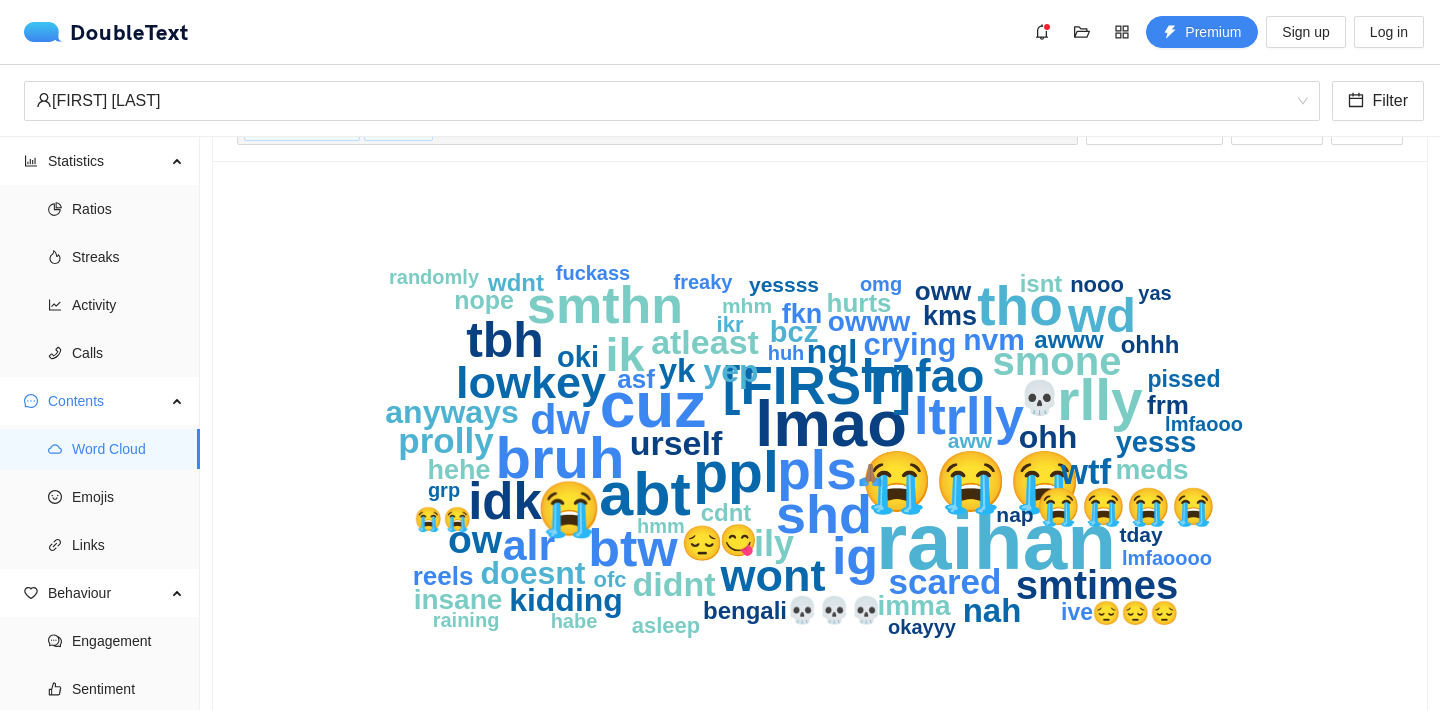 click on "raihan" 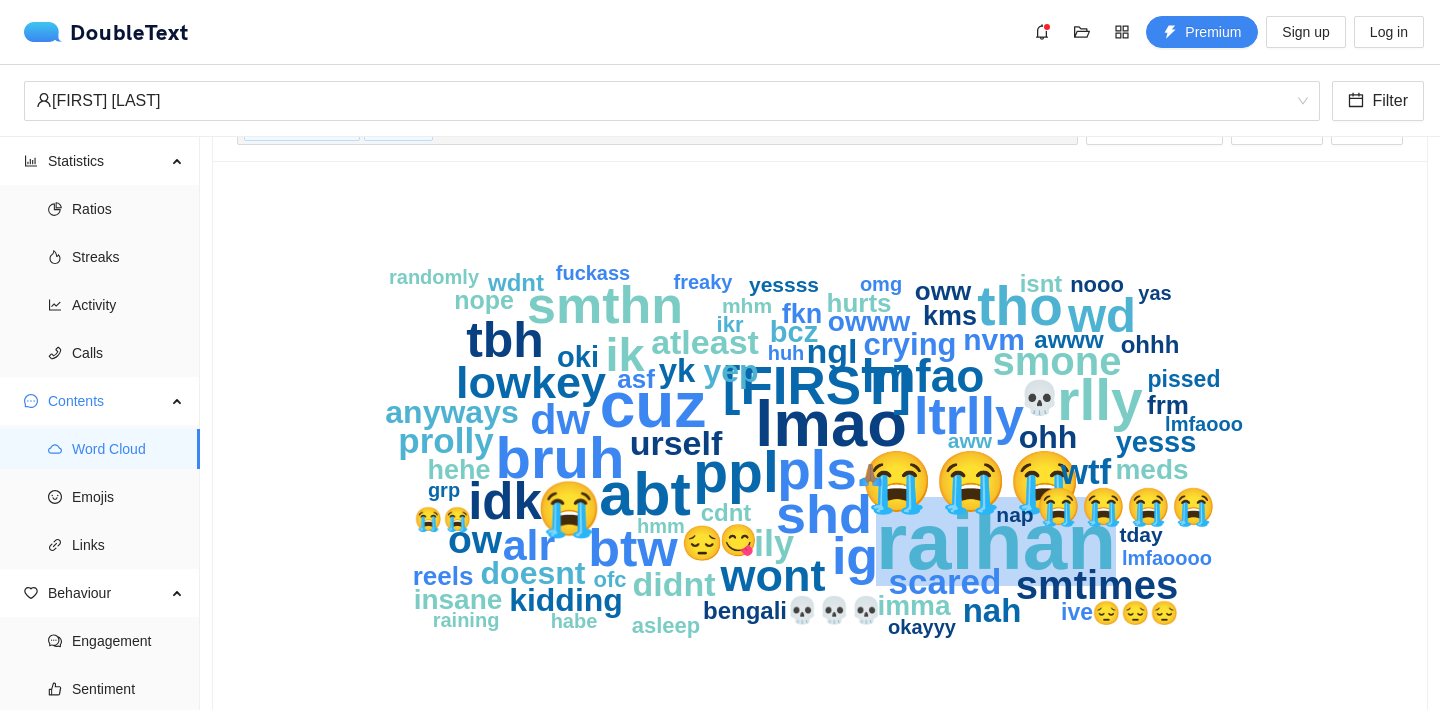 click on "raihan" 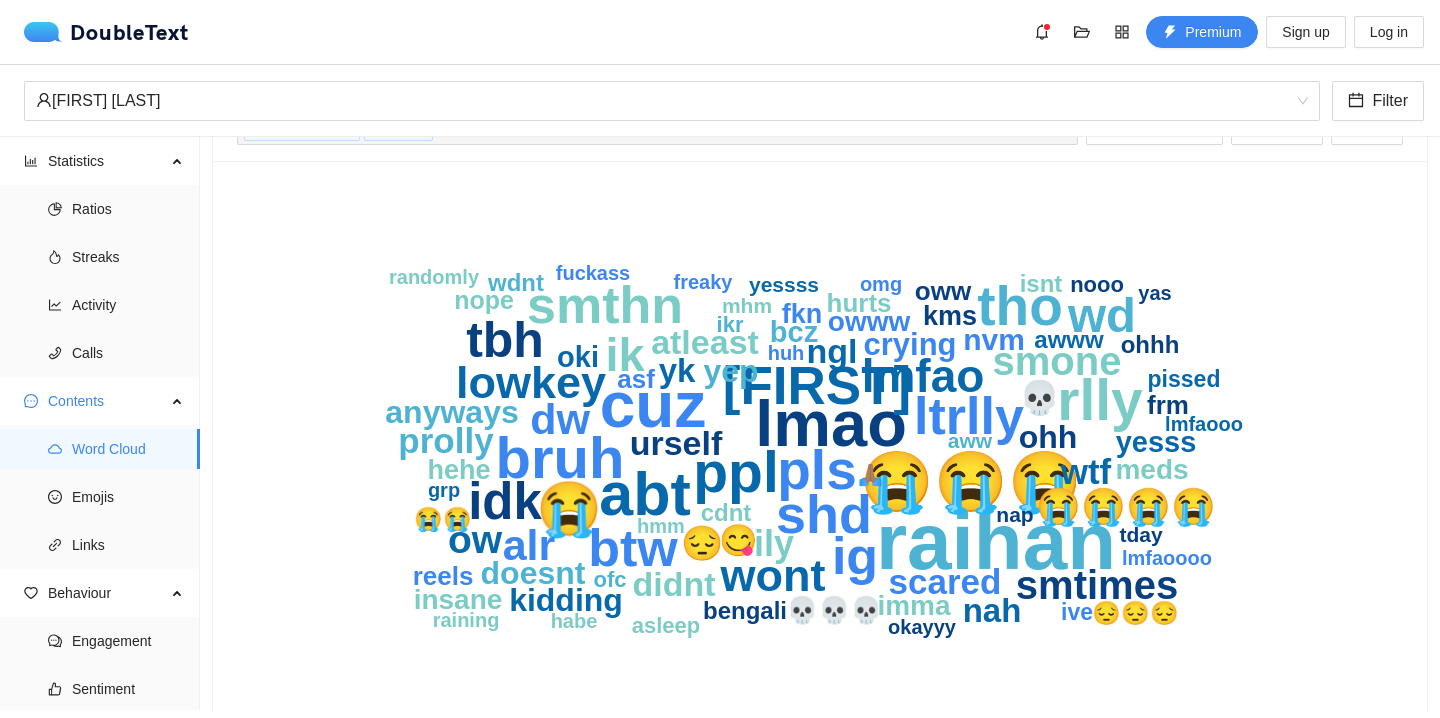 scroll, scrollTop: 0, scrollLeft: 0, axis: both 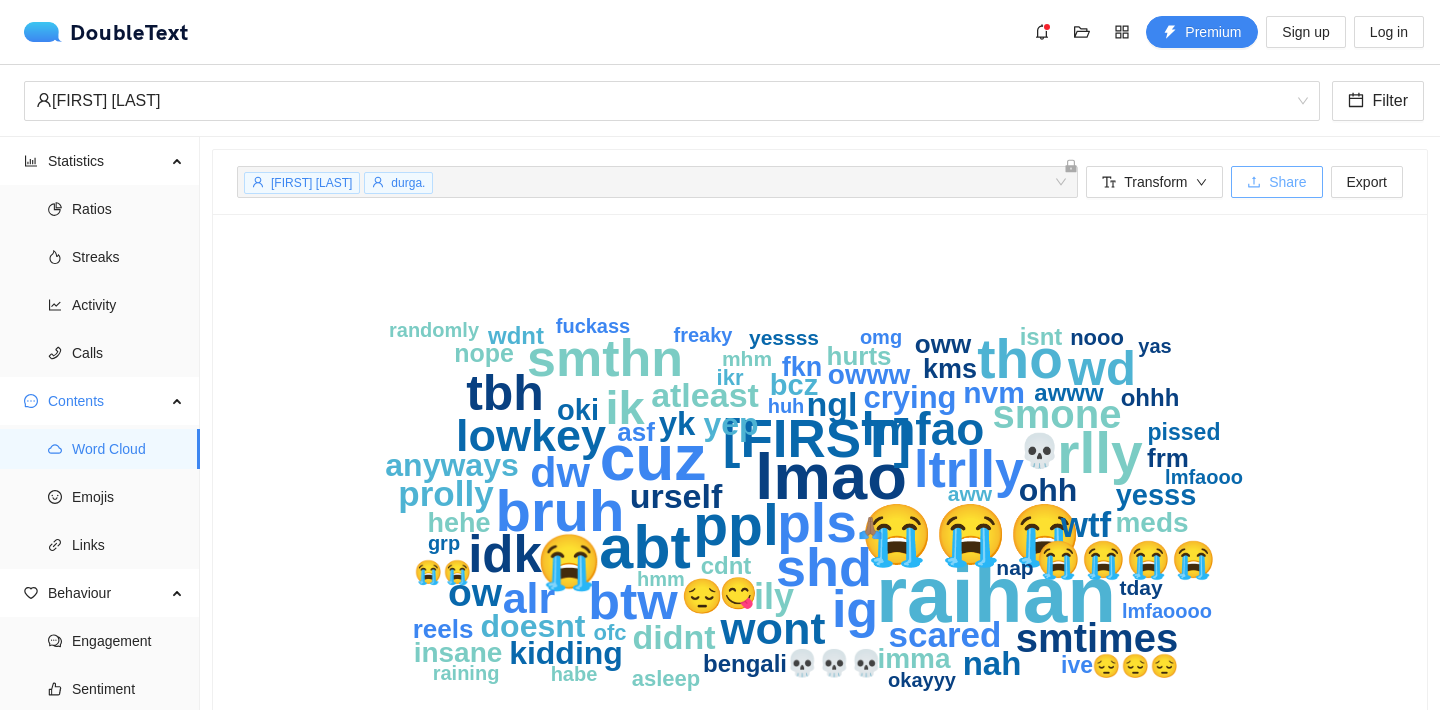 click on "Share" at bounding box center (1276, 182) 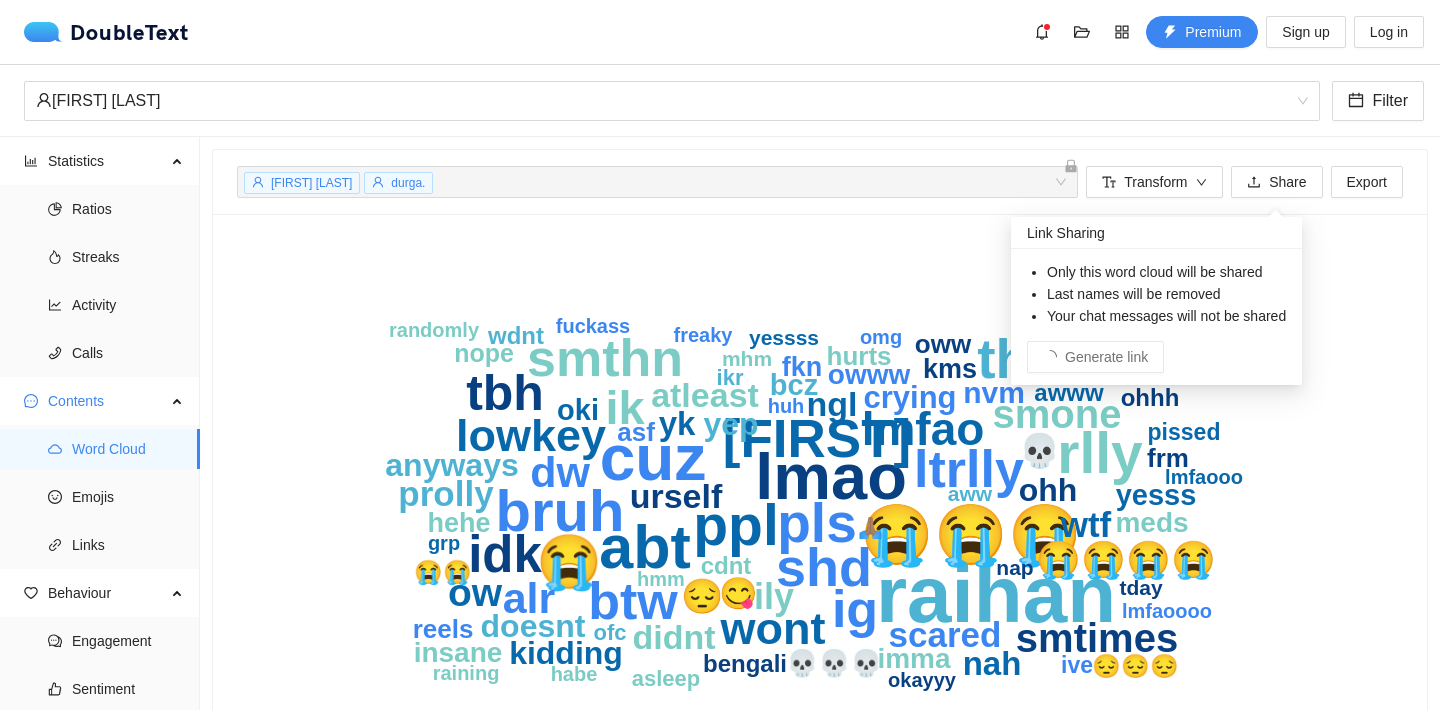 click on "raihan lmao cuz abt 😭😭😭 bruh rlly ppl tho pls shd bro 😭 ig btw smthn ltrlly idk tbh wd ik lmfao lowkey wont dw alr smtimes smone ow ily 😭😭😭😭 wtf scared prolly 😔 urself didnt ngl atleast yk 💀 nah anyways ohh yep doesnt kidding crying 😋 nvm oki bcz yesss imma meds owww insane hehe kms fkn frm reels 💀💀💀 oww hurts asf nope awww bengali cdnt isnt ohhh wdnt ive pissed 😔😔😔 😭😭 asleep ikr nooo ofc mhm nap aww tday yessss okayyy omg 🙏🏽 raining hmm freaky grp lmfaoooo lmfaooo habe randomly huh fuckass yas" 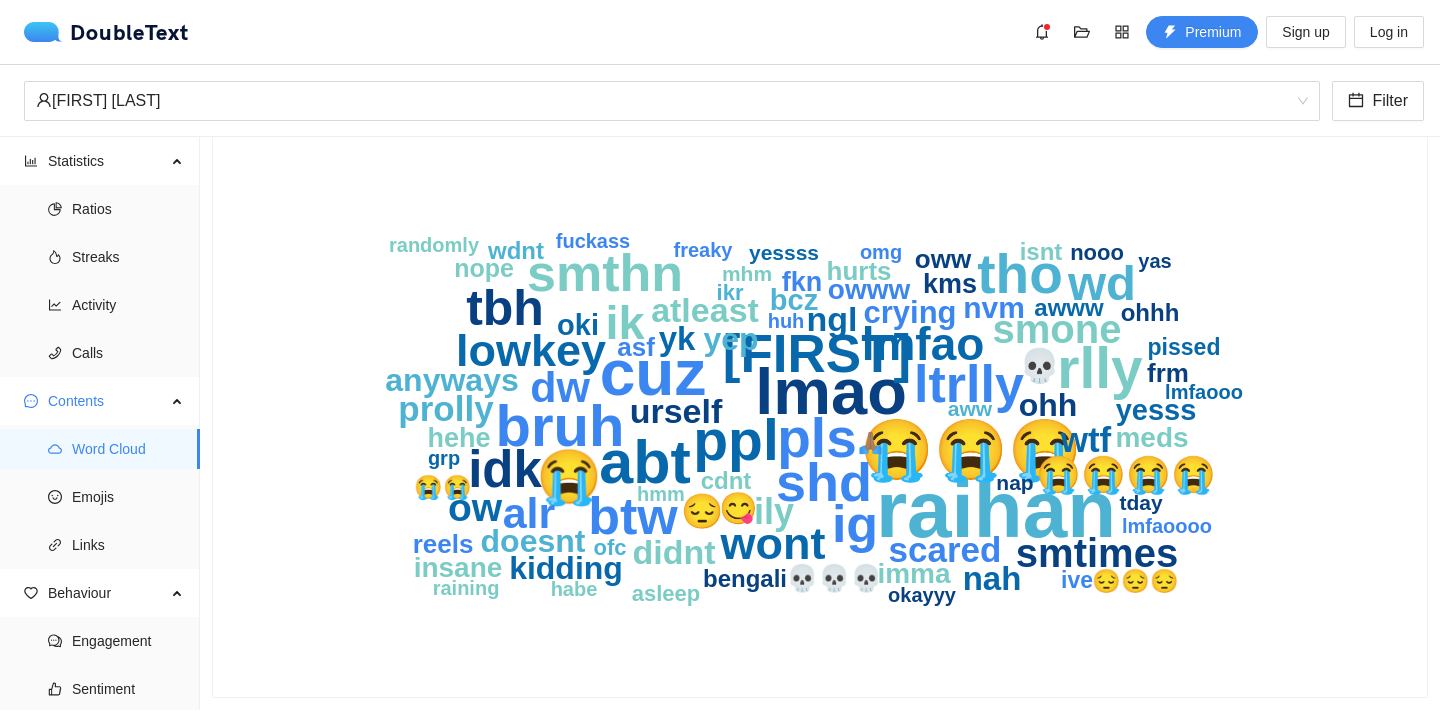 scroll, scrollTop: 0, scrollLeft: 0, axis: both 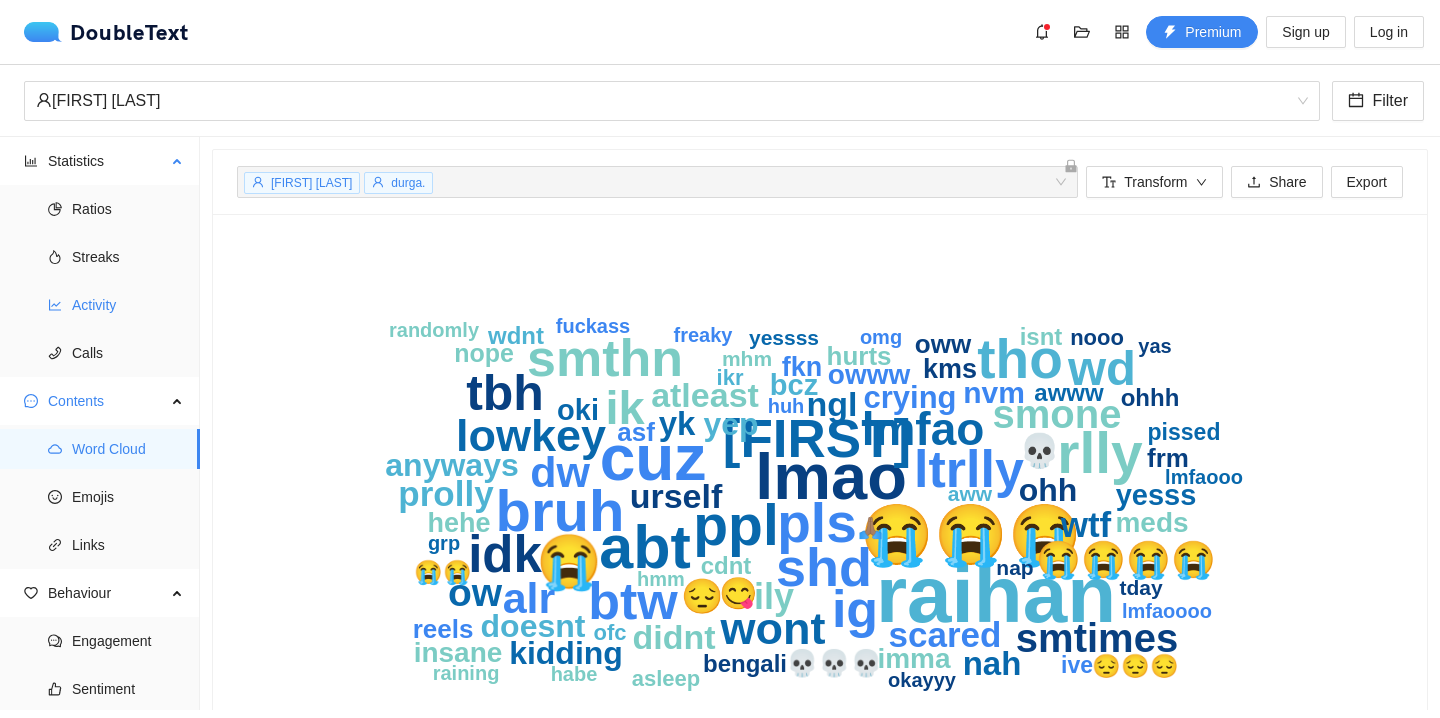 click on "Activity" at bounding box center [128, 305] 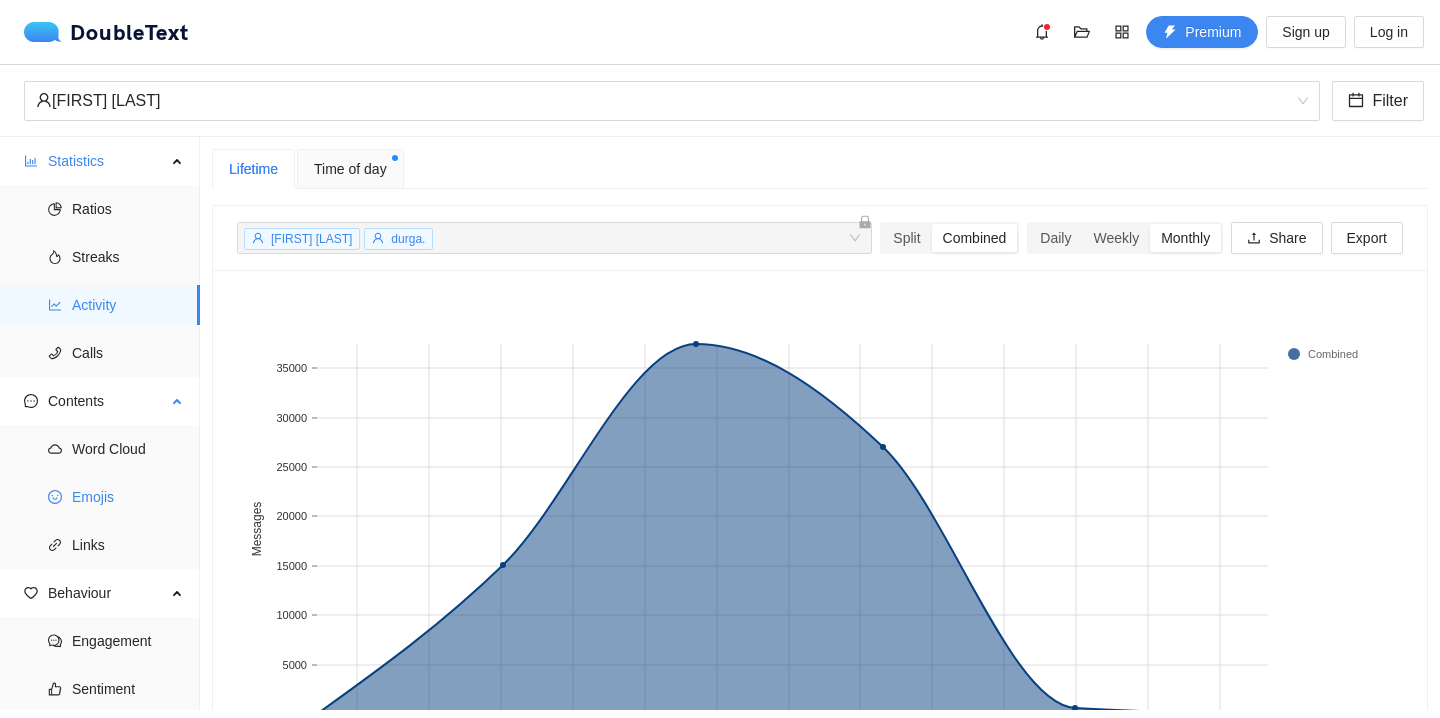 click on "Emojis" at bounding box center [128, 497] 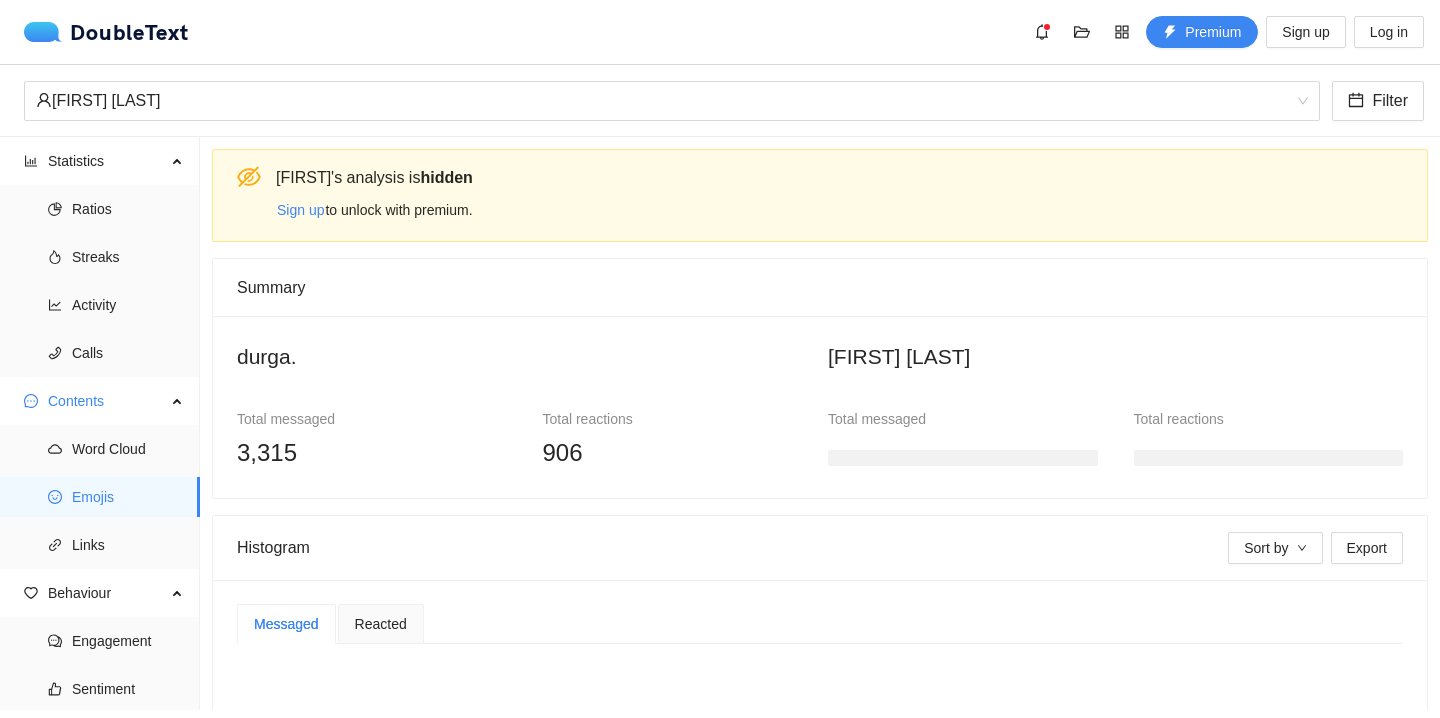 scroll, scrollTop: 194, scrollLeft: 0, axis: vertical 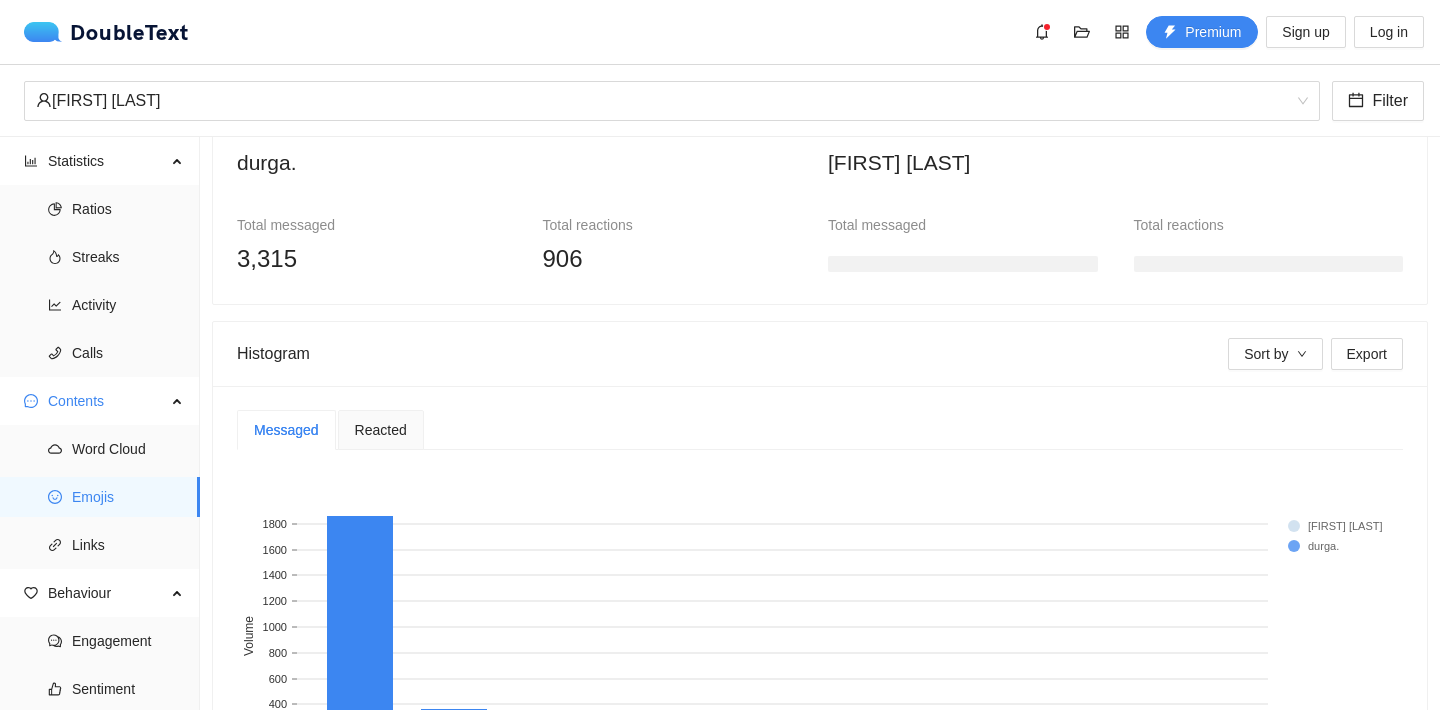 click at bounding box center (963, 268) 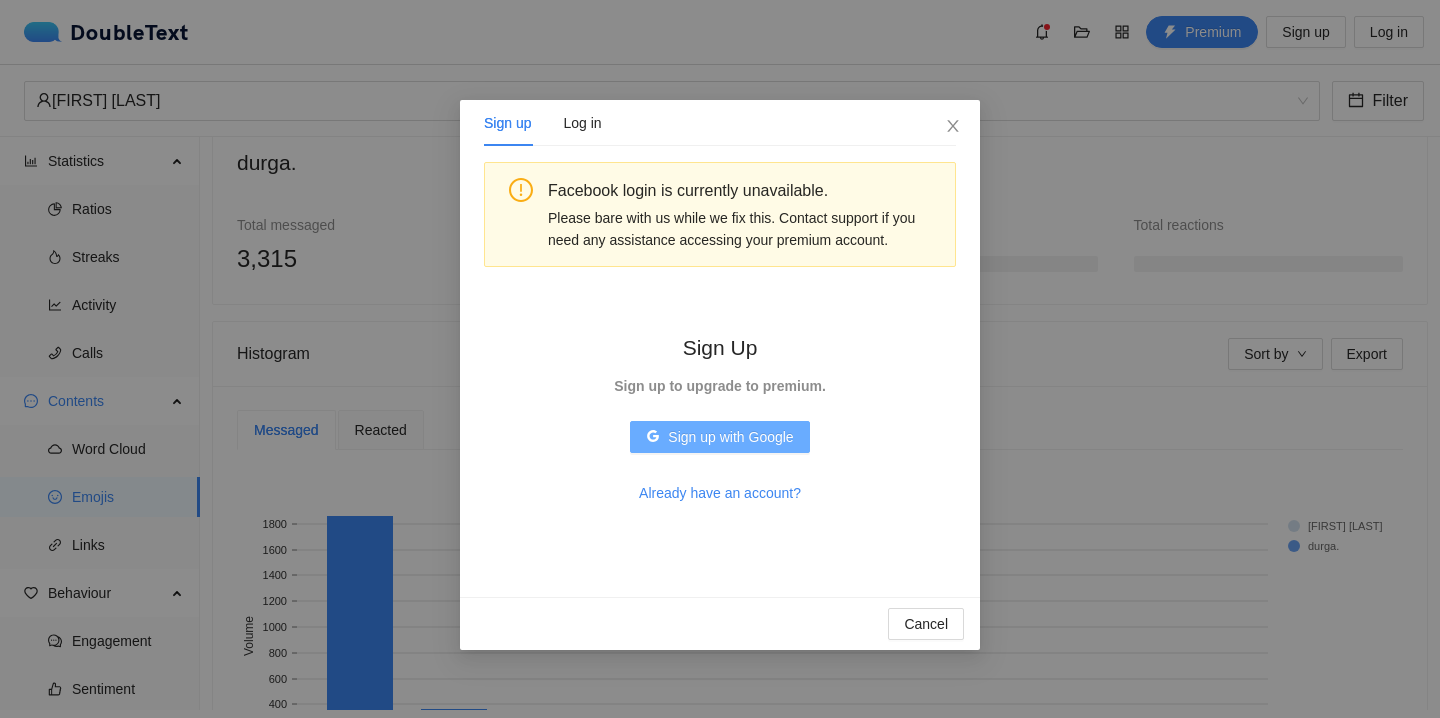 click on "Sign up with Google" at bounding box center (730, 437) 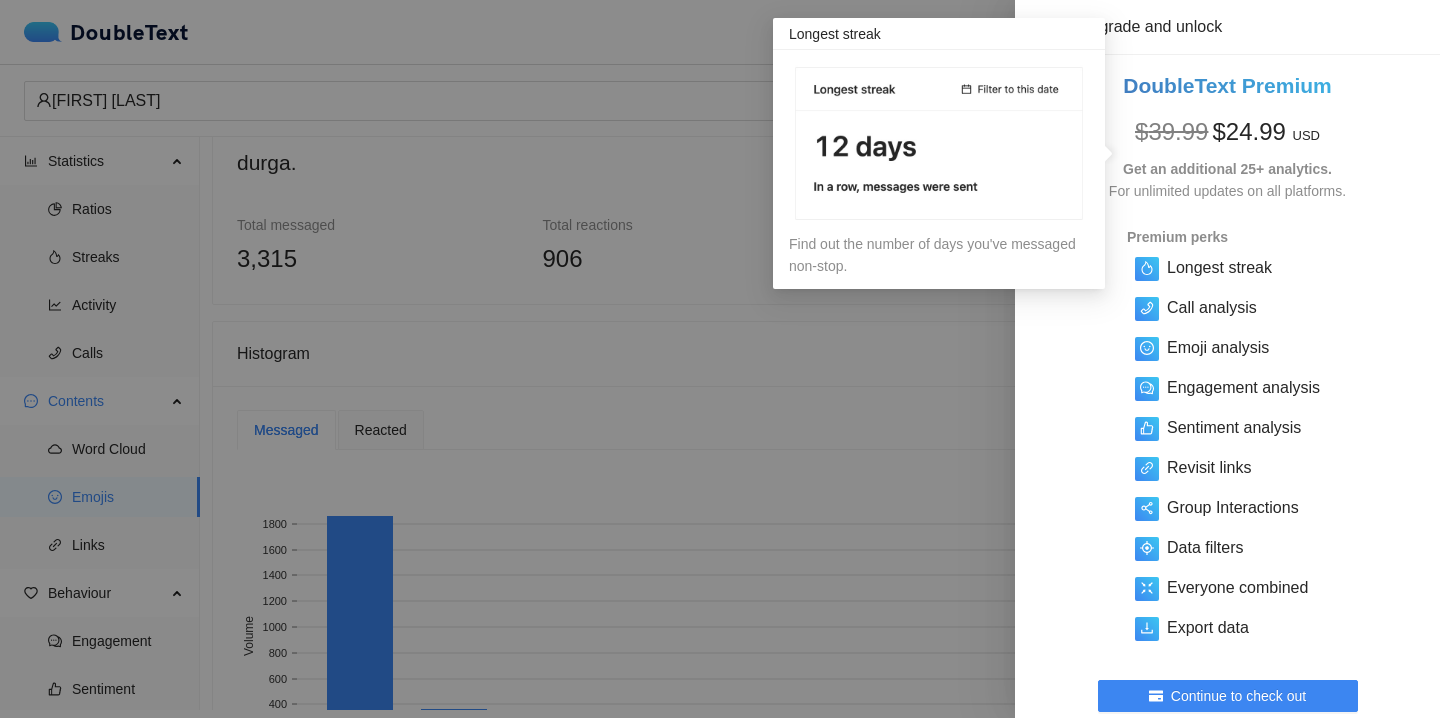 scroll, scrollTop: 0, scrollLeft: 0, axis: both 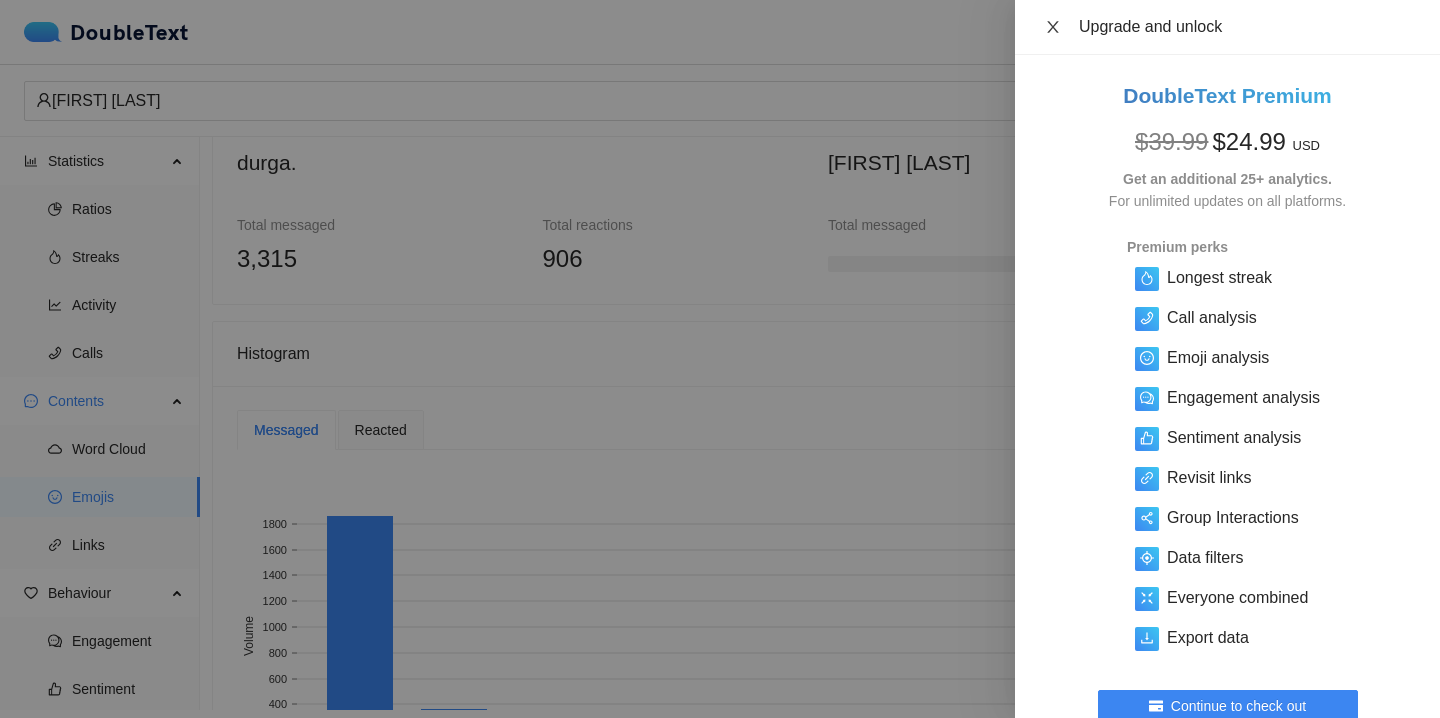 click 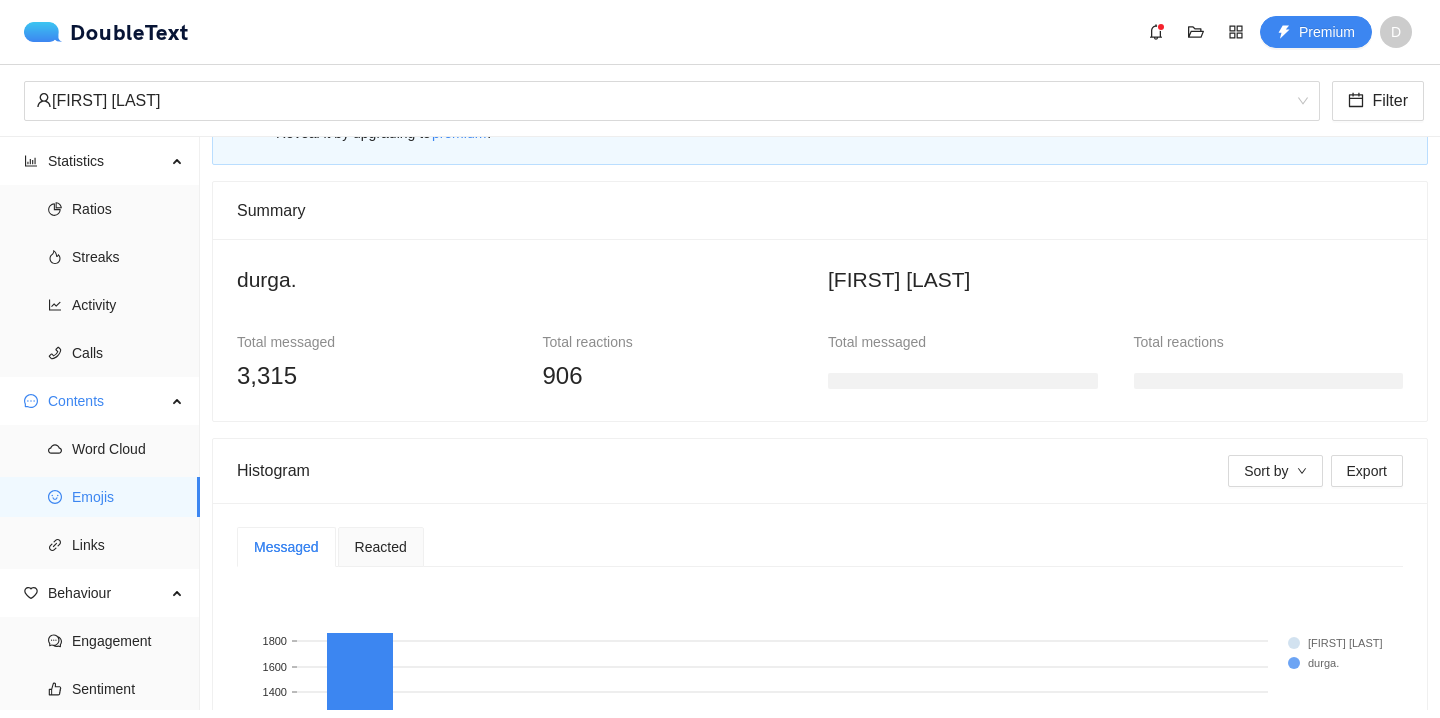 scroll, scrollTop: 61, scrollLeft: 0, axis: vertical 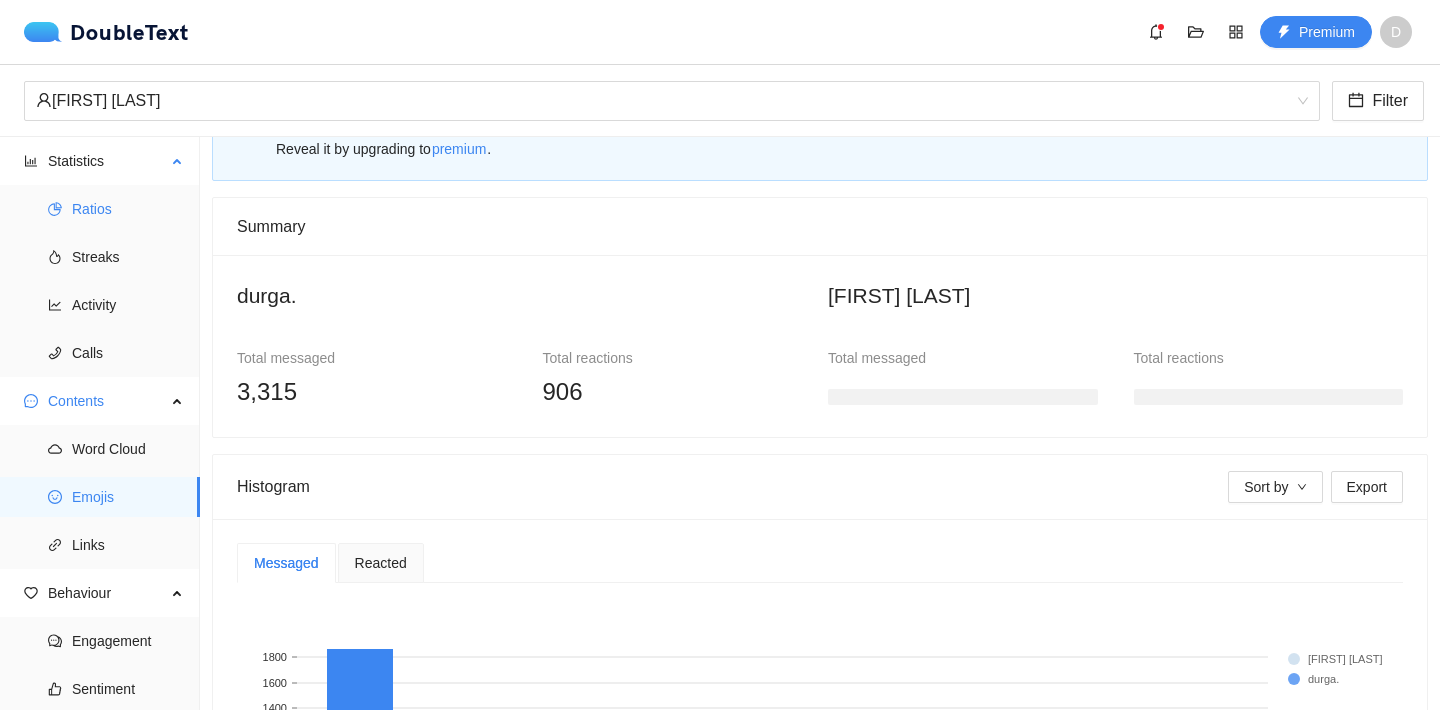 click on "Ratios" at bounding box center [128, 209] 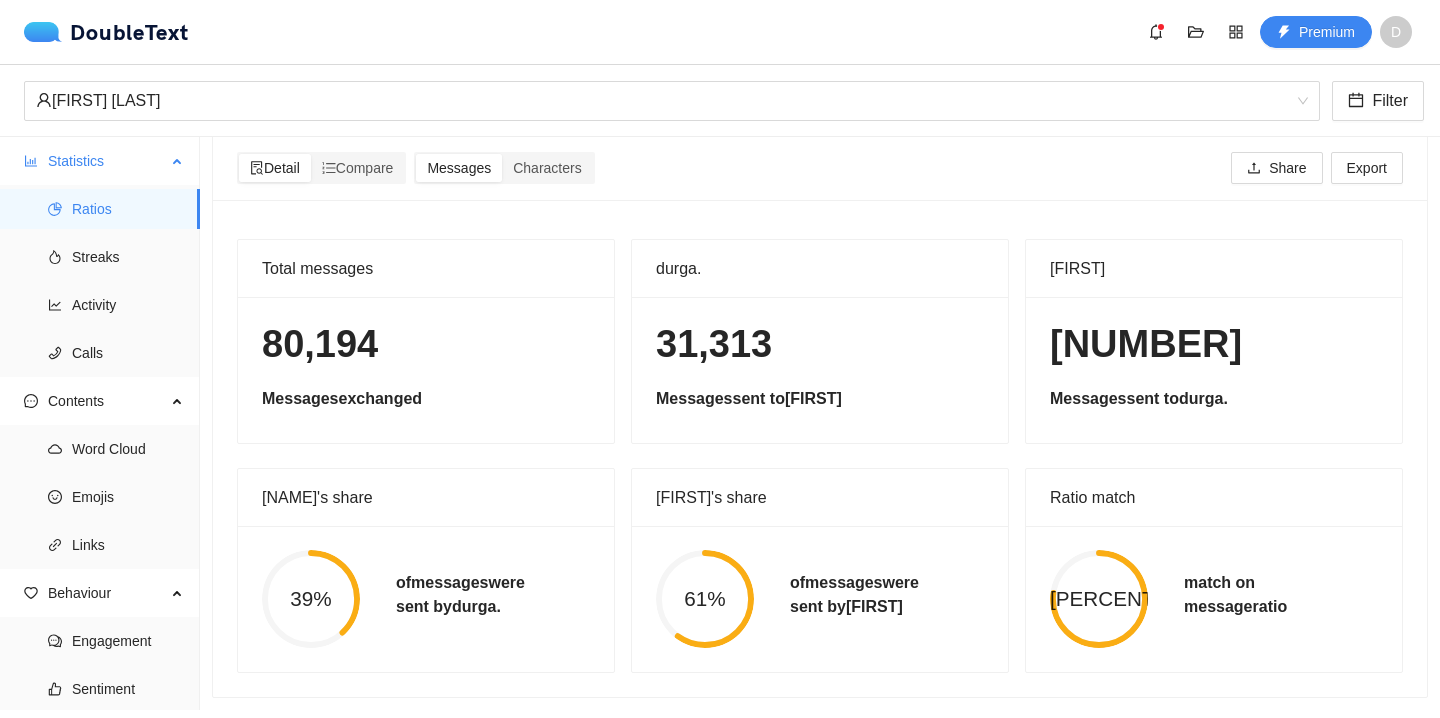 scroll, scrollTop: 30, scrollLeft: 0, axis: vertical 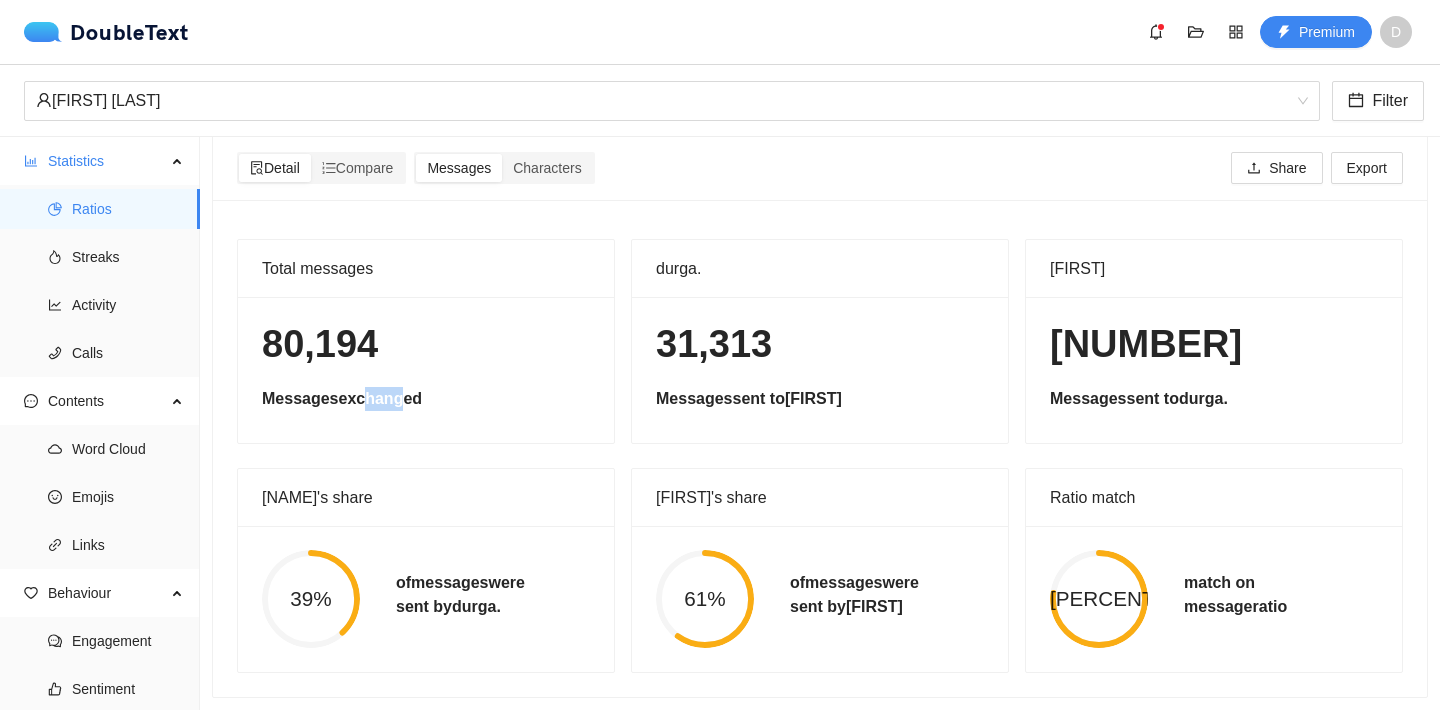 drag, startPoint x: 394, startPoint y: 371, endPoint x: 354, endPoint y: 381, distance: 41.231056 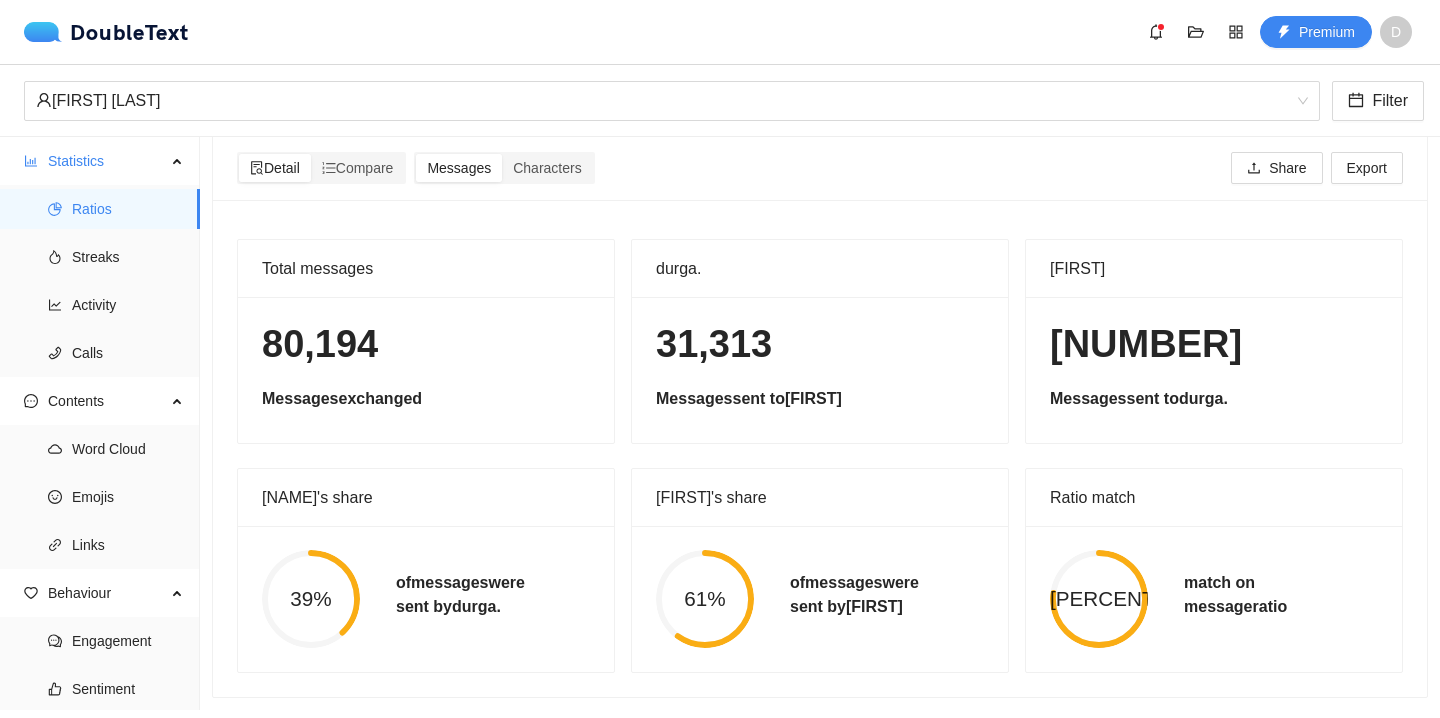 click on "80,194" at bounding box center [426, 344] 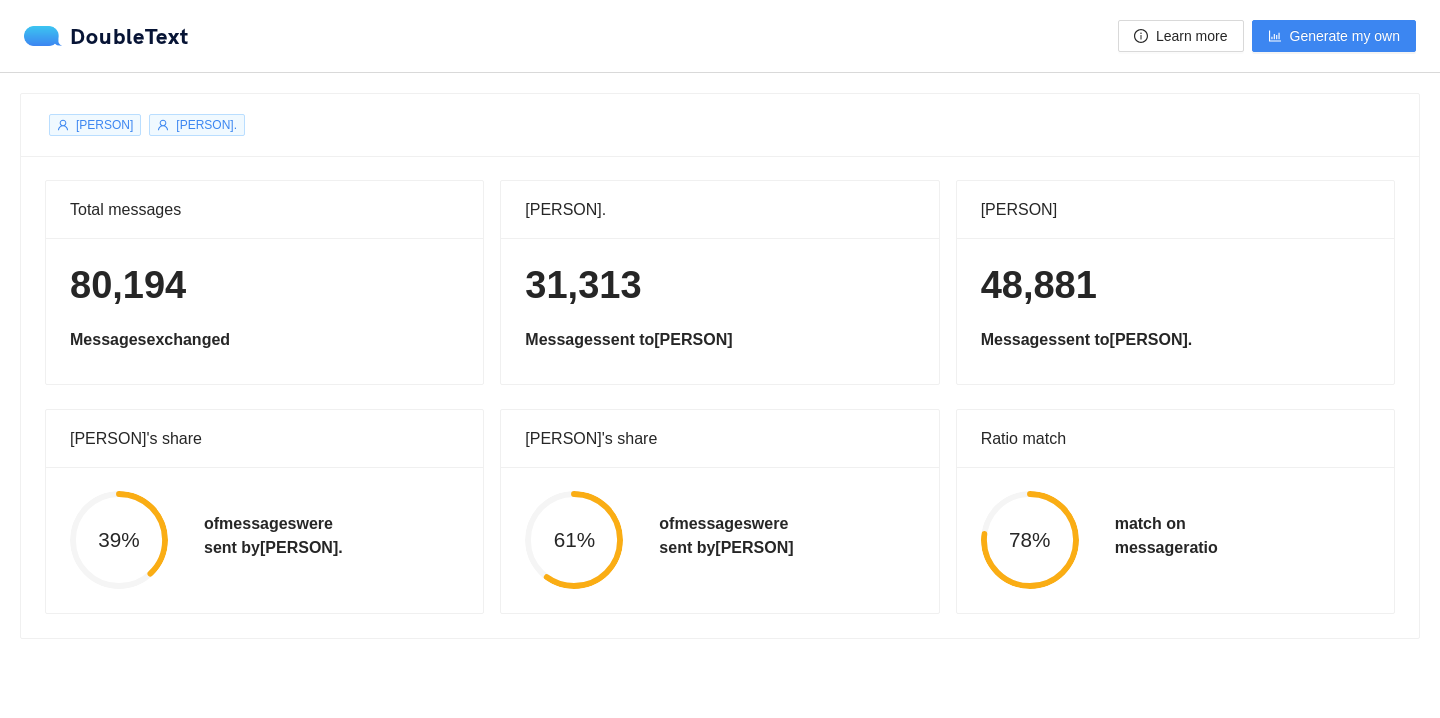 scroll, scrollTop: 0, scrollLeft: 0, axis: both 